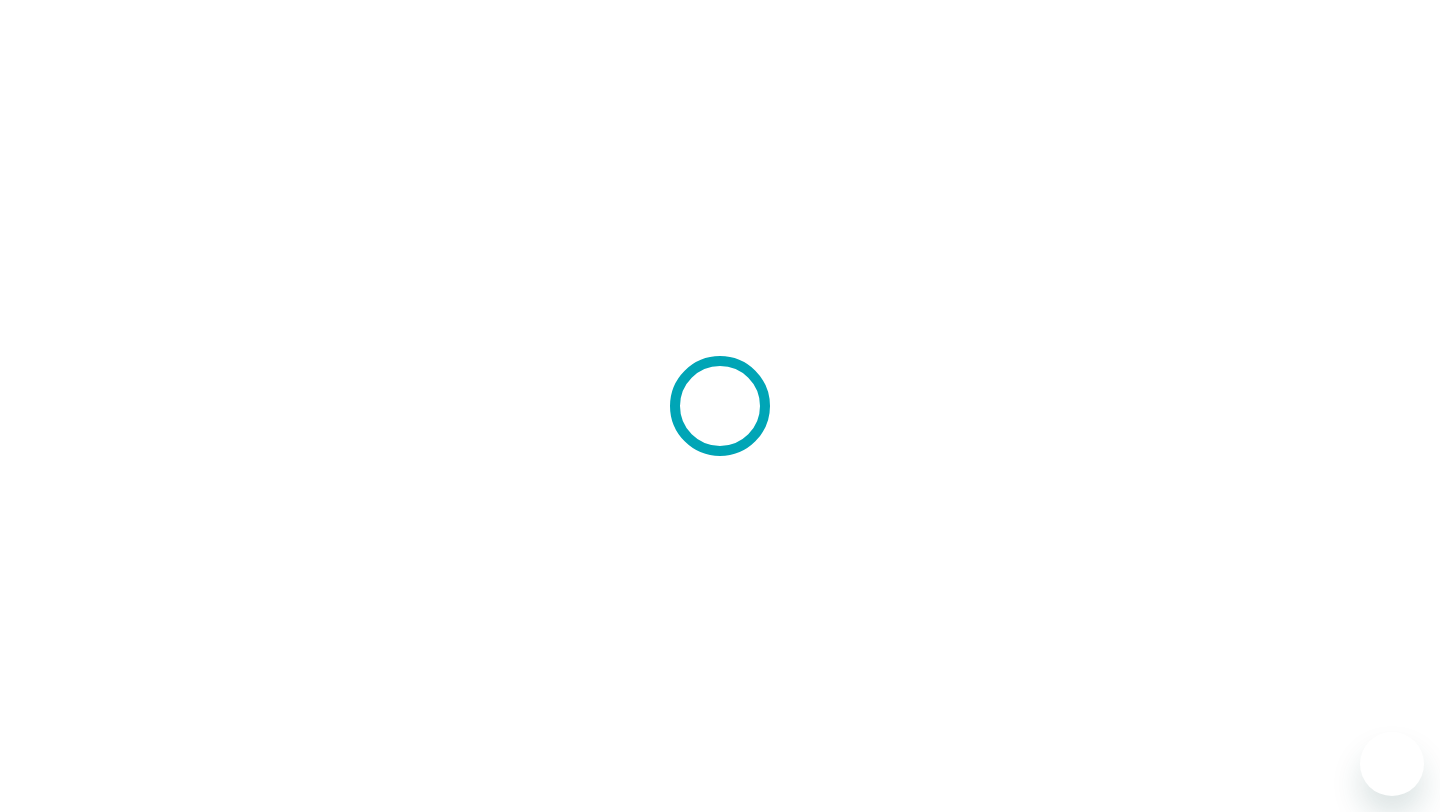 scroll, scrollTop: 0, scrollLeft: 0, axis: both 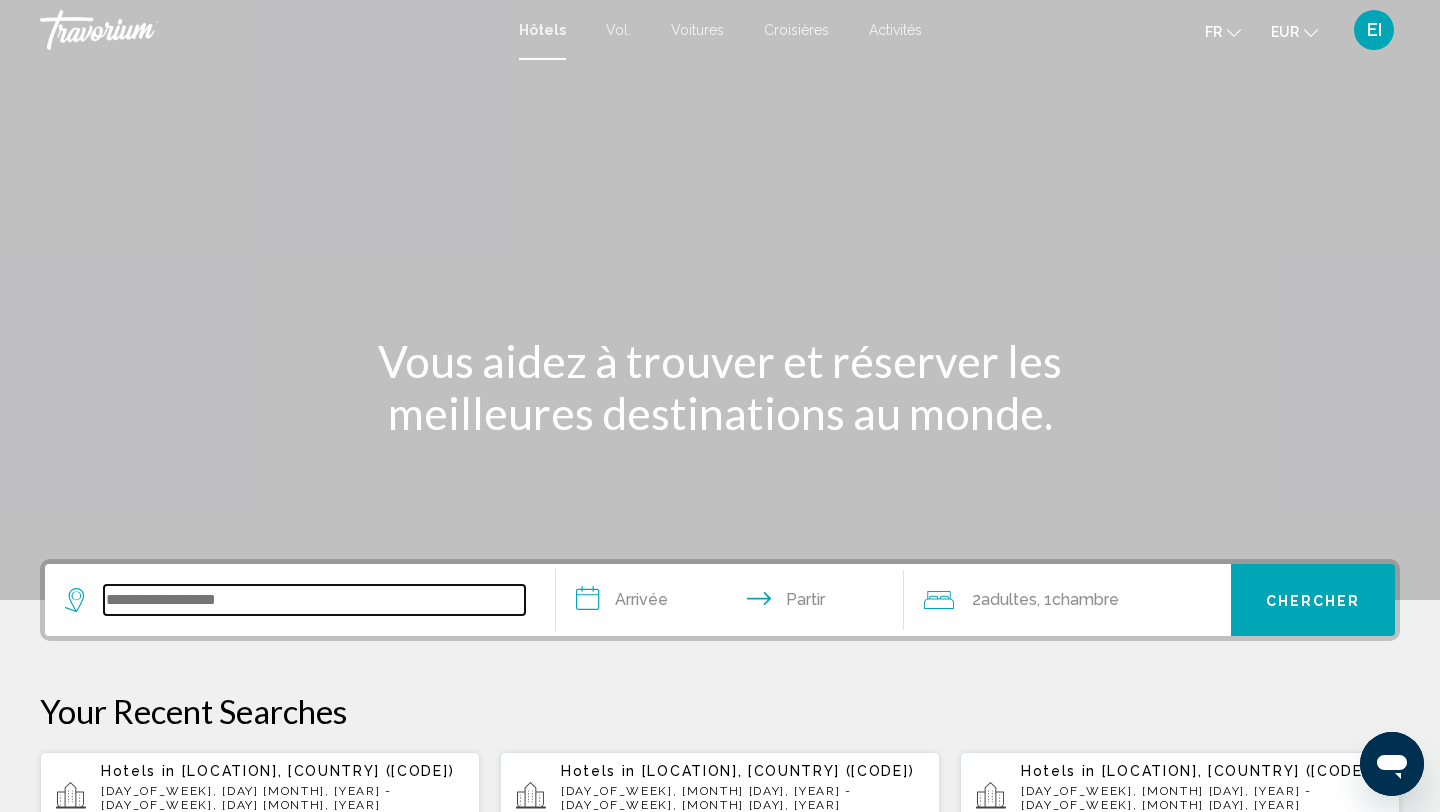 click at bounding box center (314, 600) 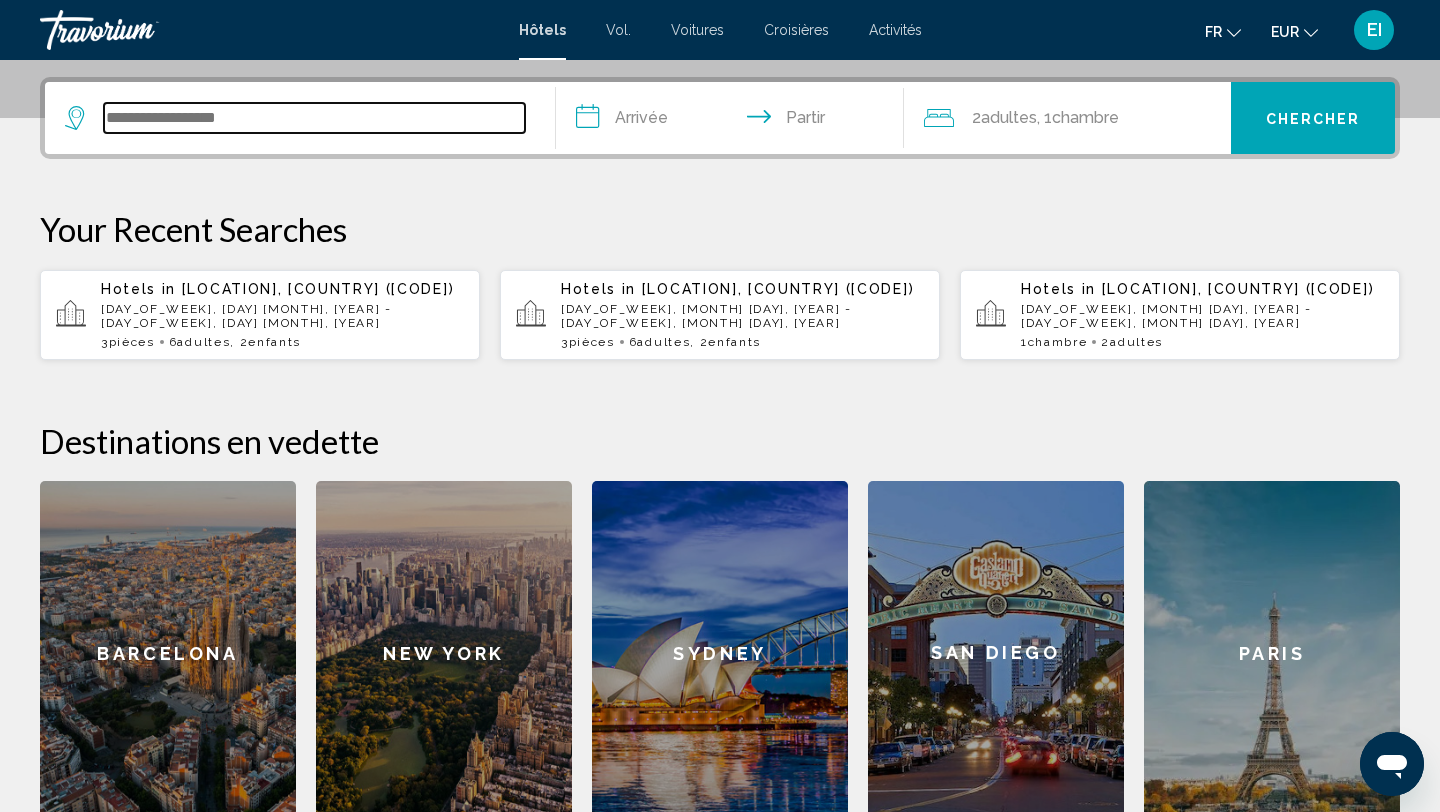 scroll, scrollTop: 494, scrollLeft: 0, axis: vertical 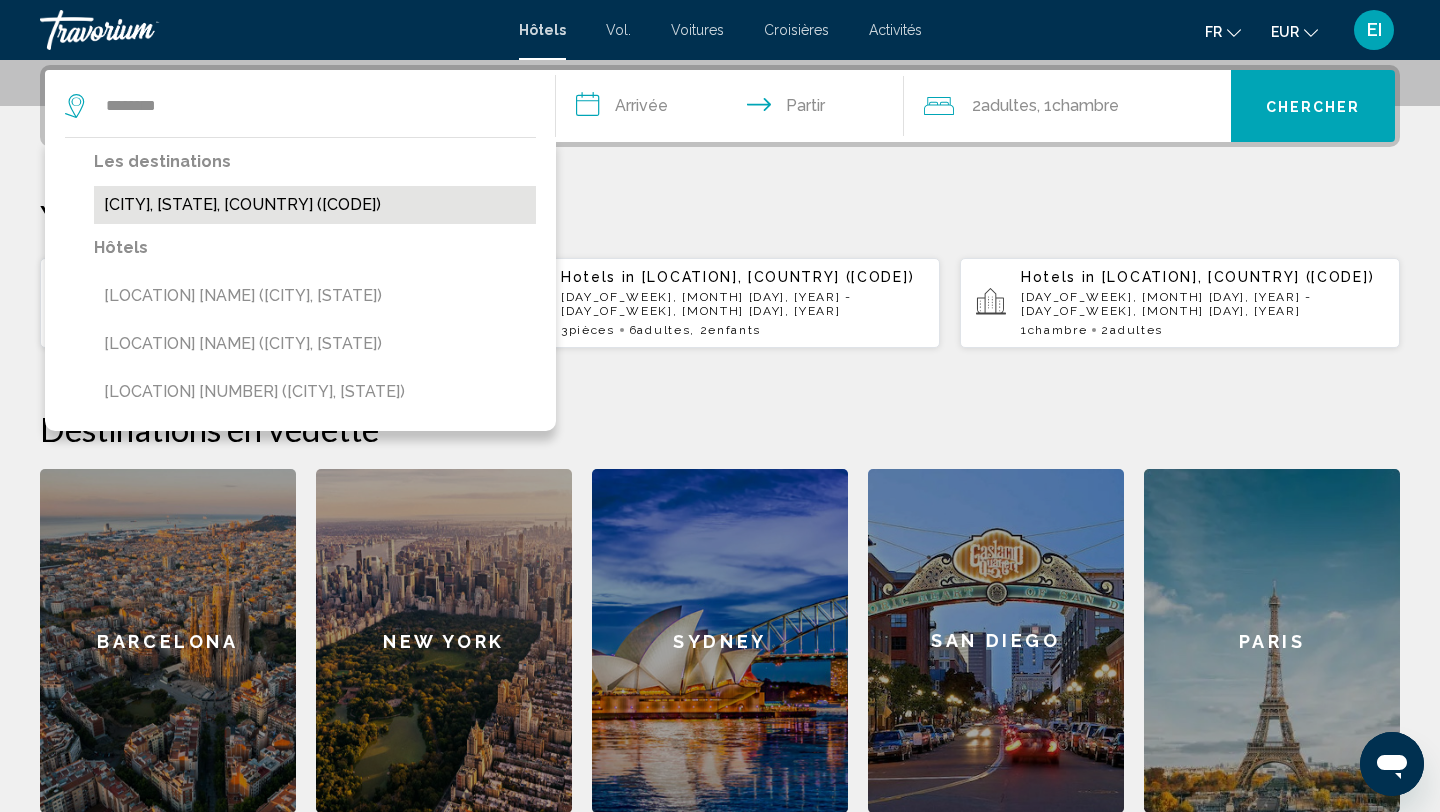 click on "[CITY], [STATE], [COUNTRY] ([CODE])" at bounding box center [315, 205] 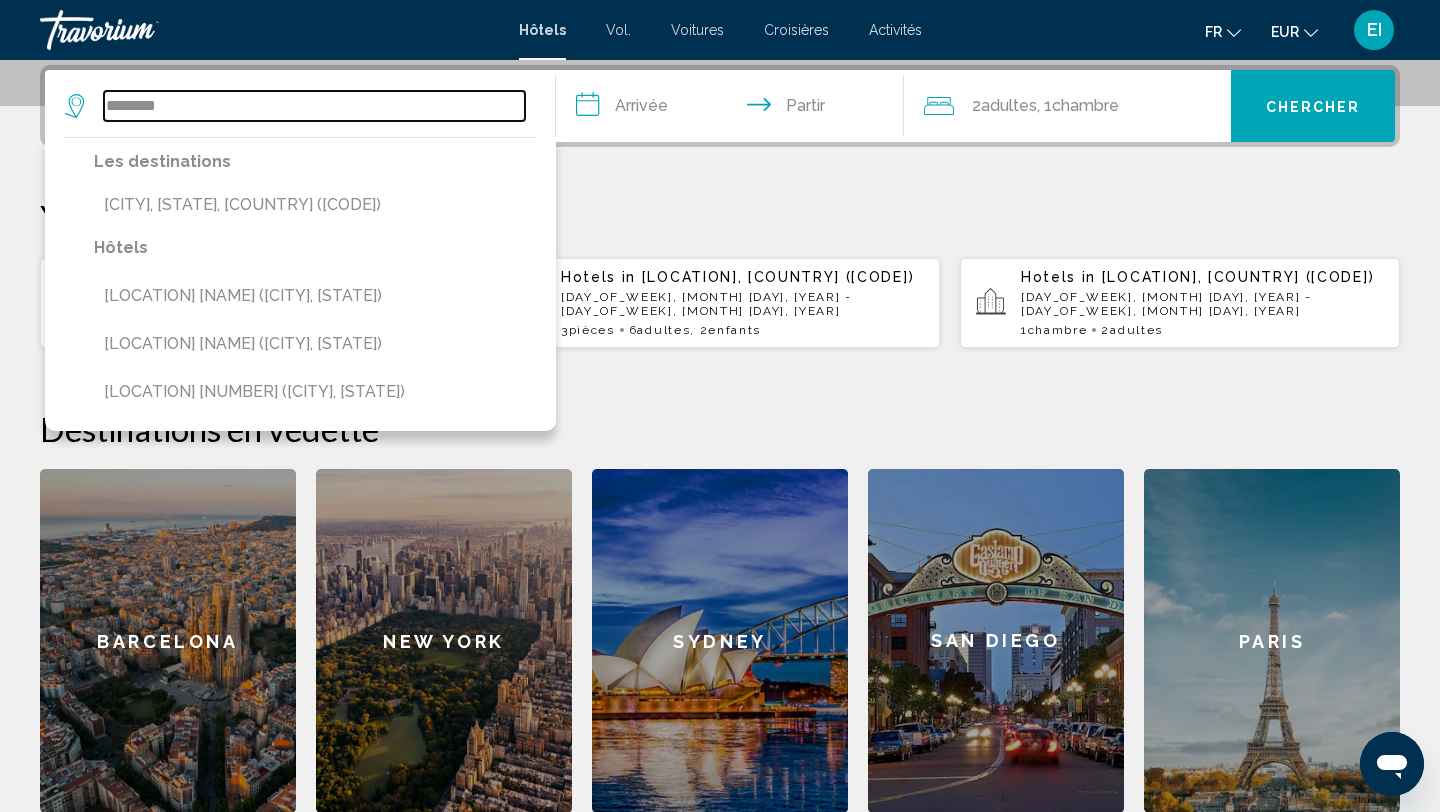type on "**********" 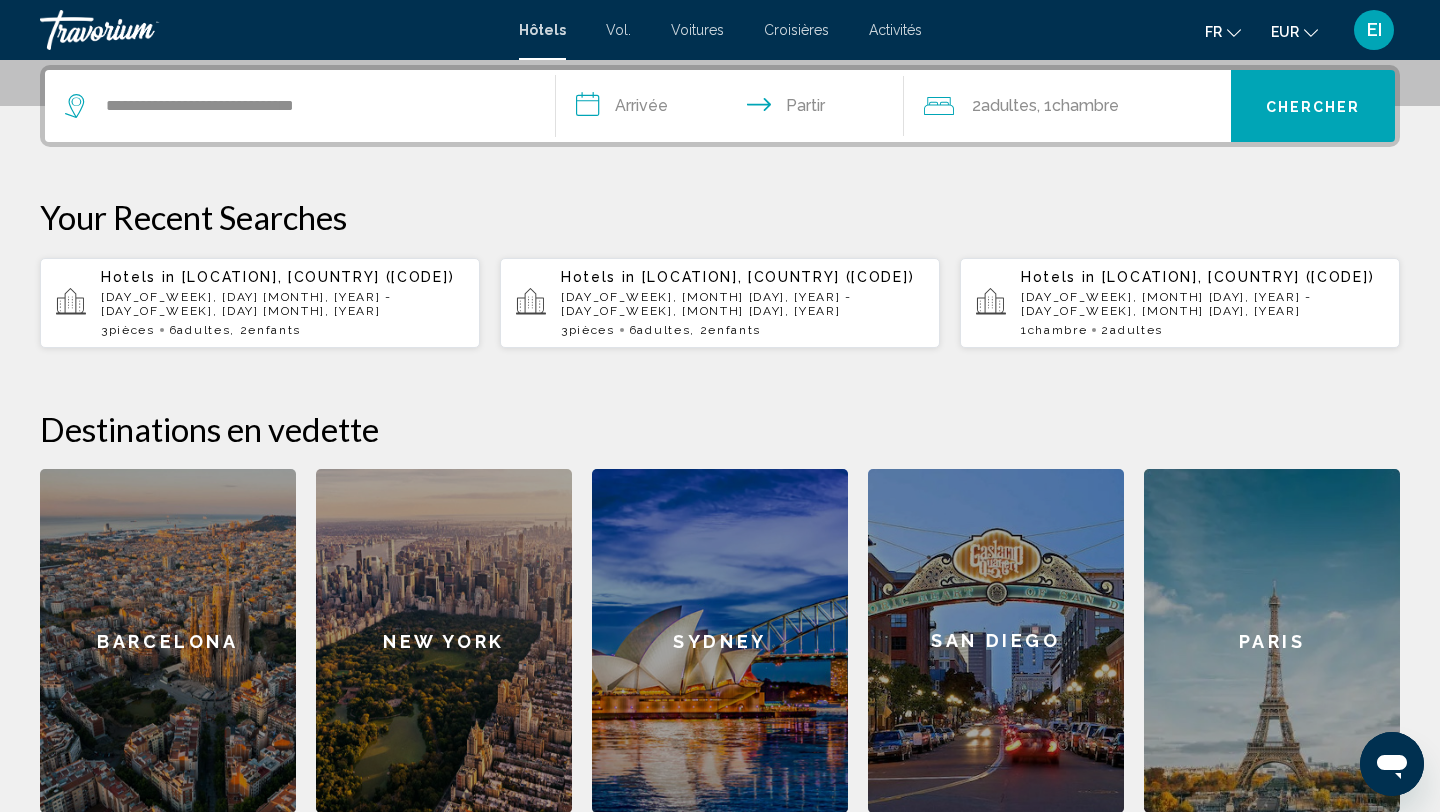 click on "**********" at bounding box center (734, 109) 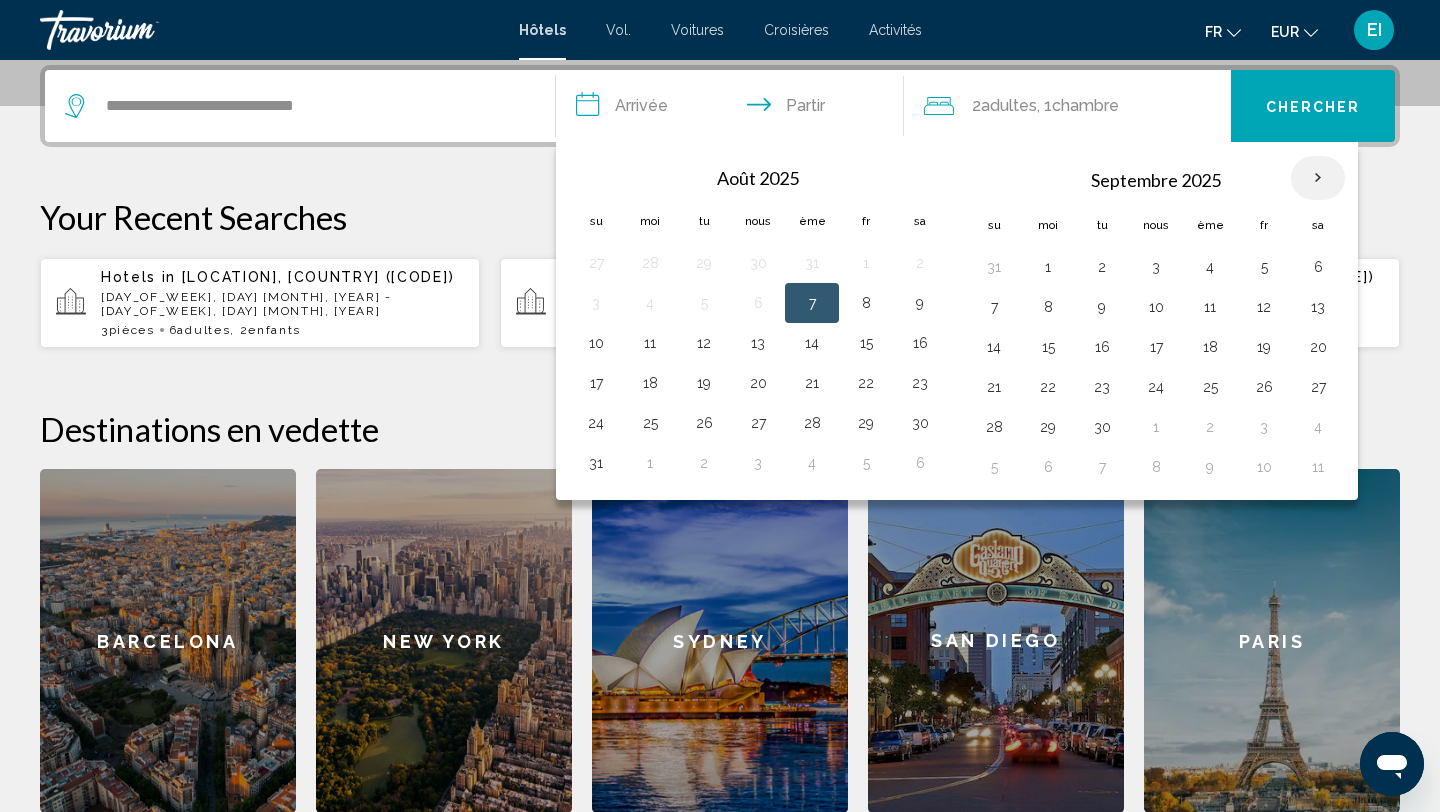 click at bounding box center (1318, 178) 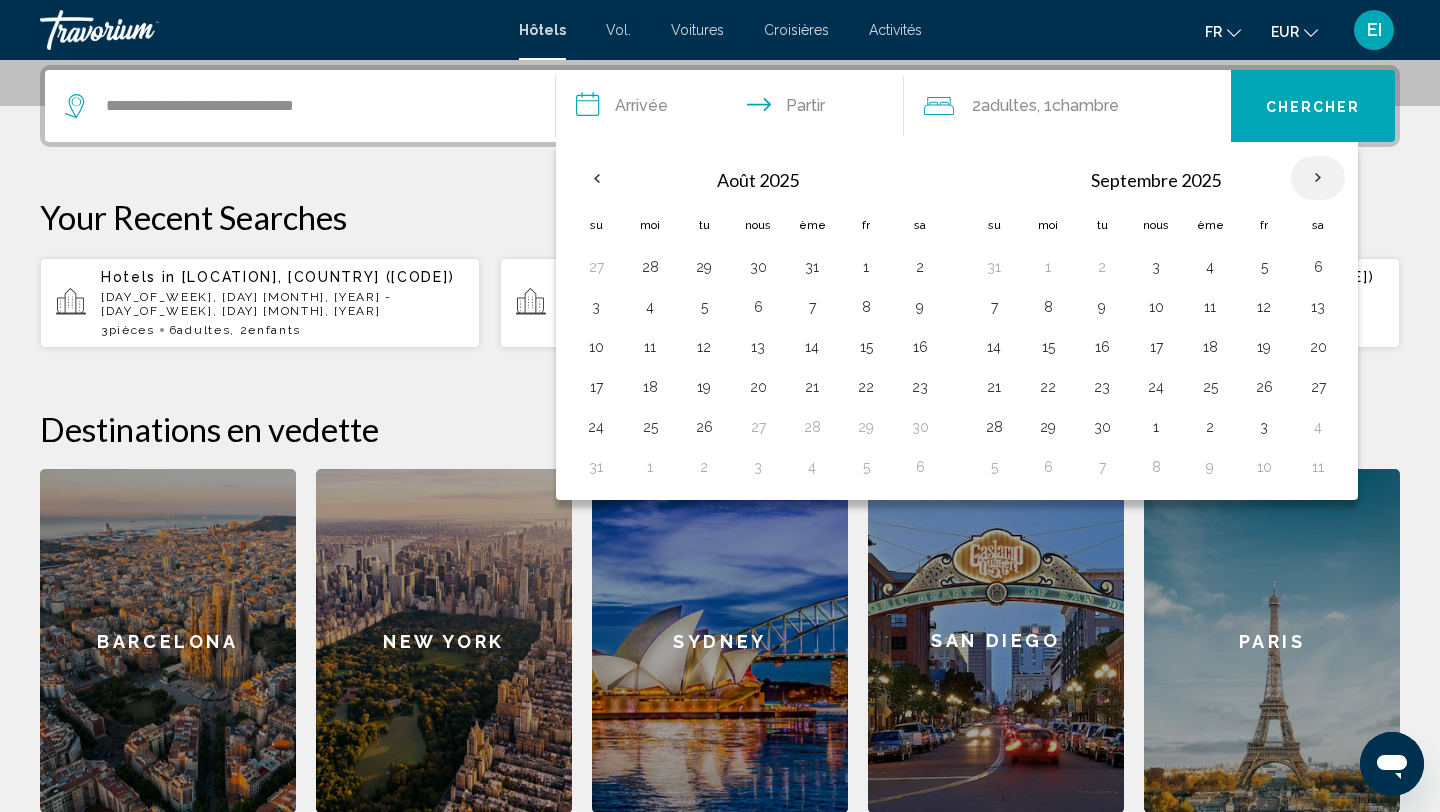 click at bounding box center [1318, 178] 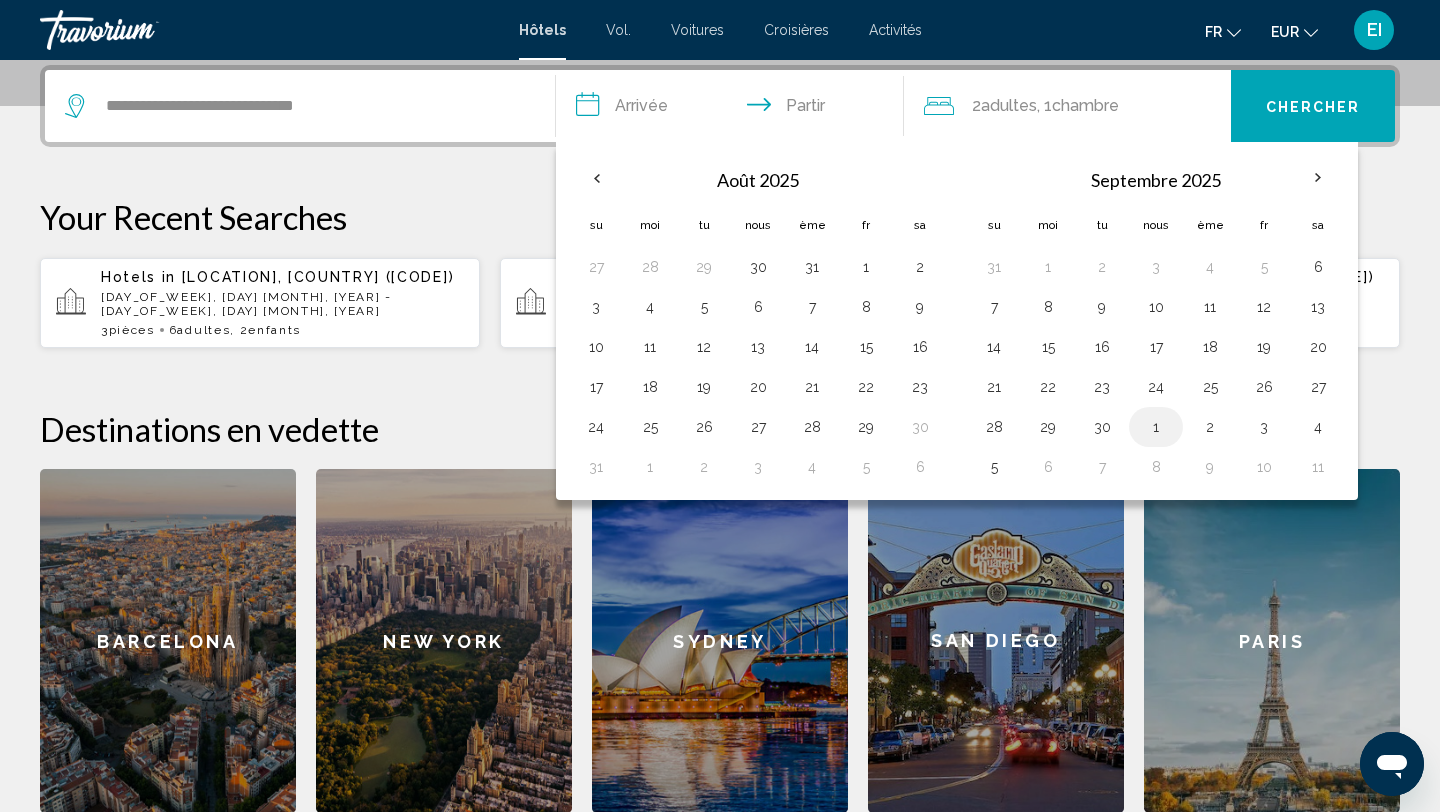 click on "1" at bounding box center (1156, 427) 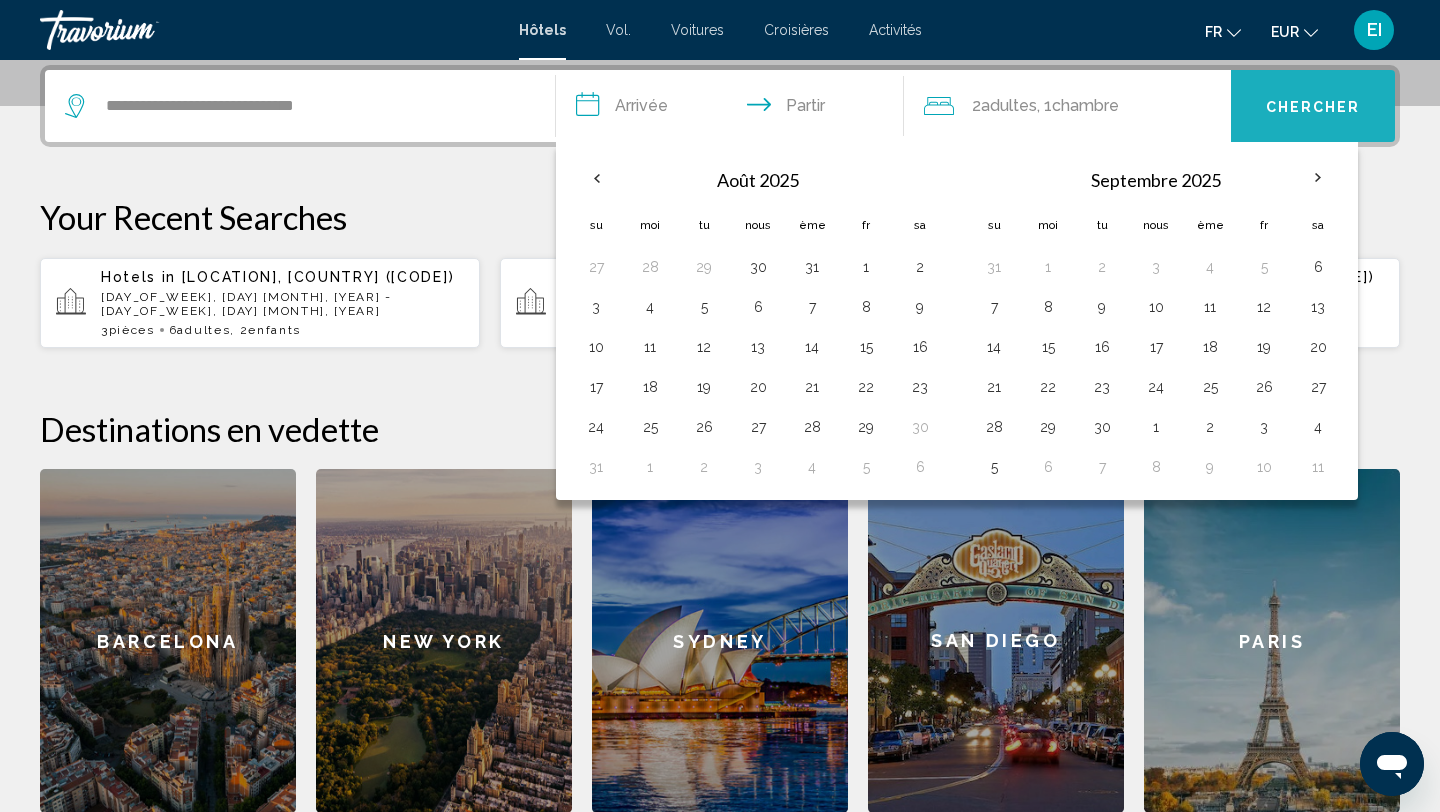 click on "Chercher" at bounding box center [1313, 106] 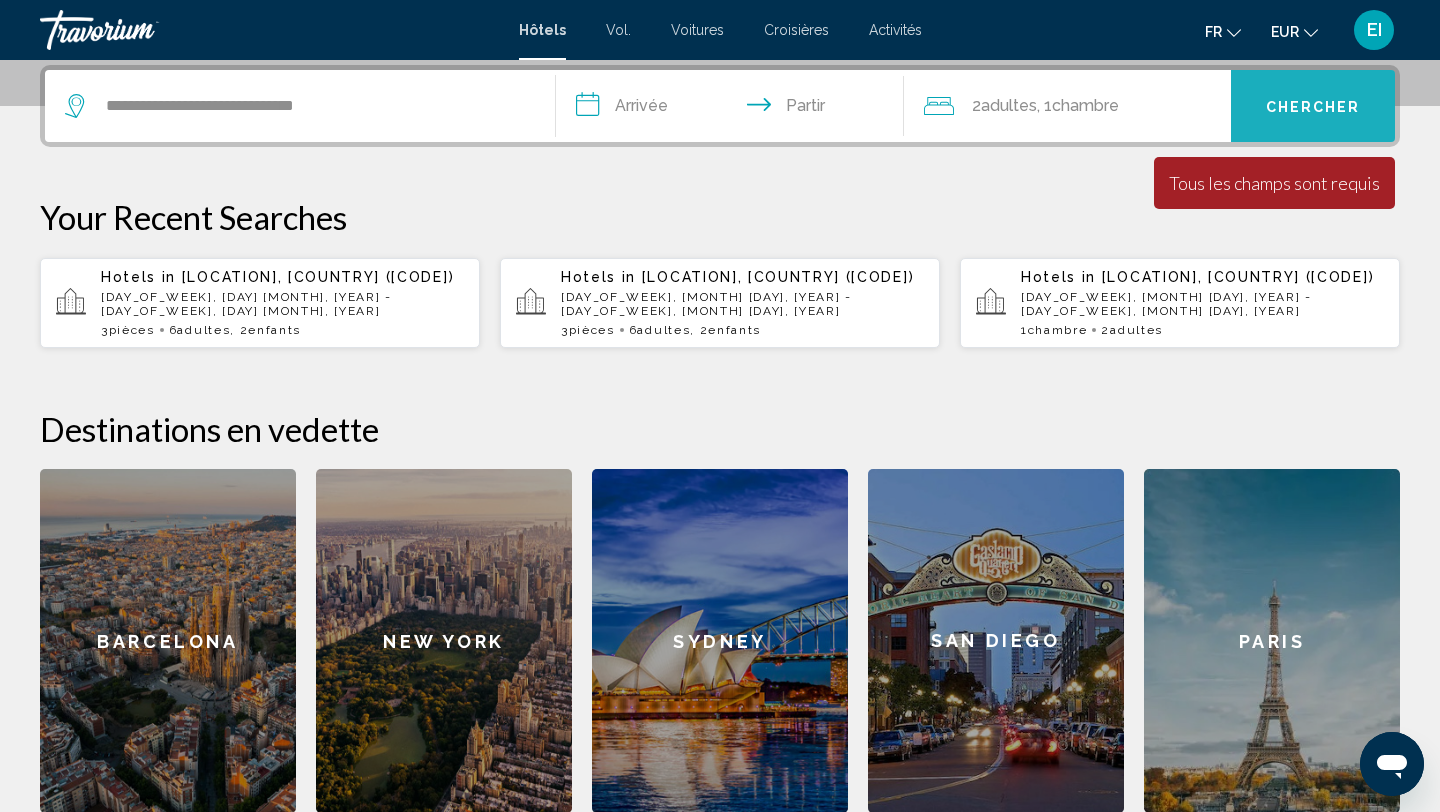 click on "Chercher" at bounding box center (1313, 106) 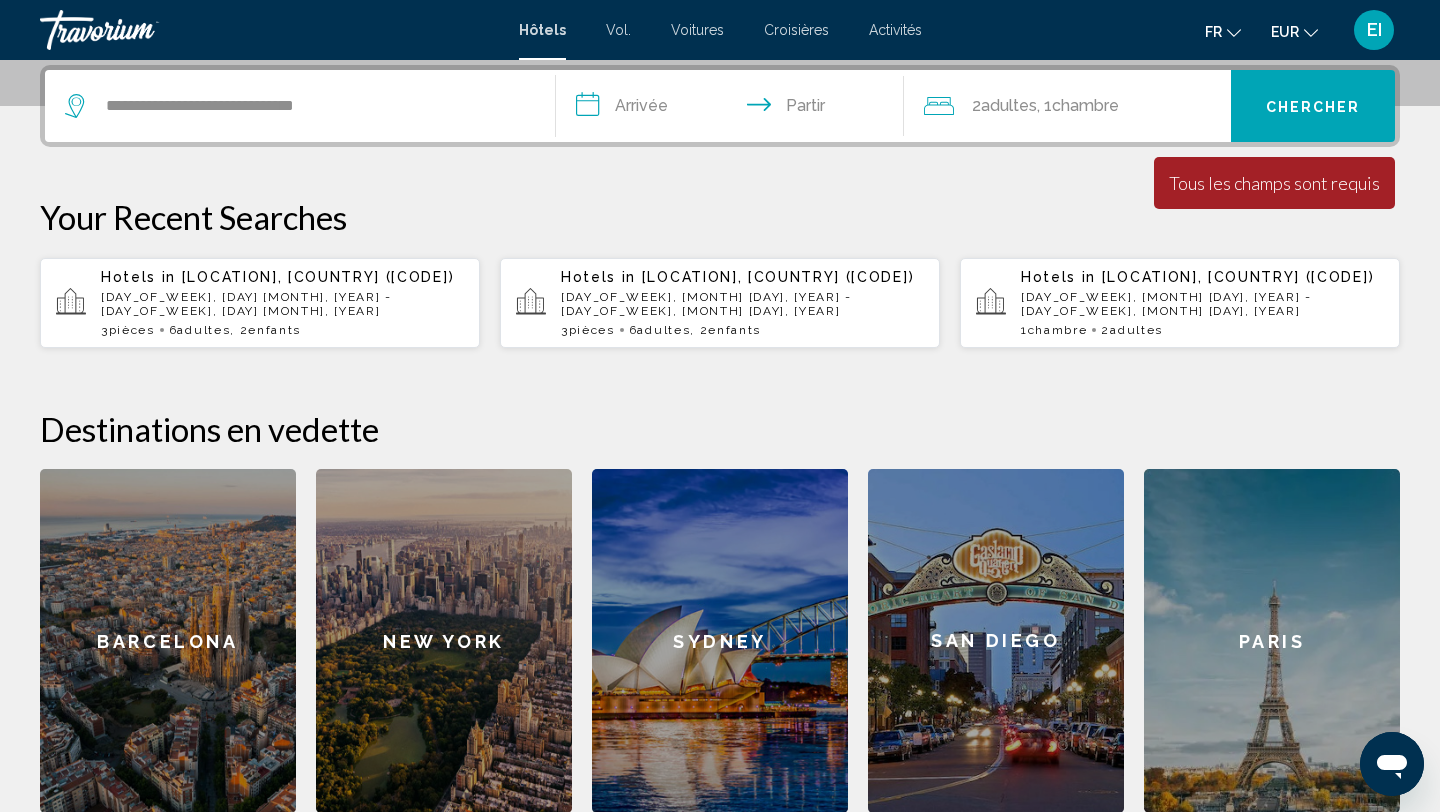click on "**********" at bounding box center (734, 109) 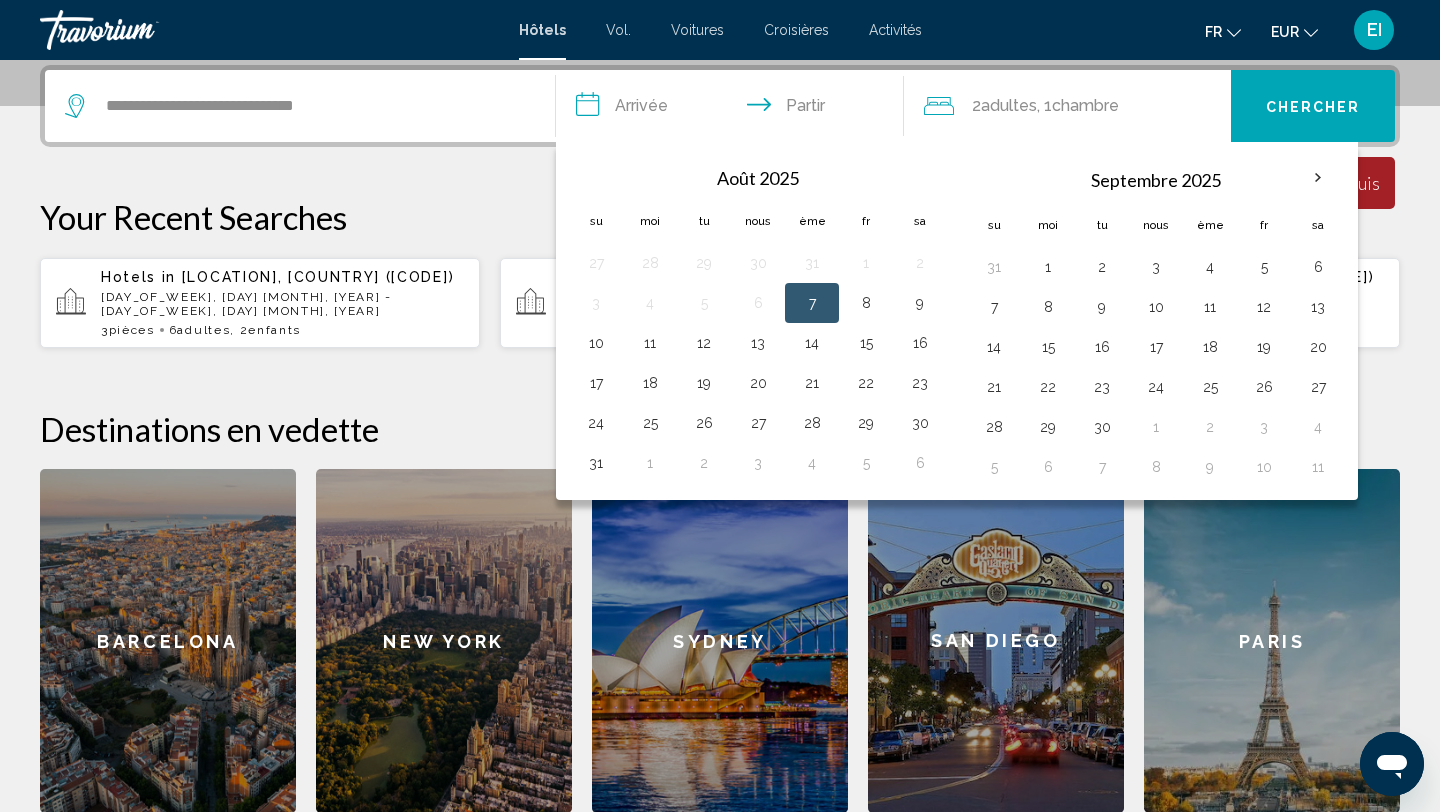 click 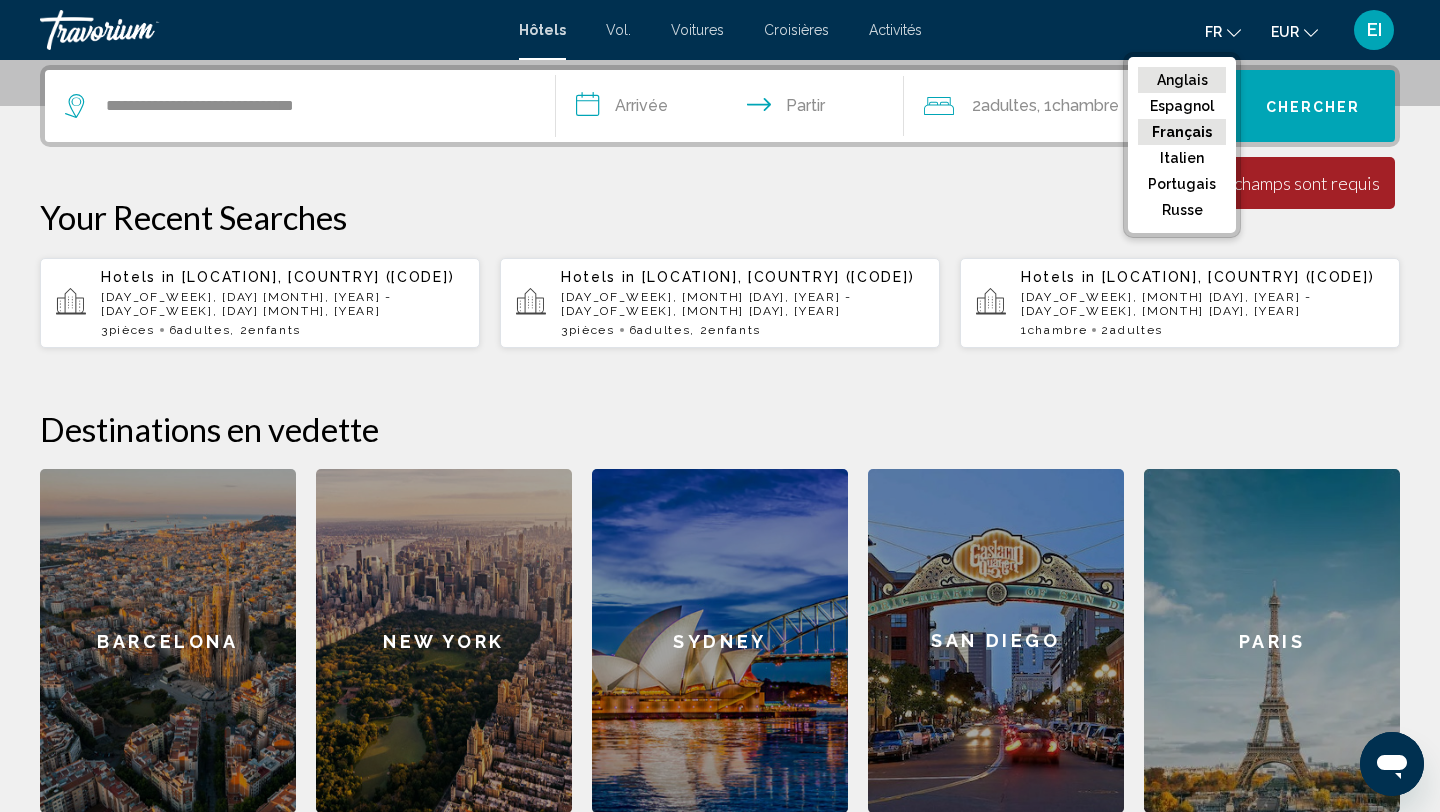 click on "Anglais" 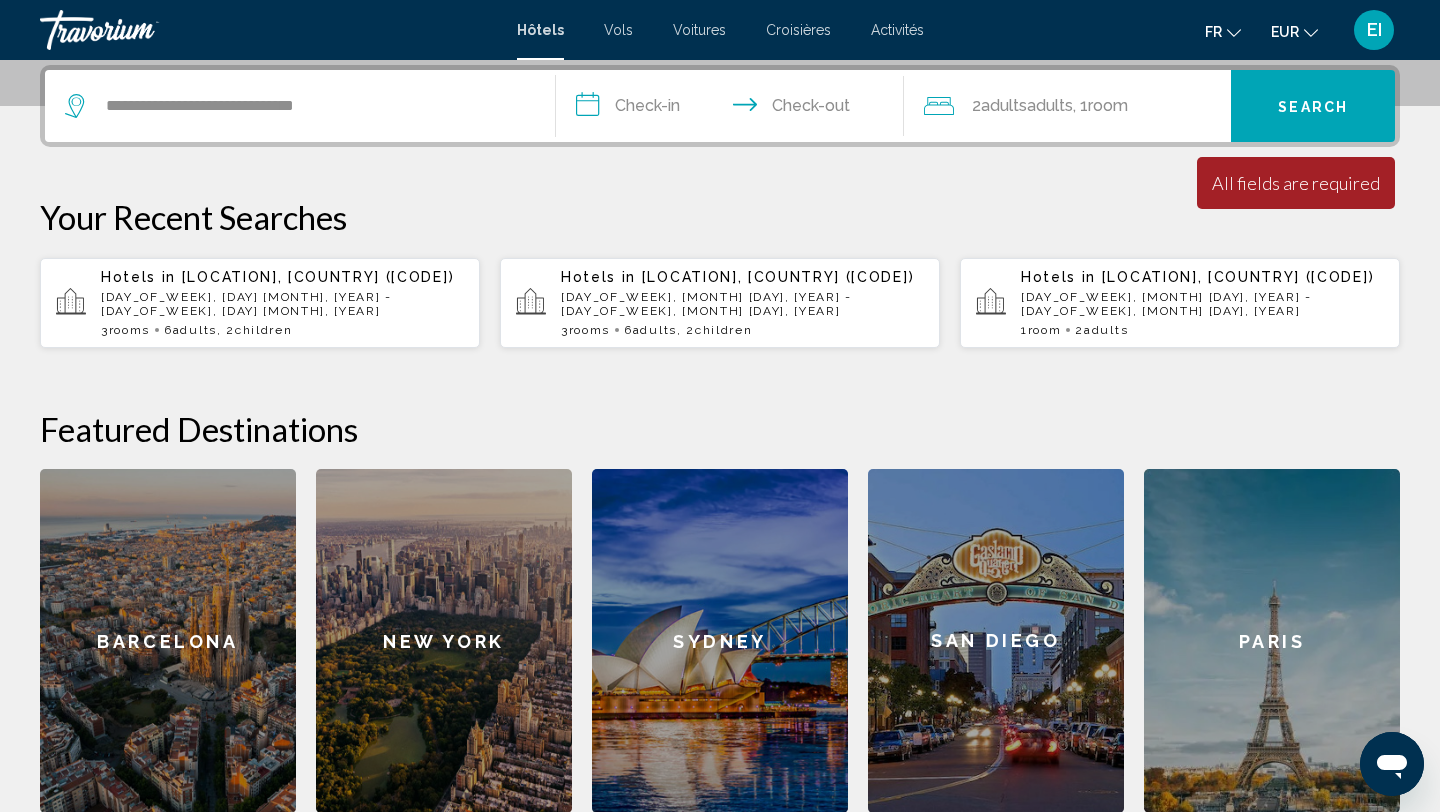 click on "**********" at bounding box center [734, 109] 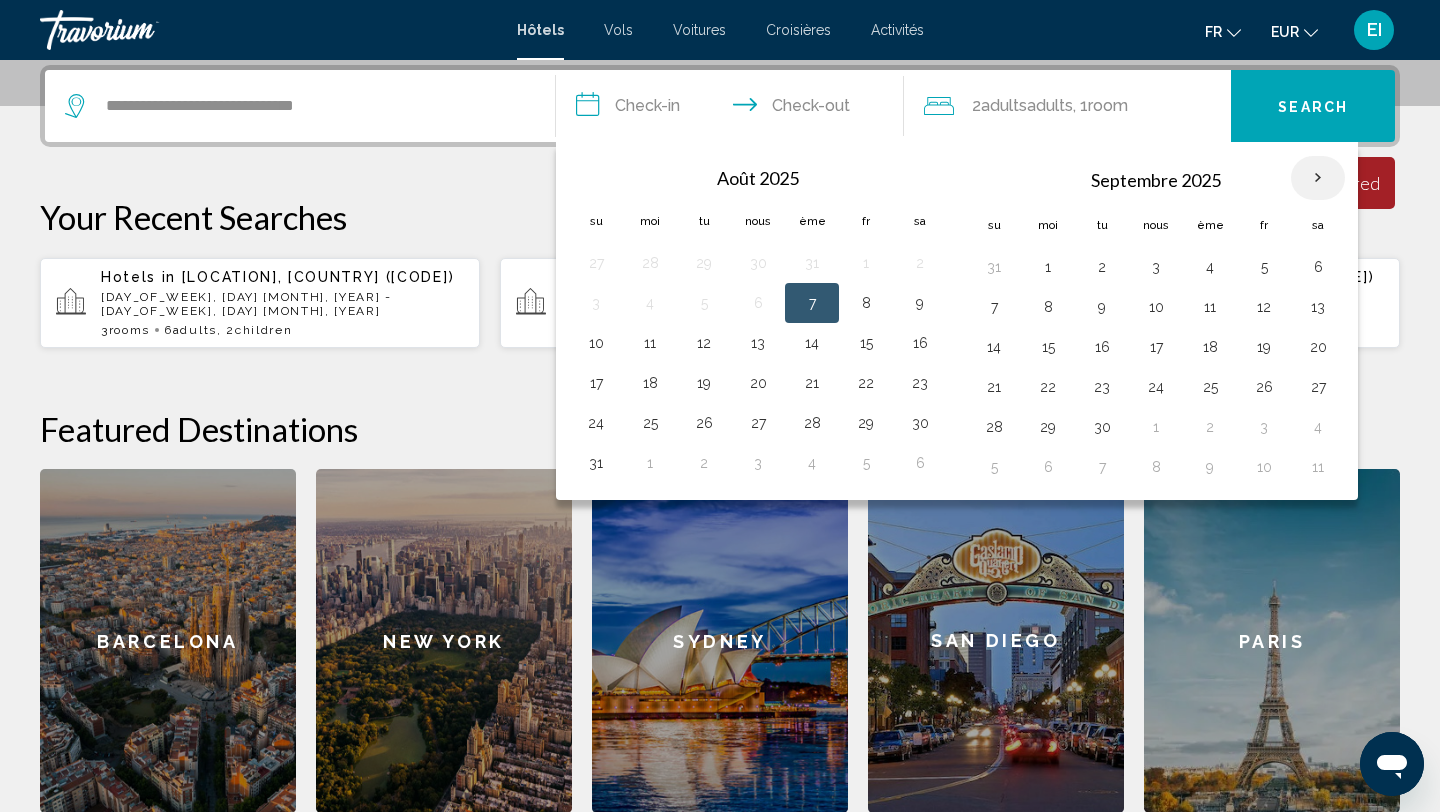 click at bounding box center [1318, 178] 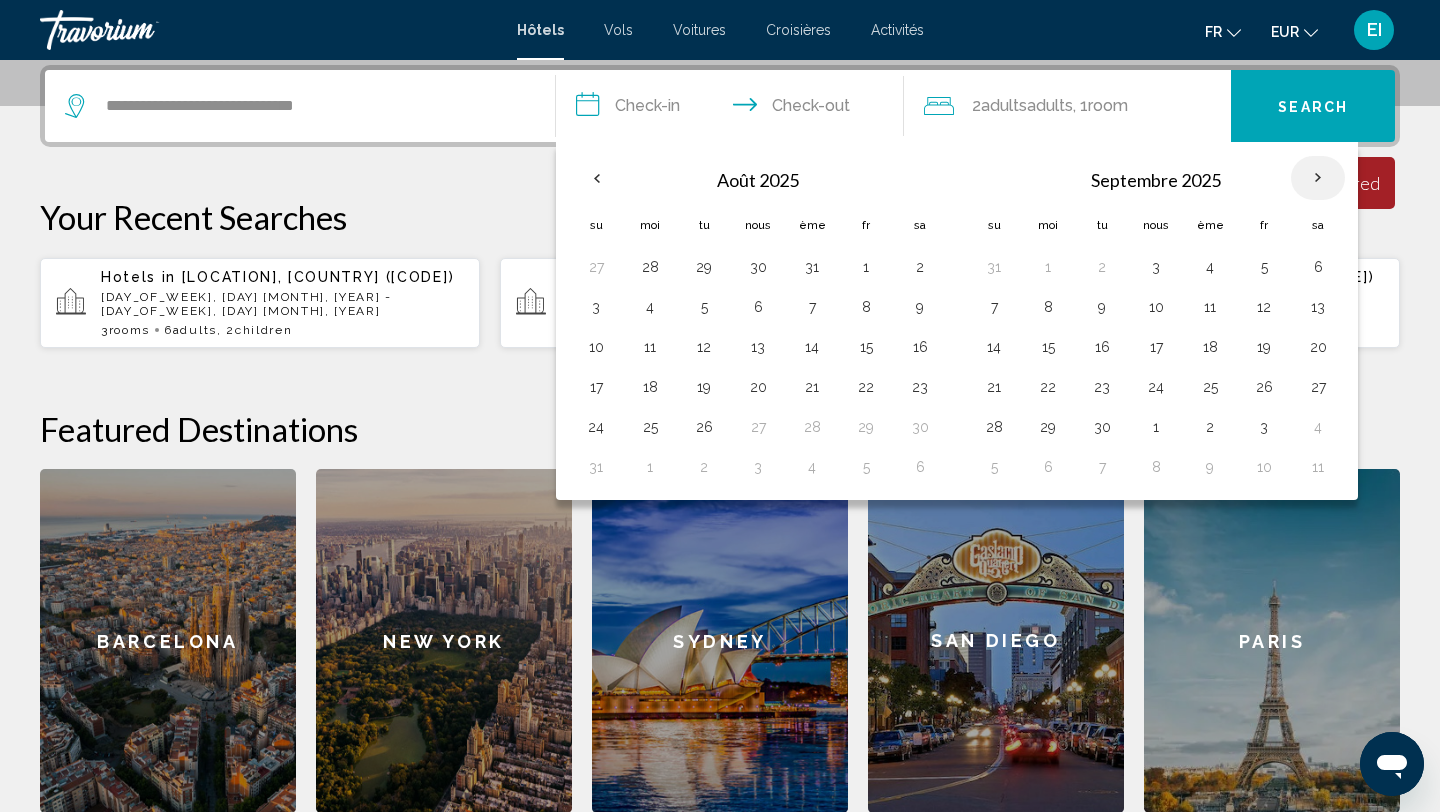 click at bounding box center [1318, 178] 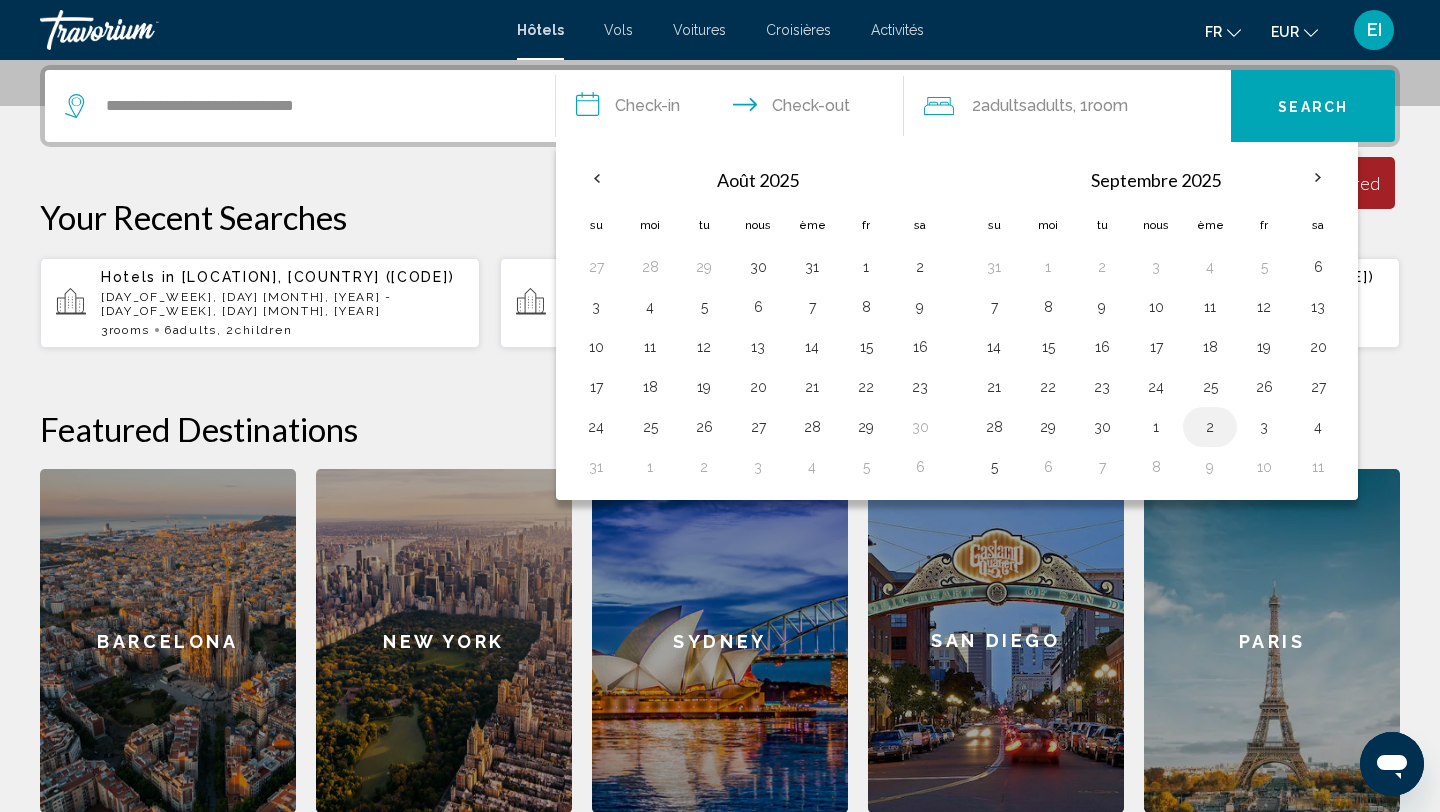 click on "2" at bounding box center [1210, 427] 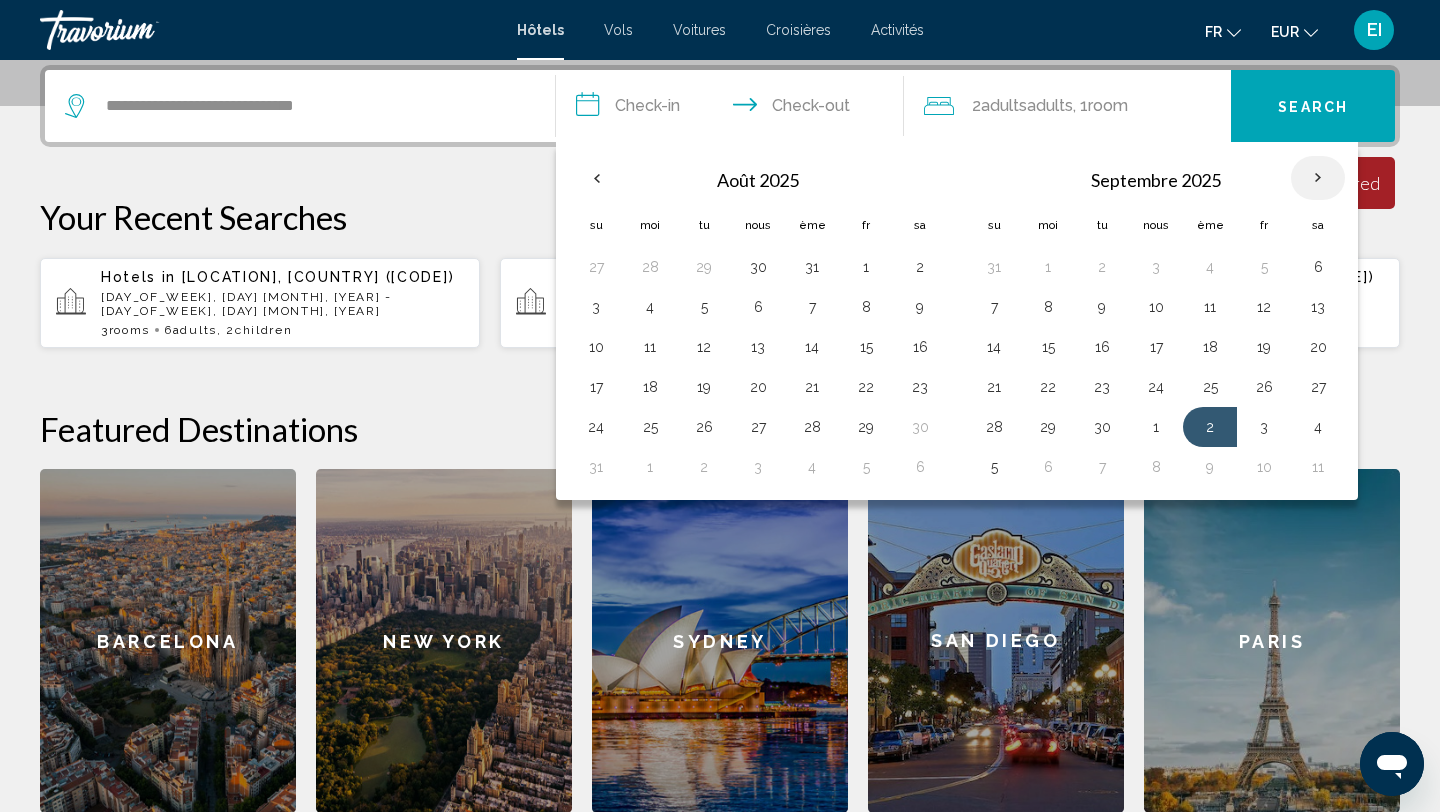 click at bounding box center [1318, 178] 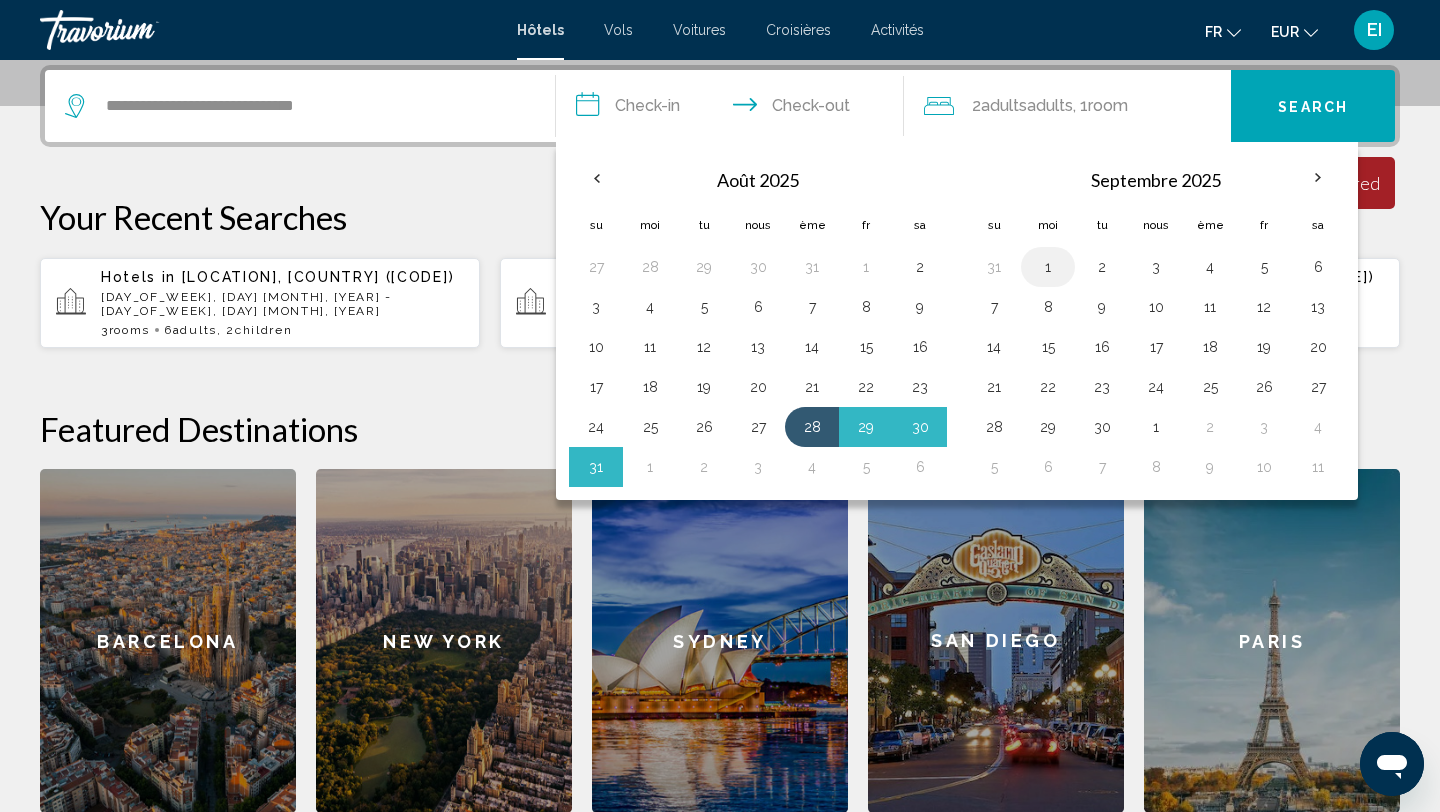 click on "1" at bounding box center [1048, 267] 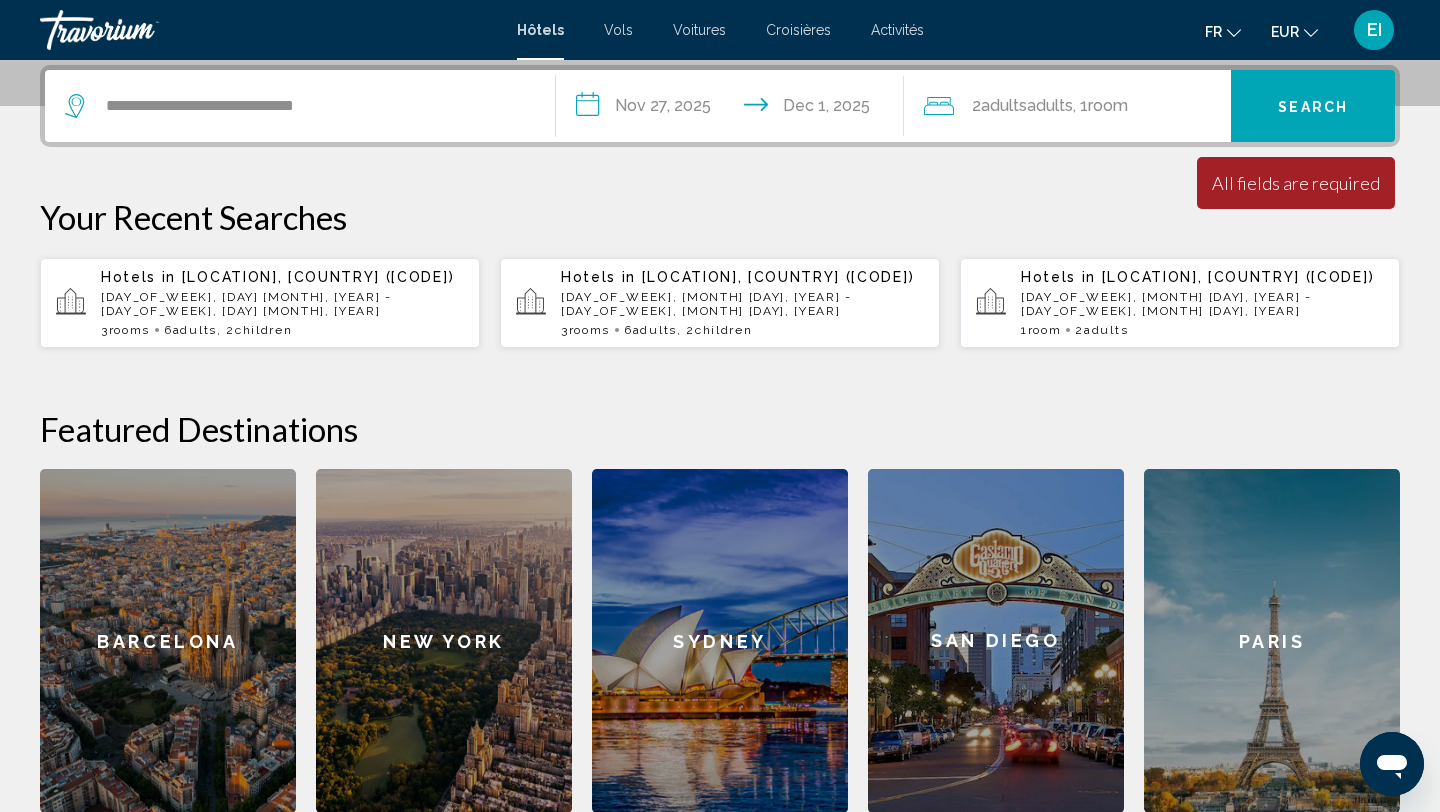 click on "Search" at bounding box center (1313, 107) 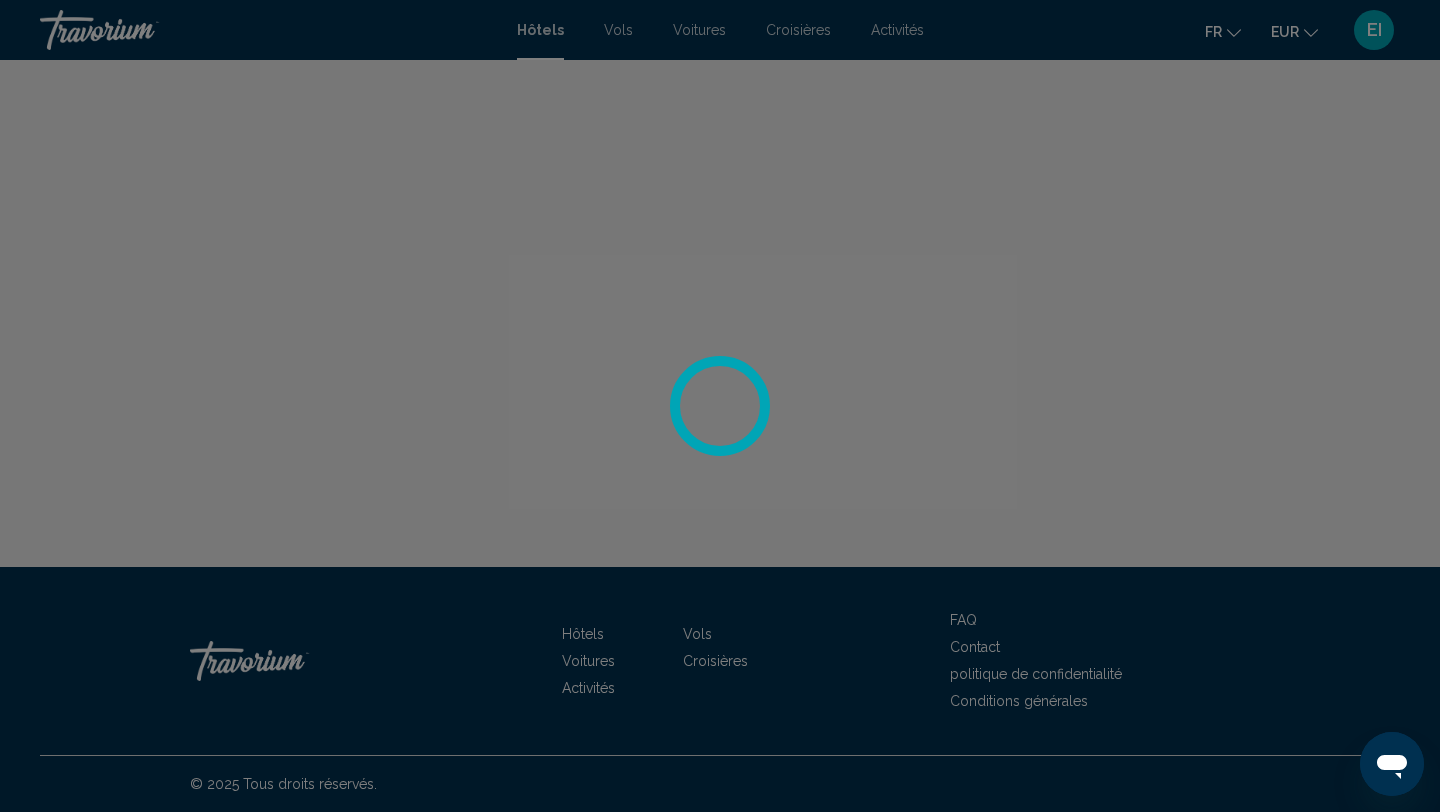 scroll, scrollTop: 0, scrollLeft: 0, axis: both 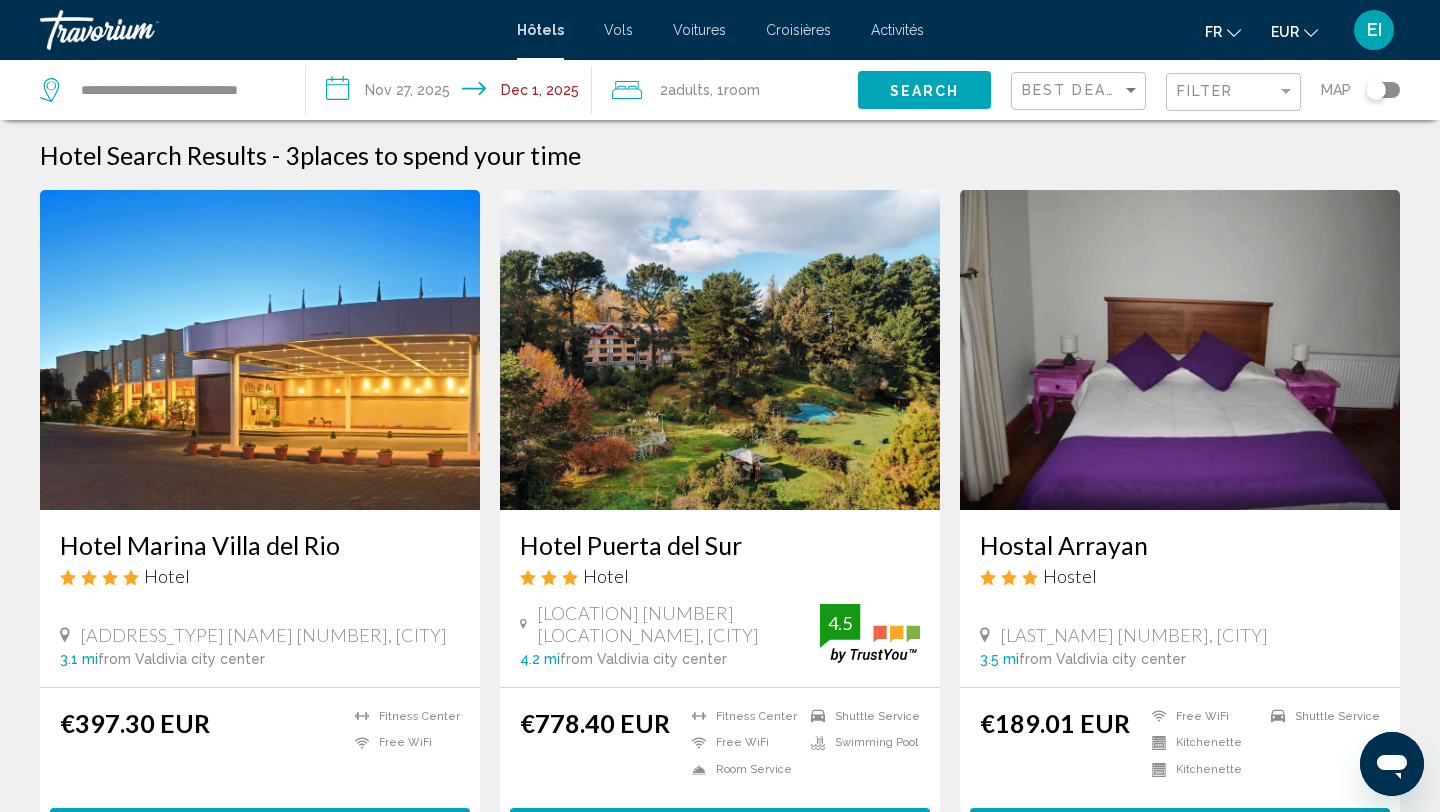 click on "**********" at bounding box center [453, 93] 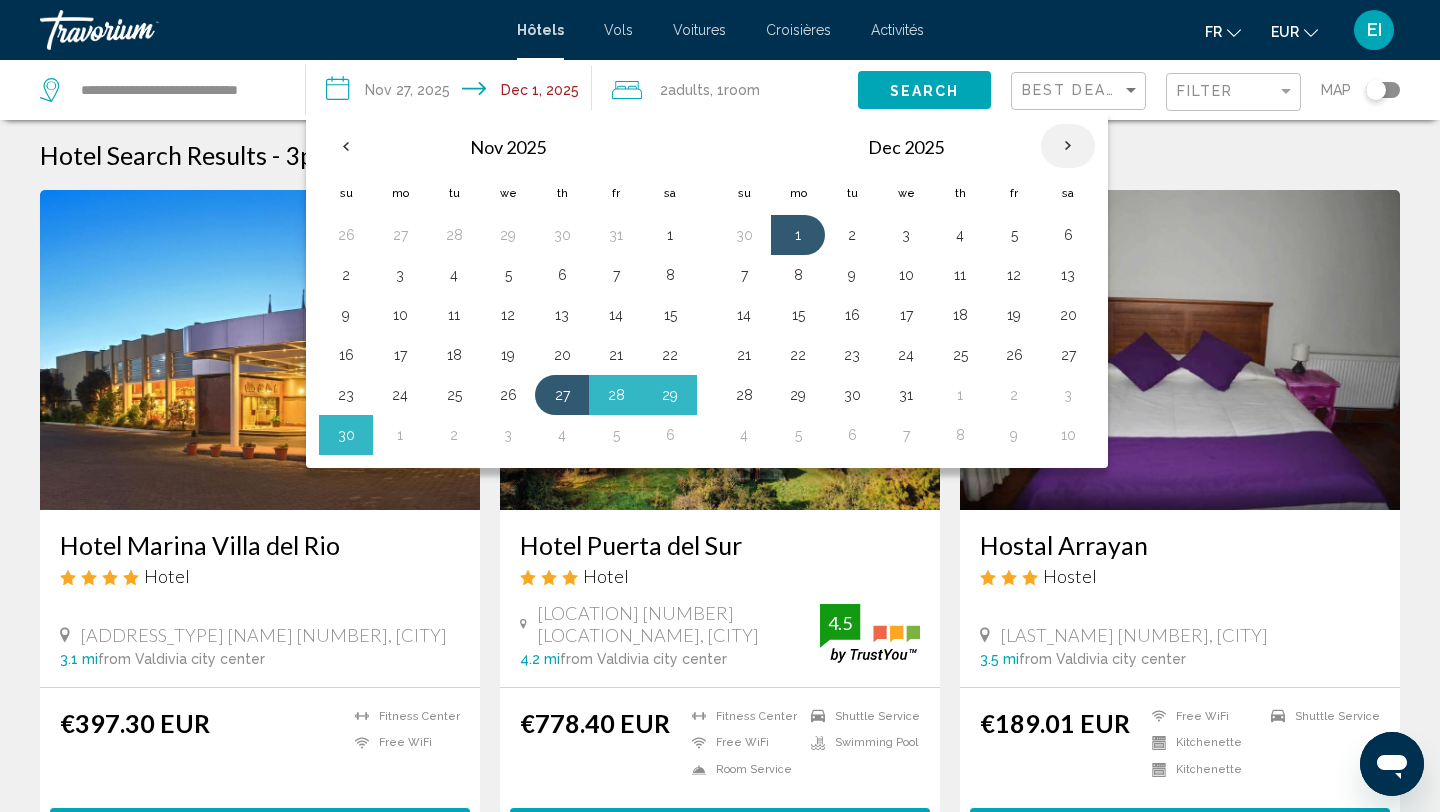 click at bounding box center (1068, 146) 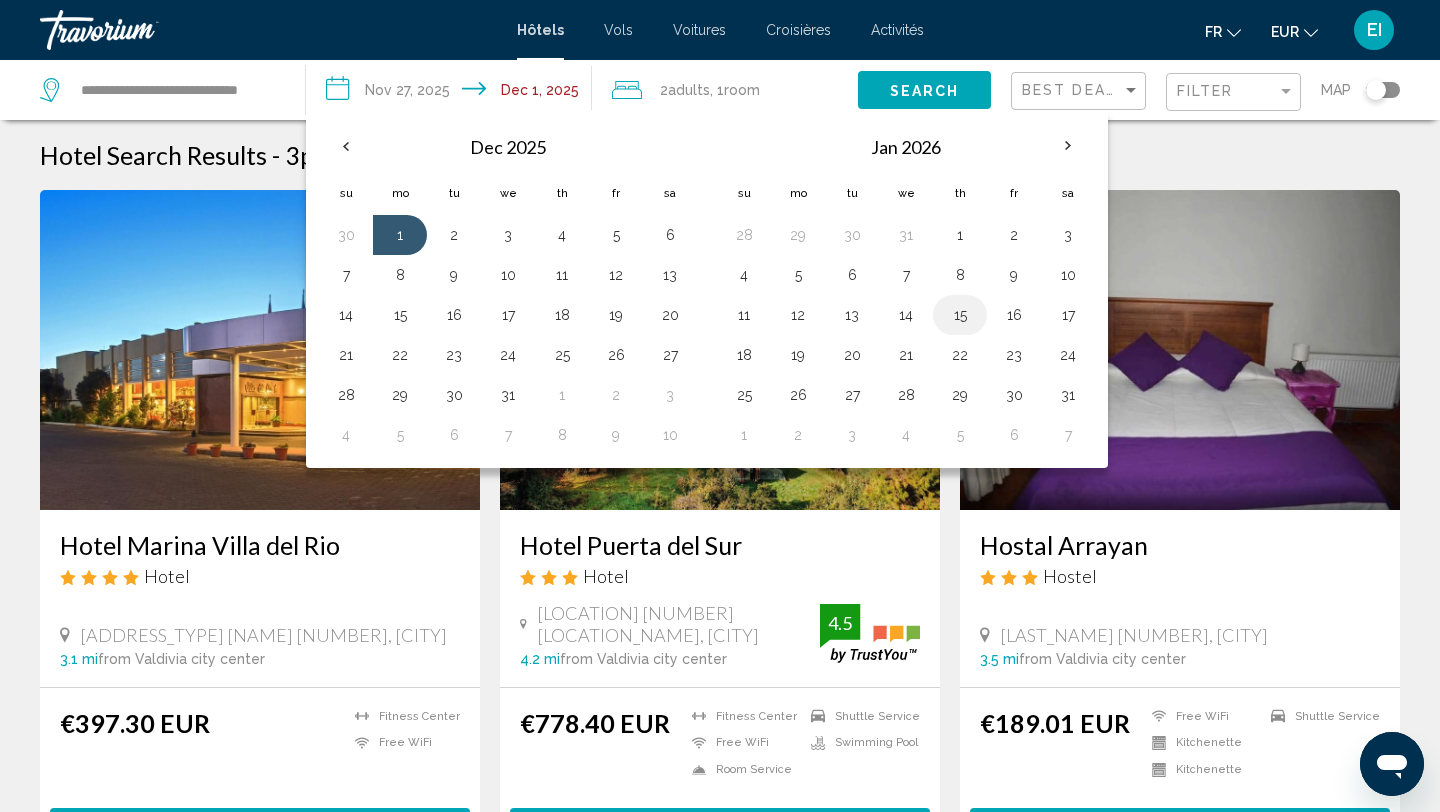 click on "15" at bounding box center (960, 315) 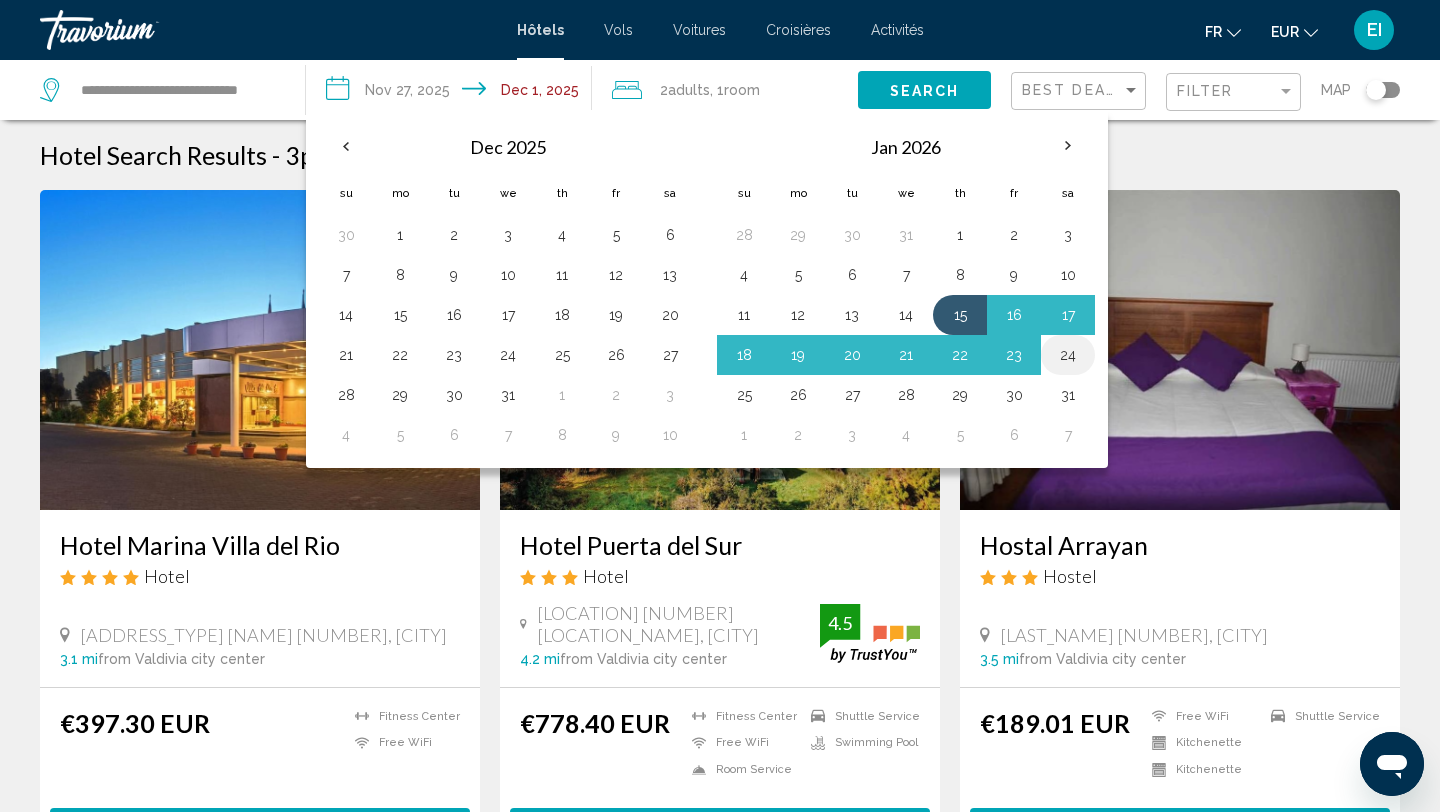 click on "24" at bounding box center [1068, 355] 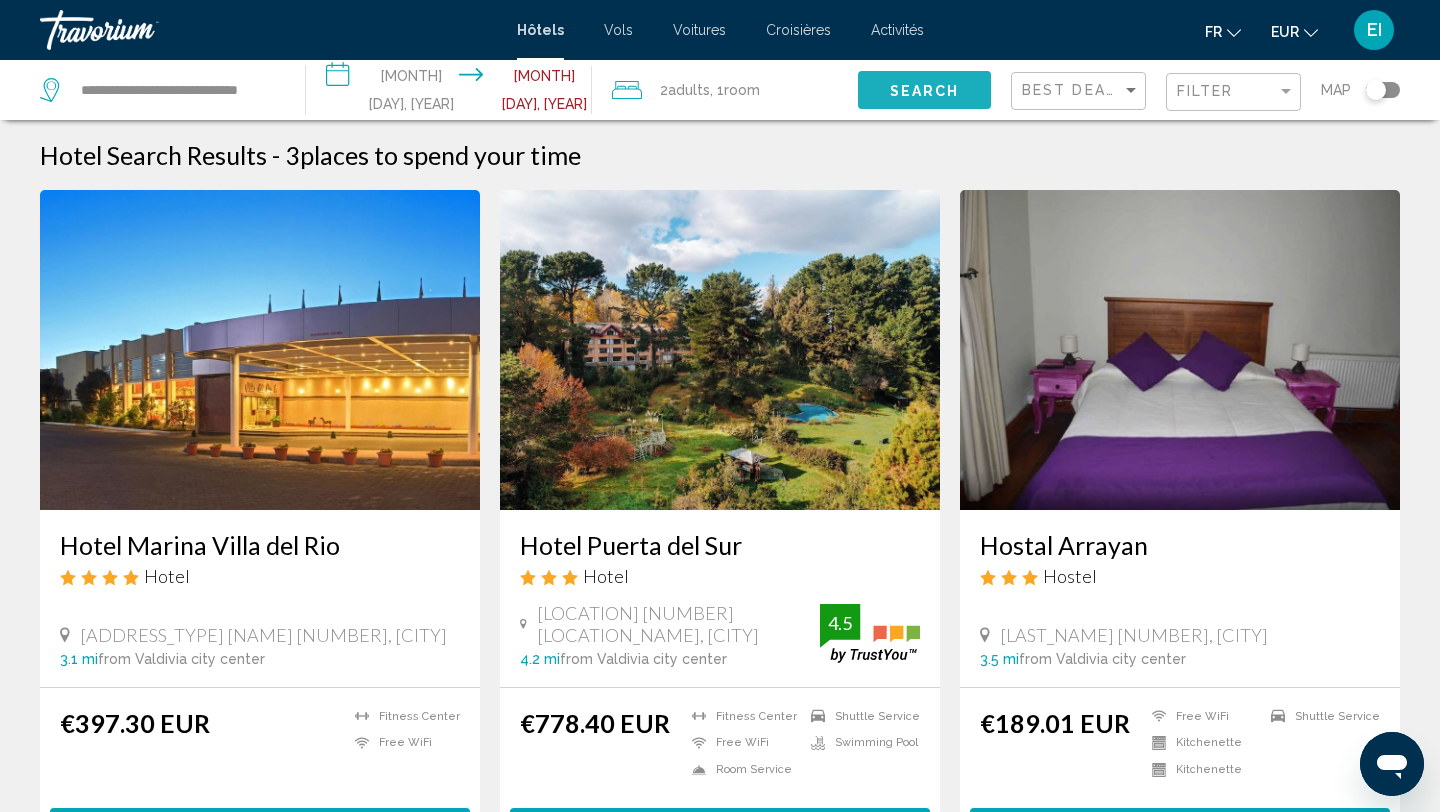 click on "Search" 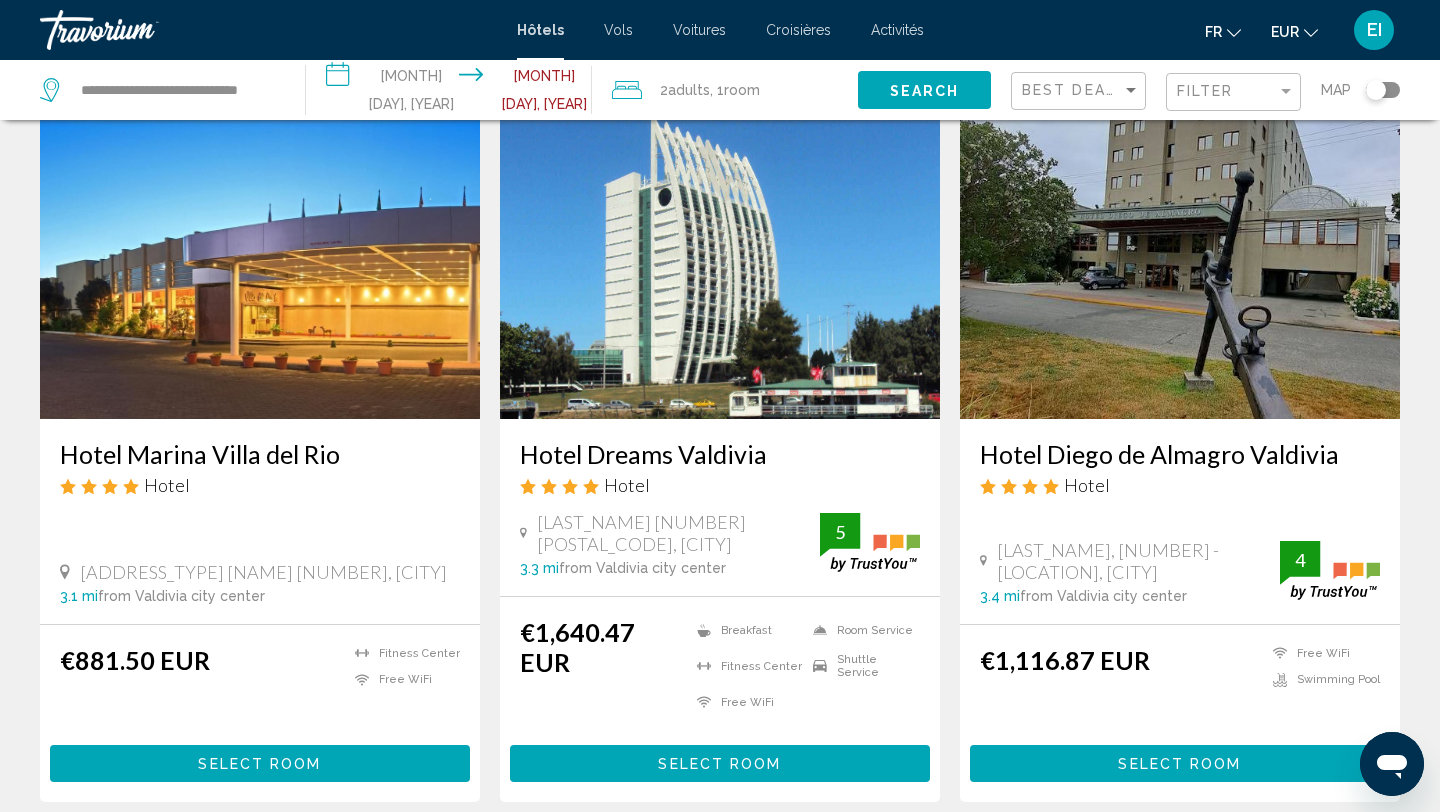 scroll, scrollTop: 95, scrollLeft: 0, axis: vertical 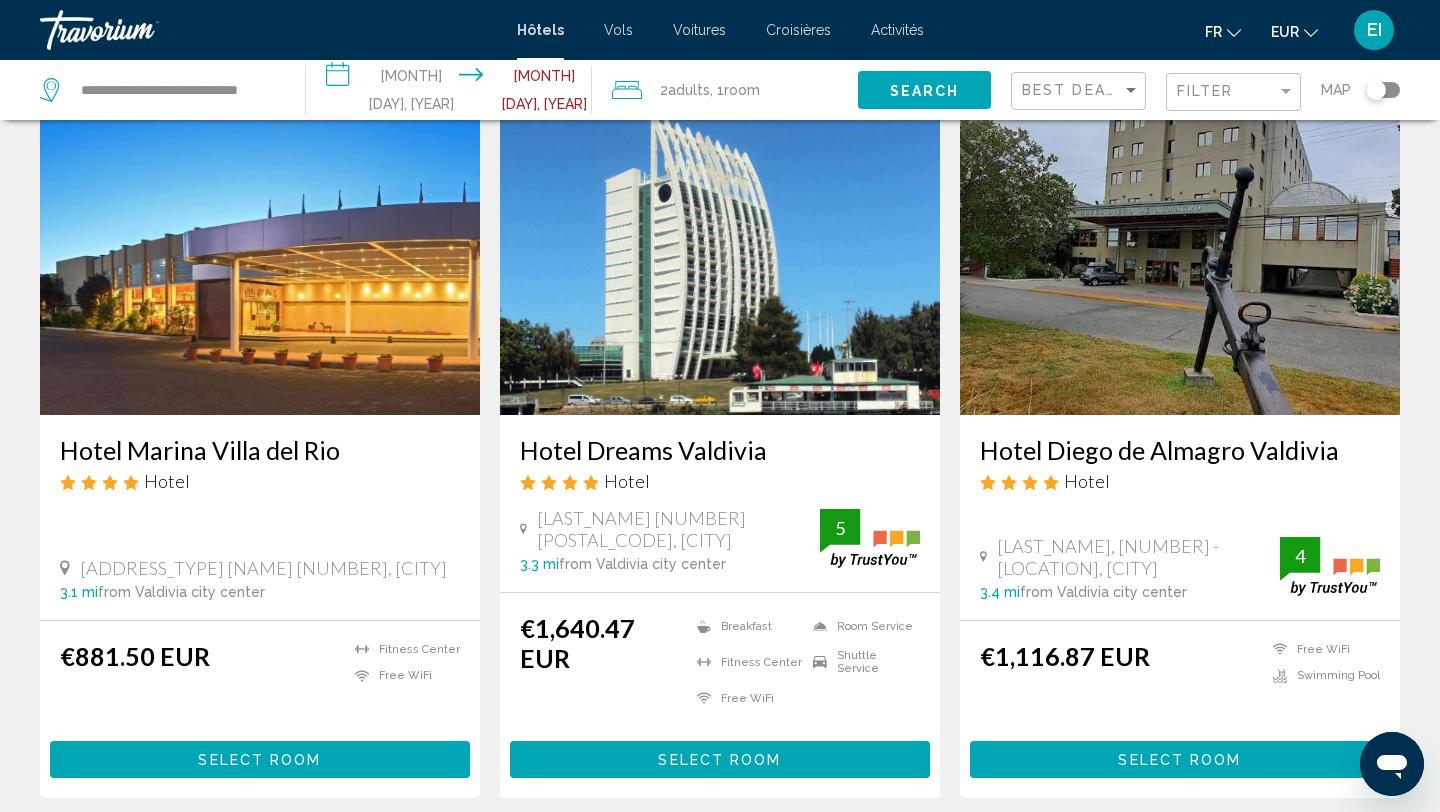 click on "Select Room" at bounding box center (259, 760) 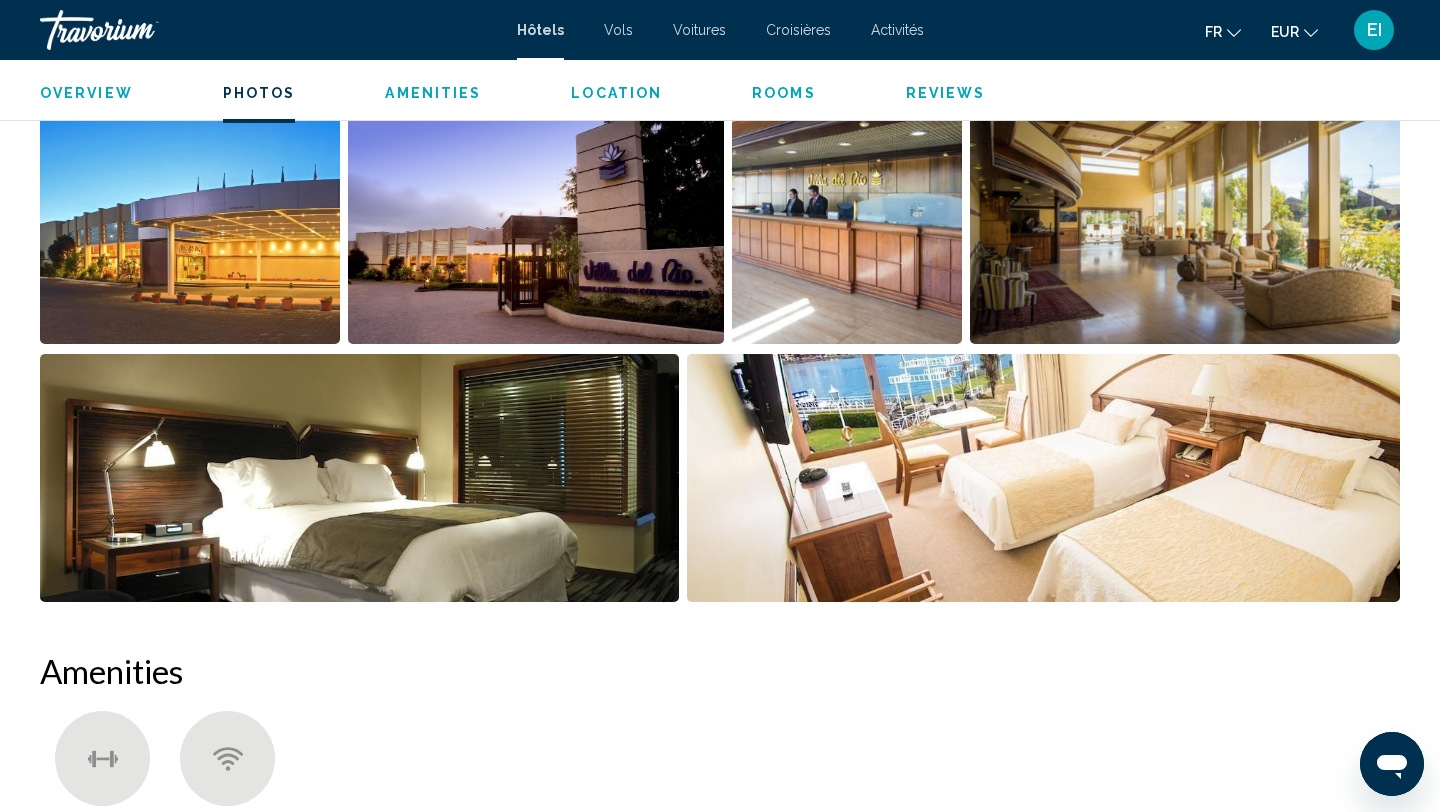 scroll, scrollTop: 1046, scrollLeft: 0, axis: vertical 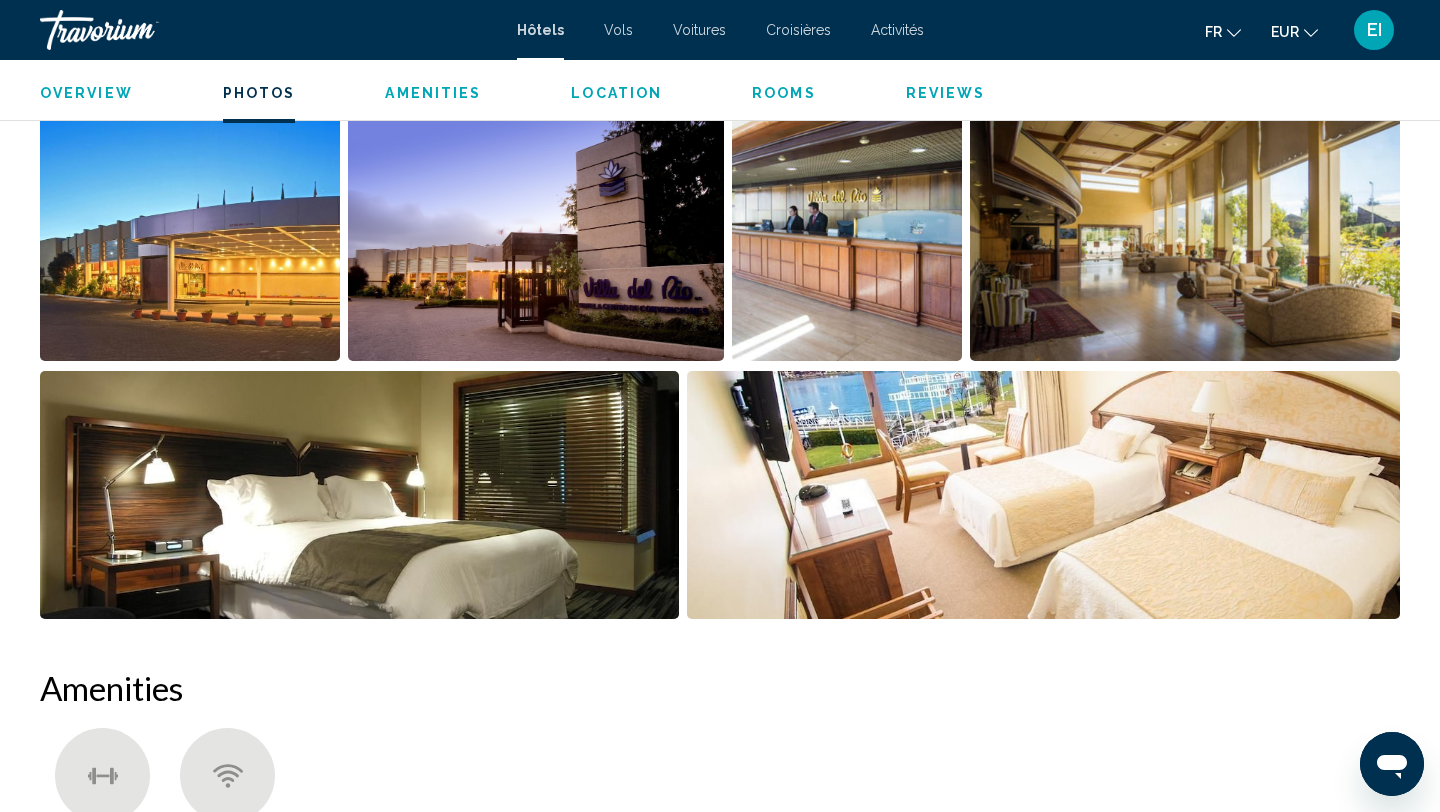 click at bounding box center [359, 495] 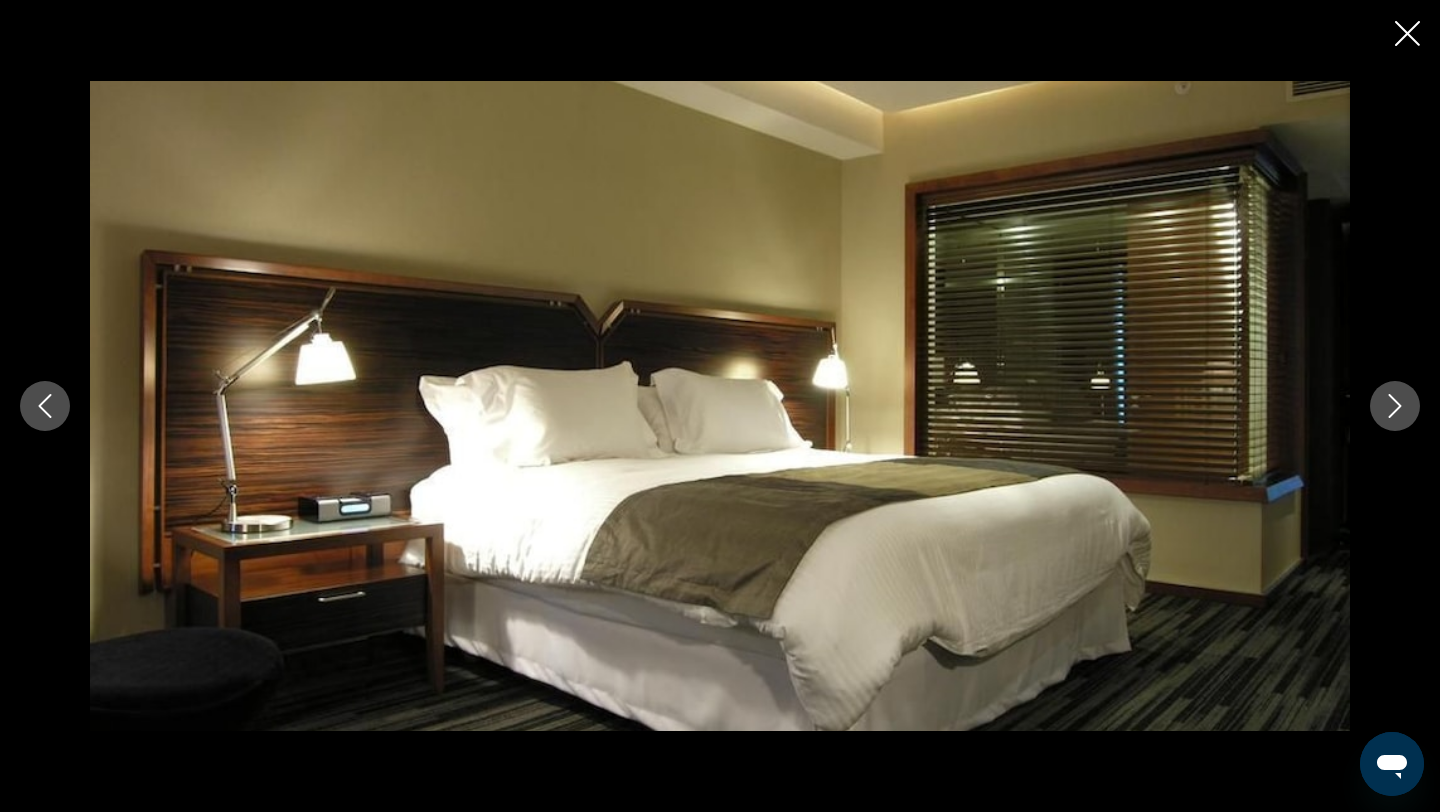 click at bounding box center [1395, 406] 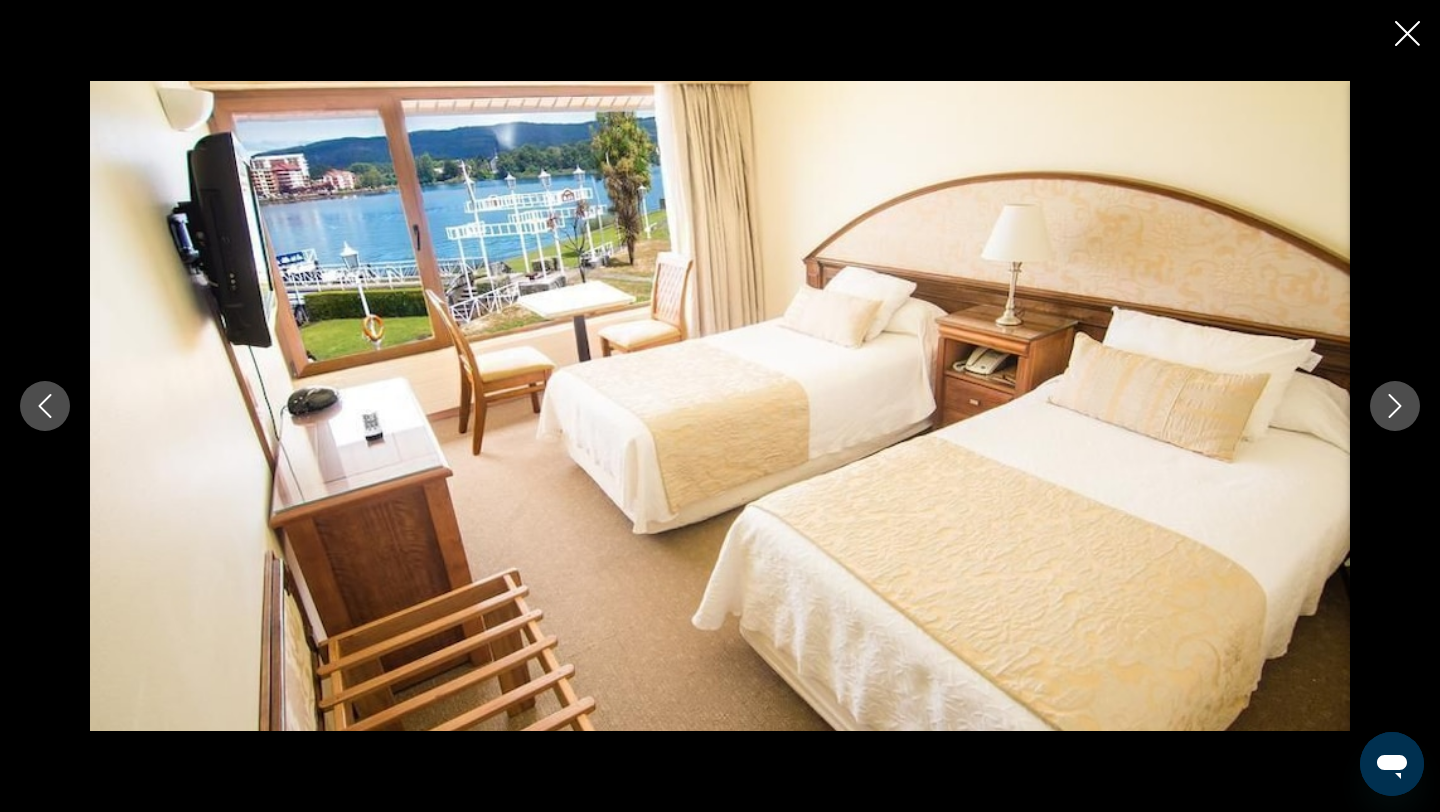 click at bounding box center [1395, 406] 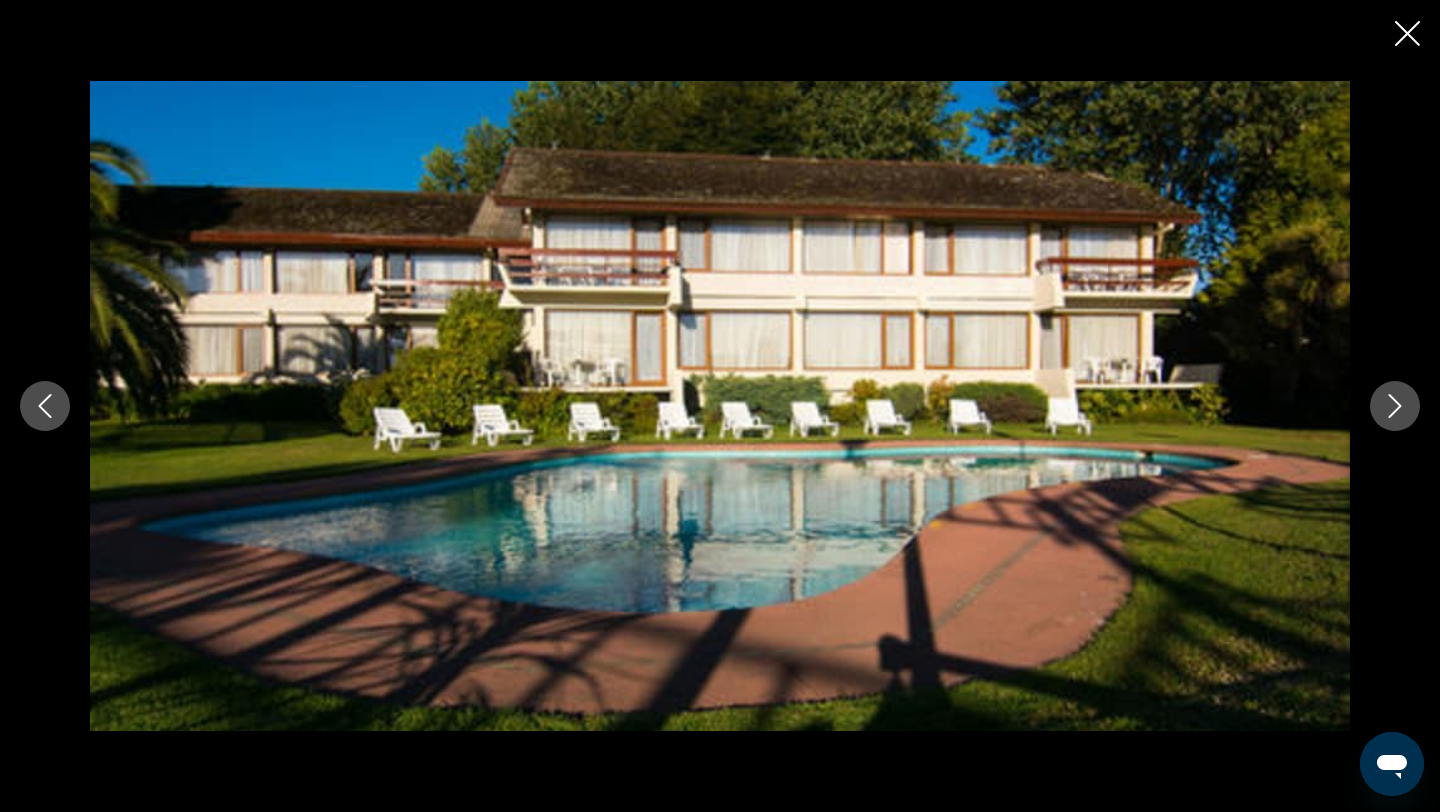 click at bounding box center (1395, 406) 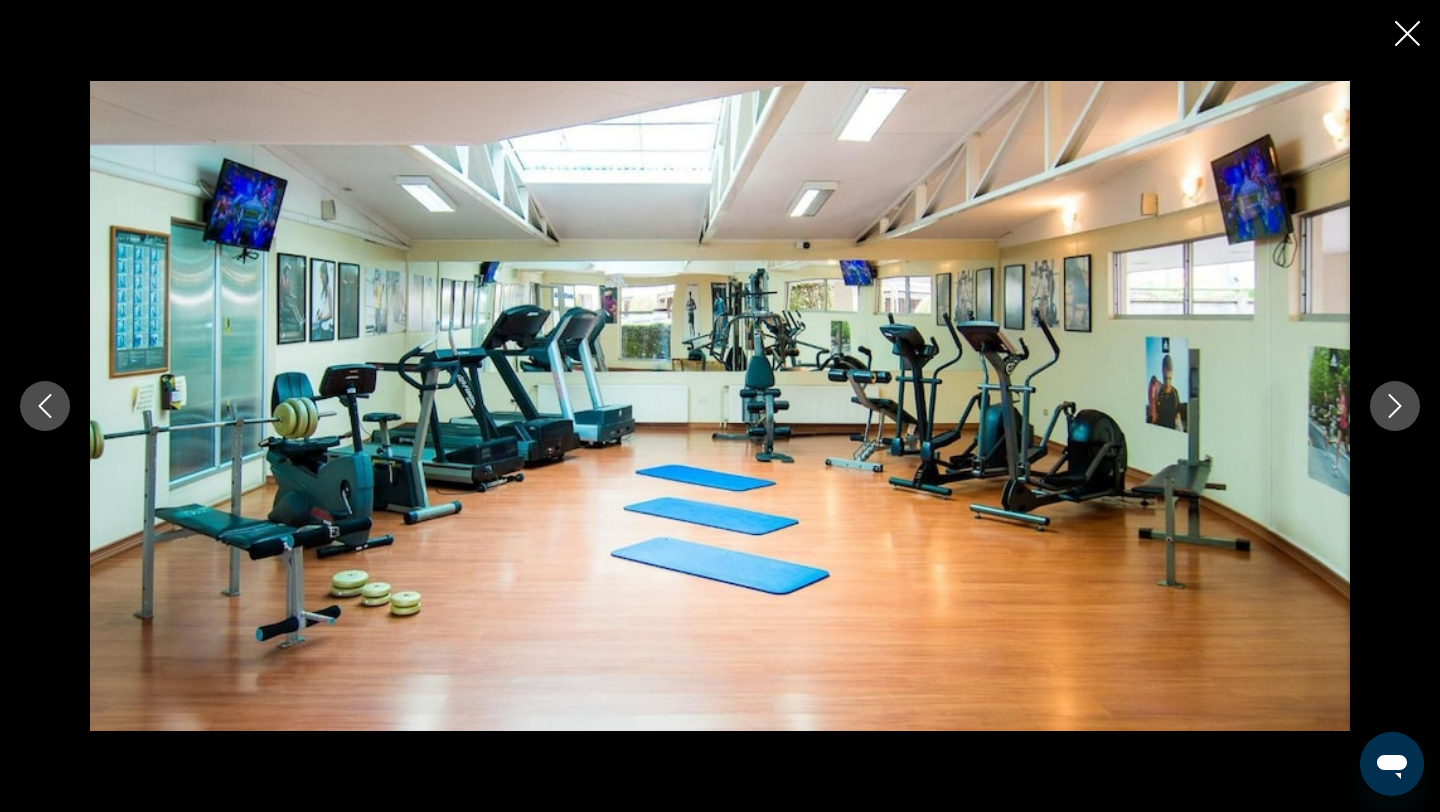 click at bounding box center (1395, 406) 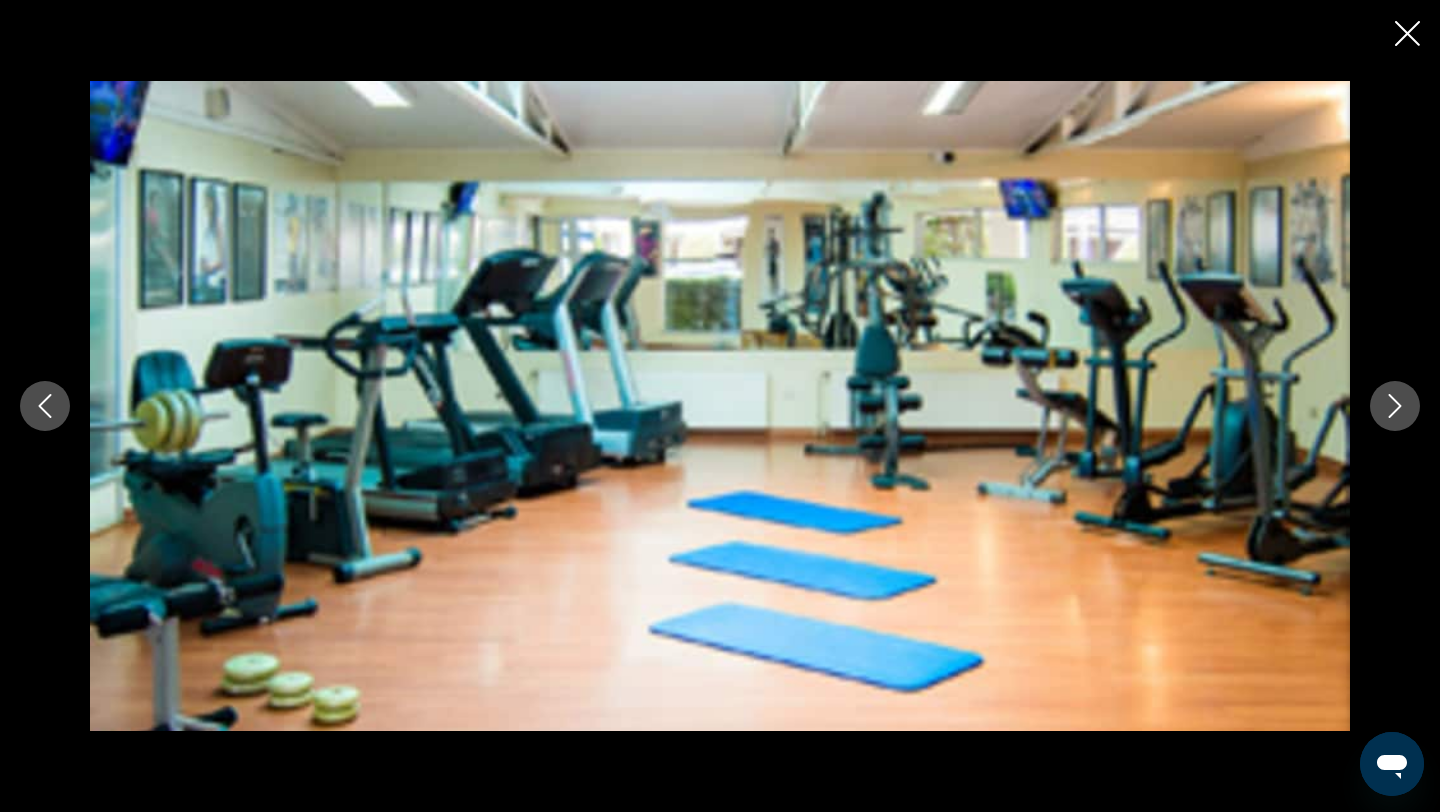 click at bounding box center [1395, 406] 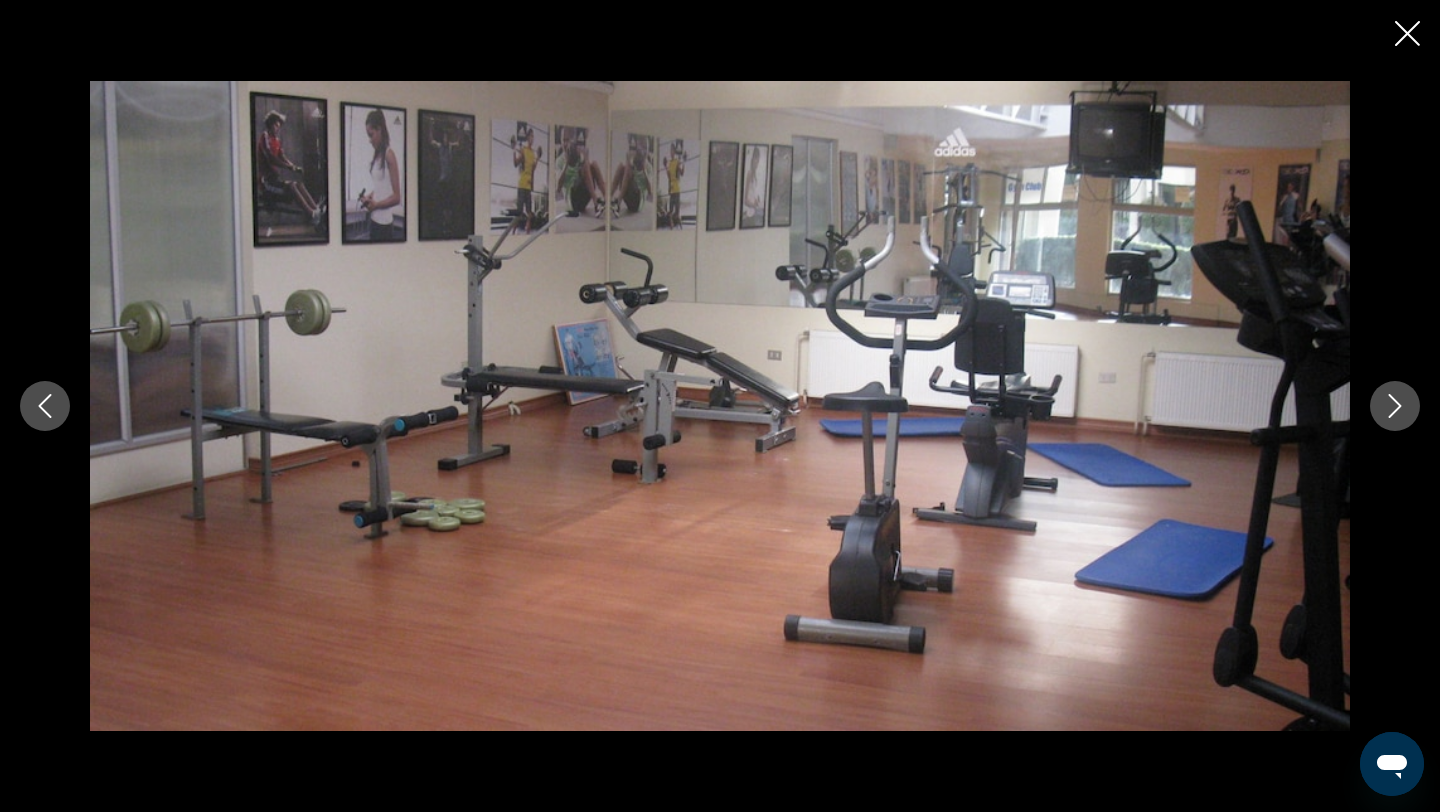 click at bounding box center [1395, 406] 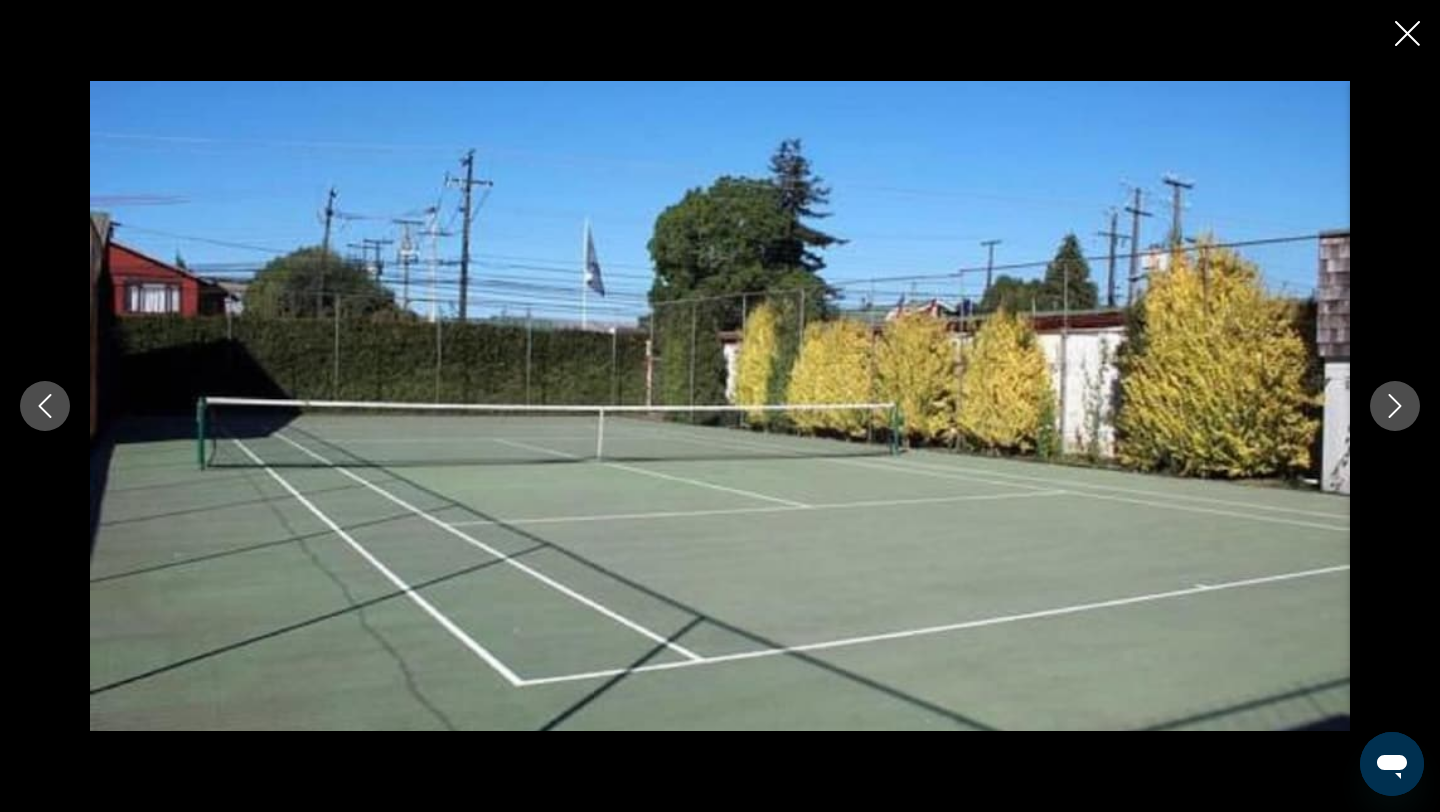 click at bounding box center [1395, 406] 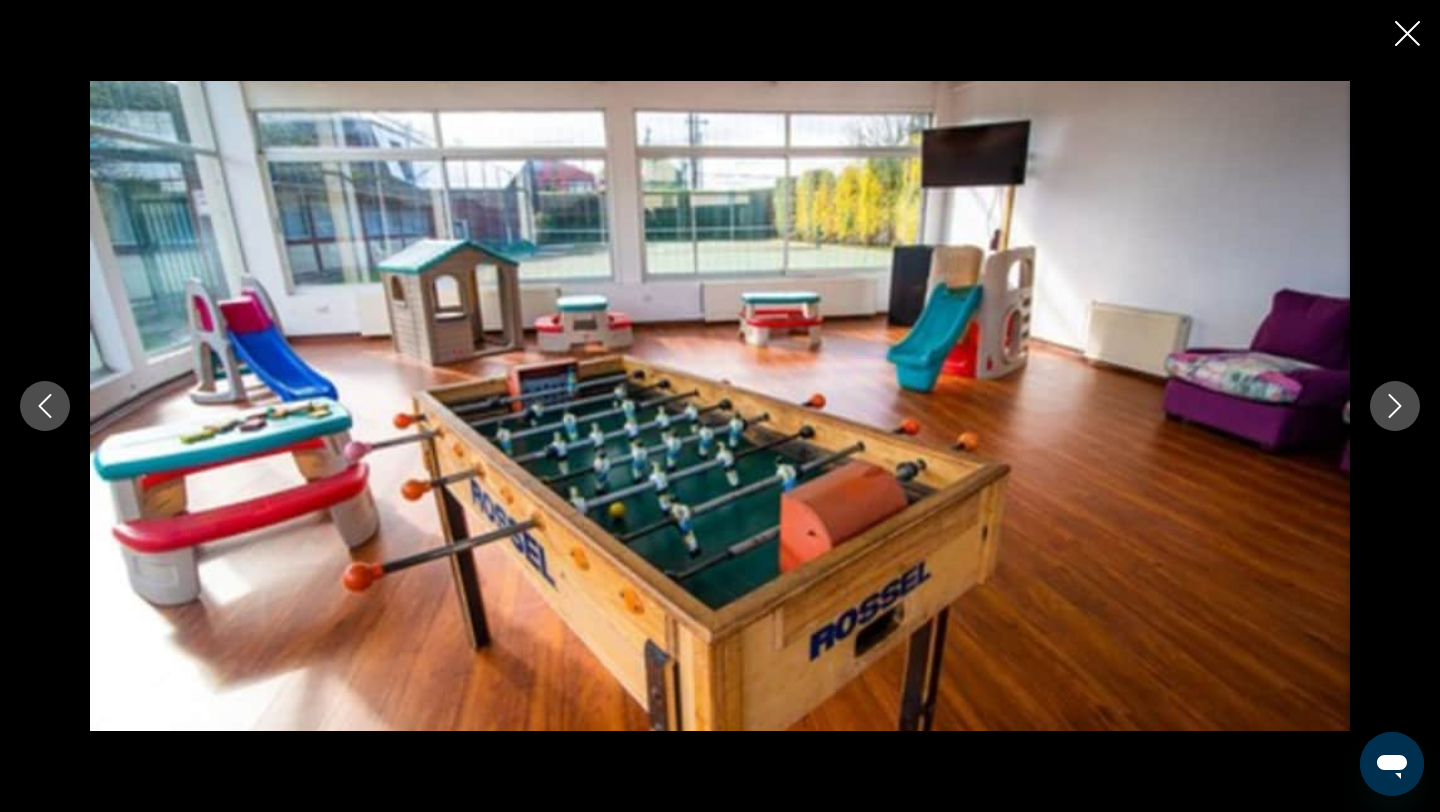 click at bounding box center (1395, 406) 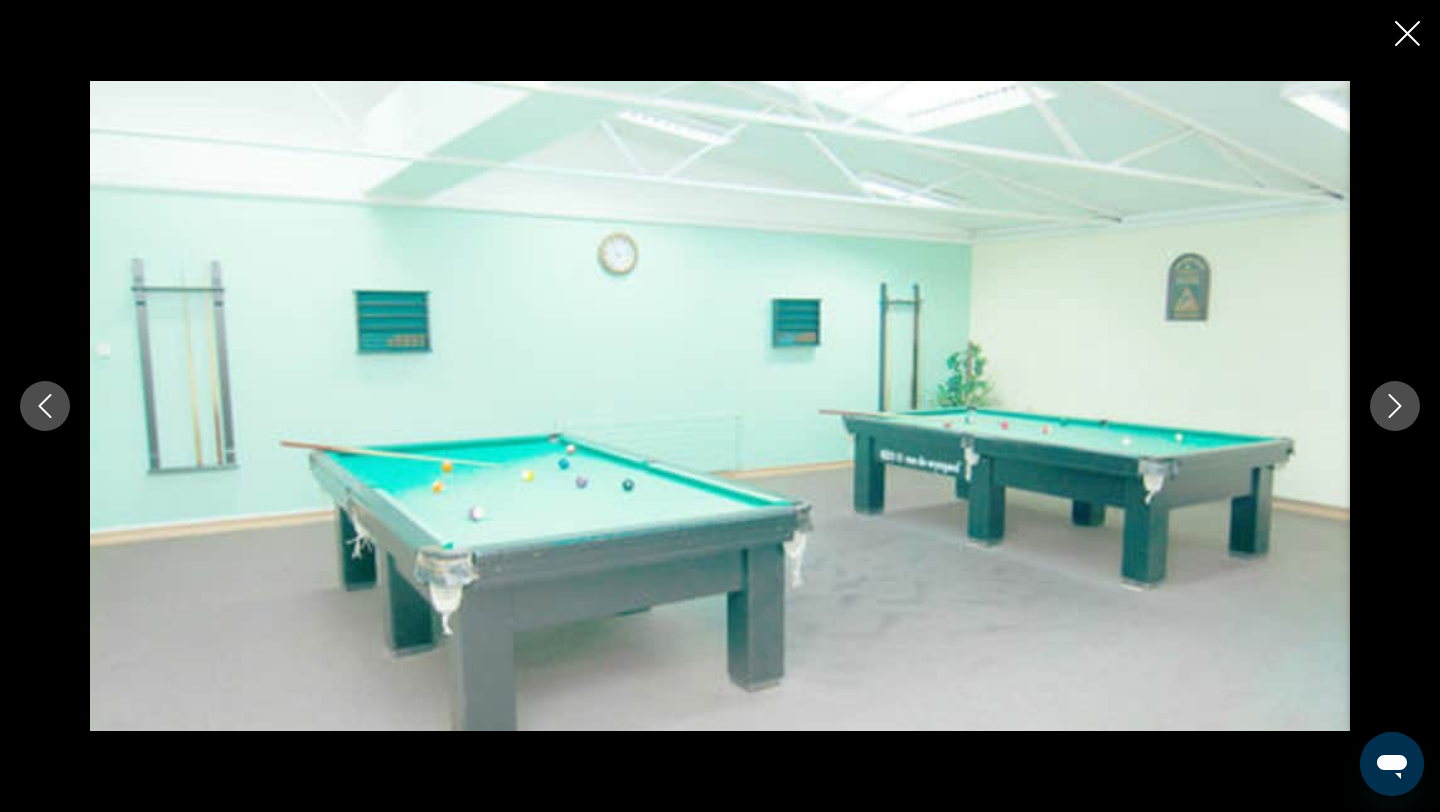 click at bounding box center [1395, 406] 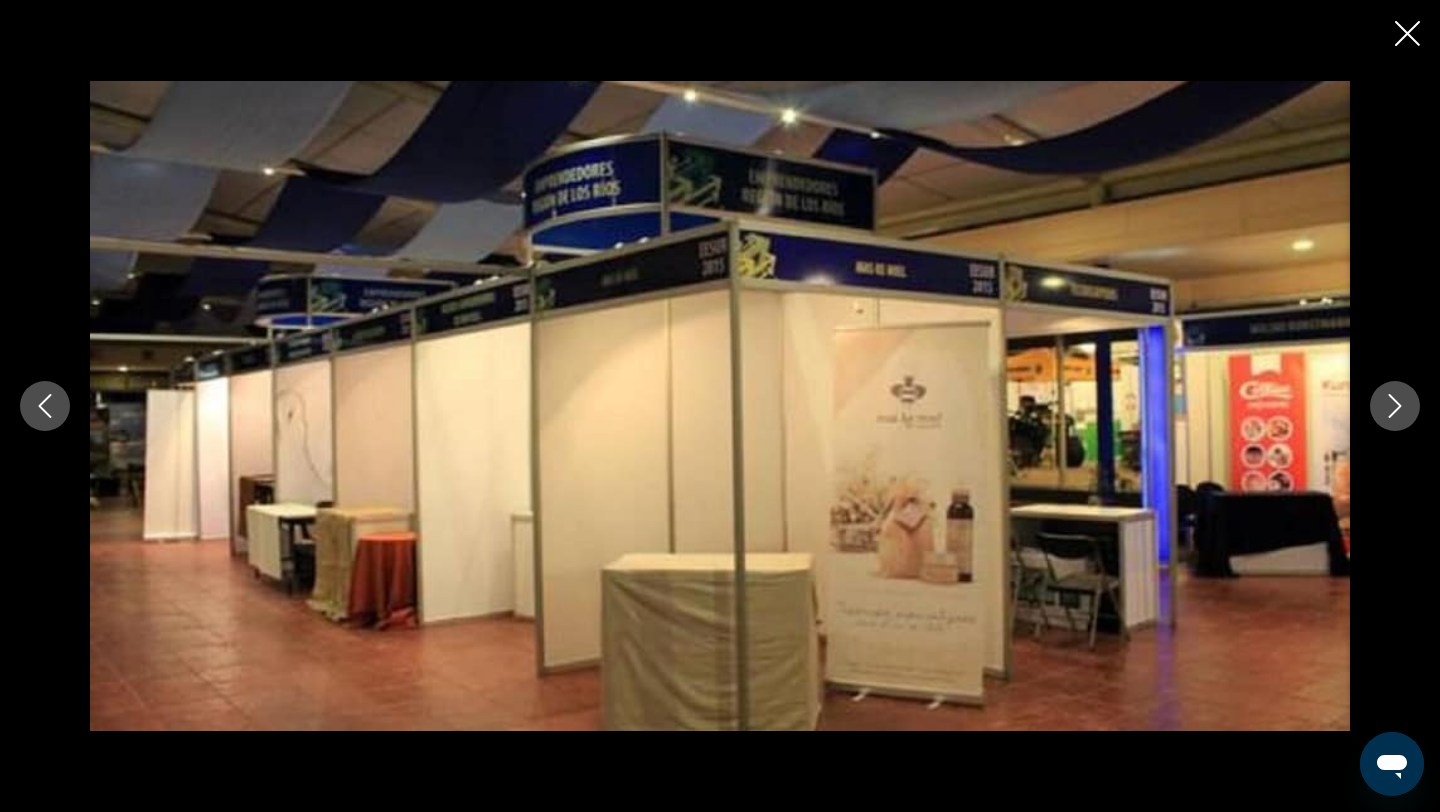 click at bounding box center [1395, 406] 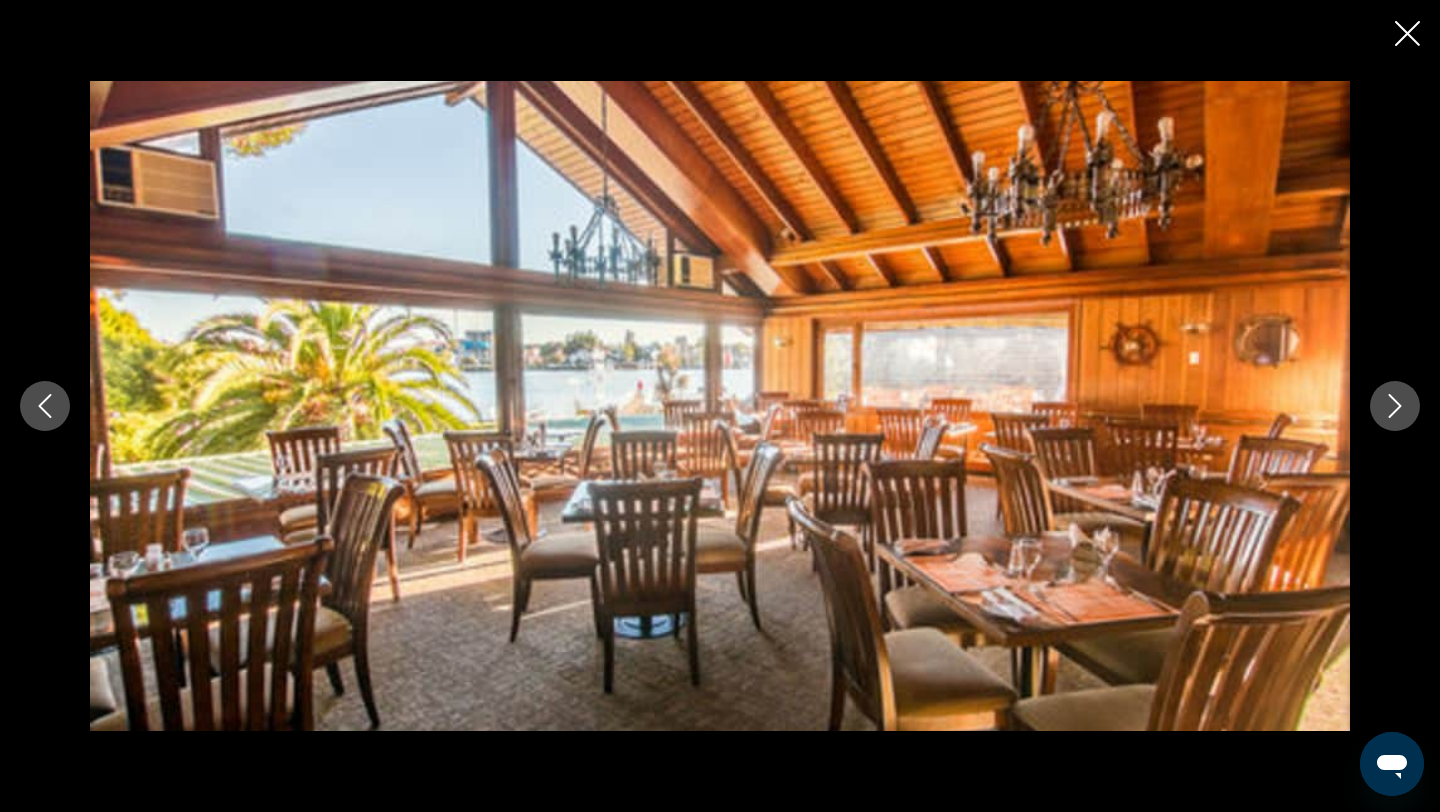 click at bounding box center (1395, 406) 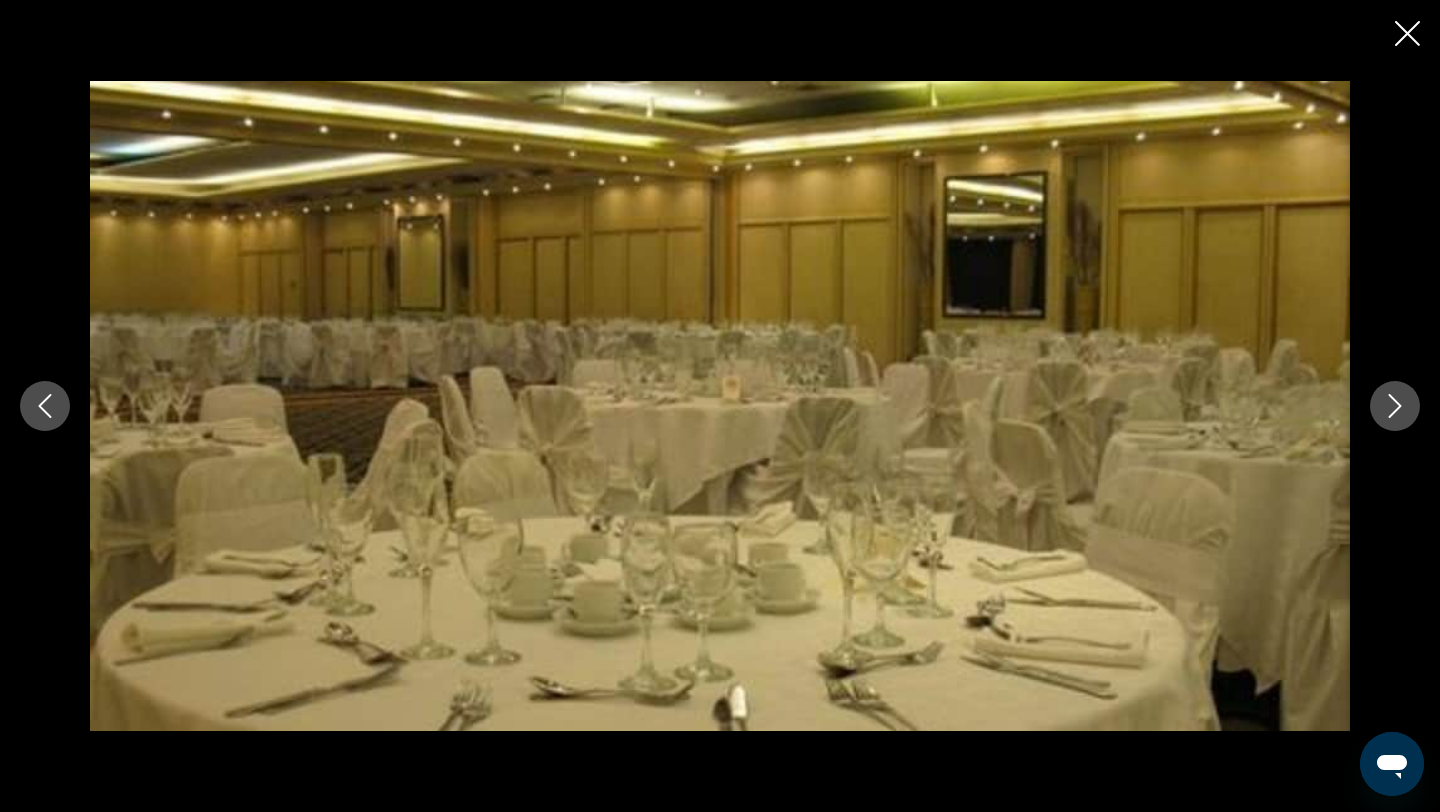 click at bounding box center (1395, 406) 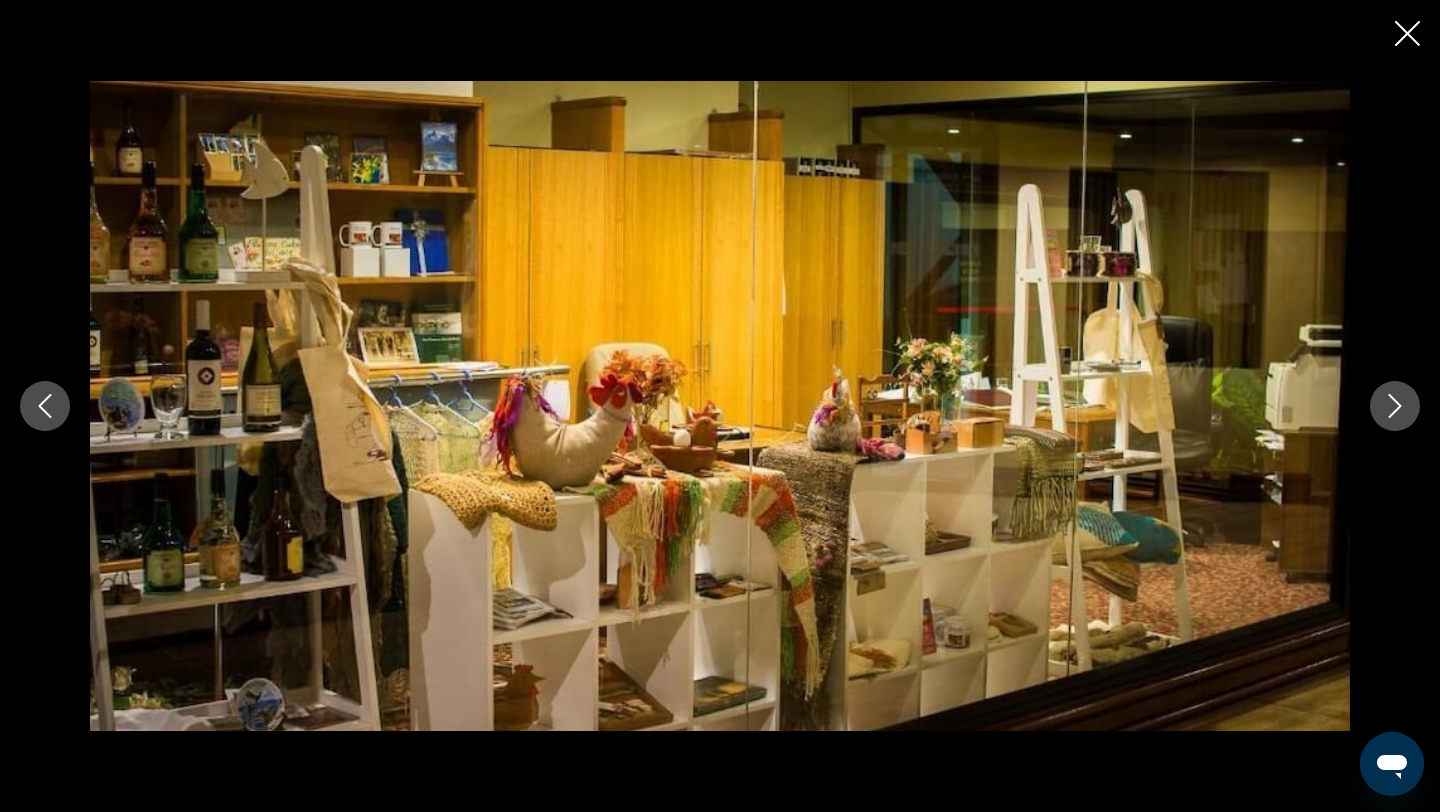 click at bounding box center (1395, 406) 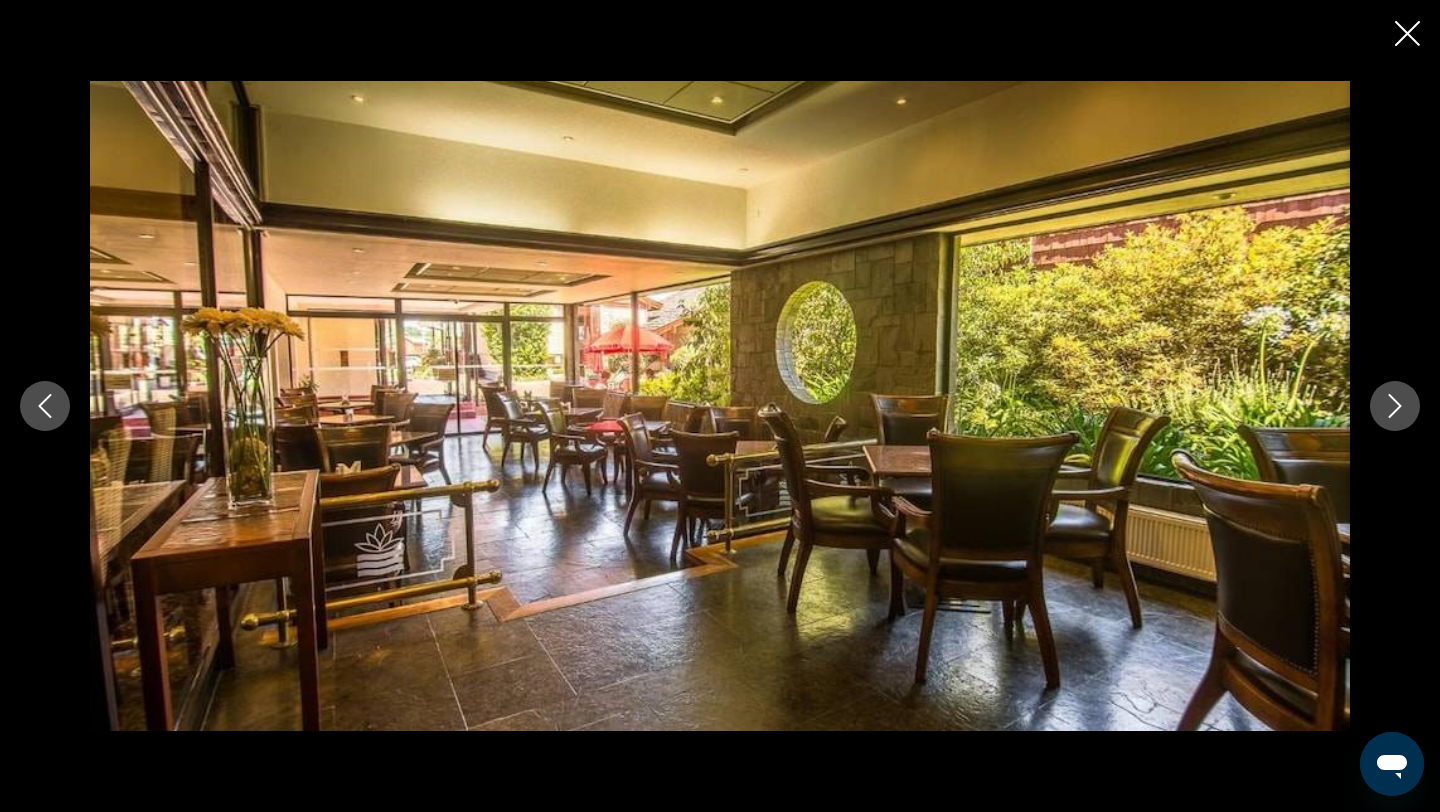 click 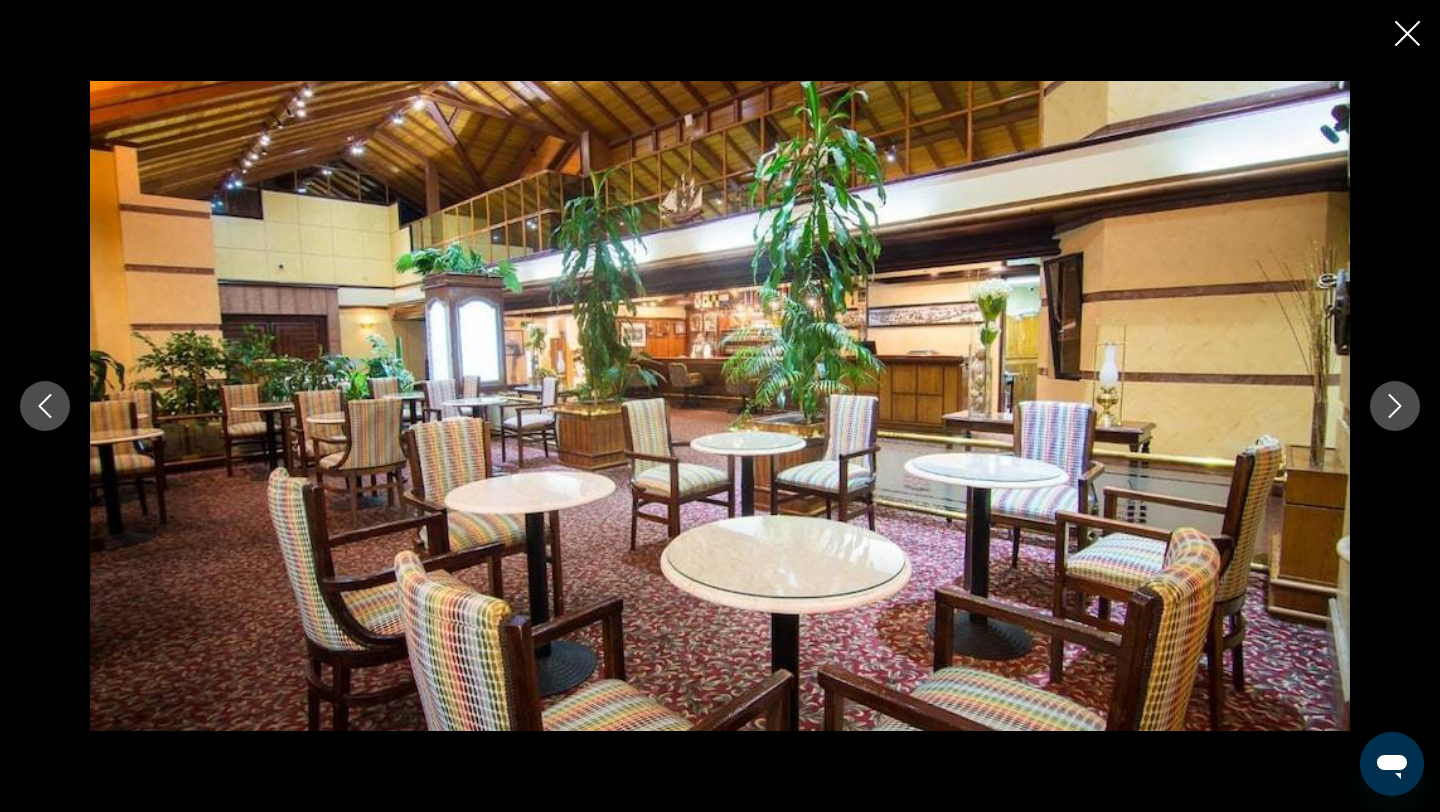 click 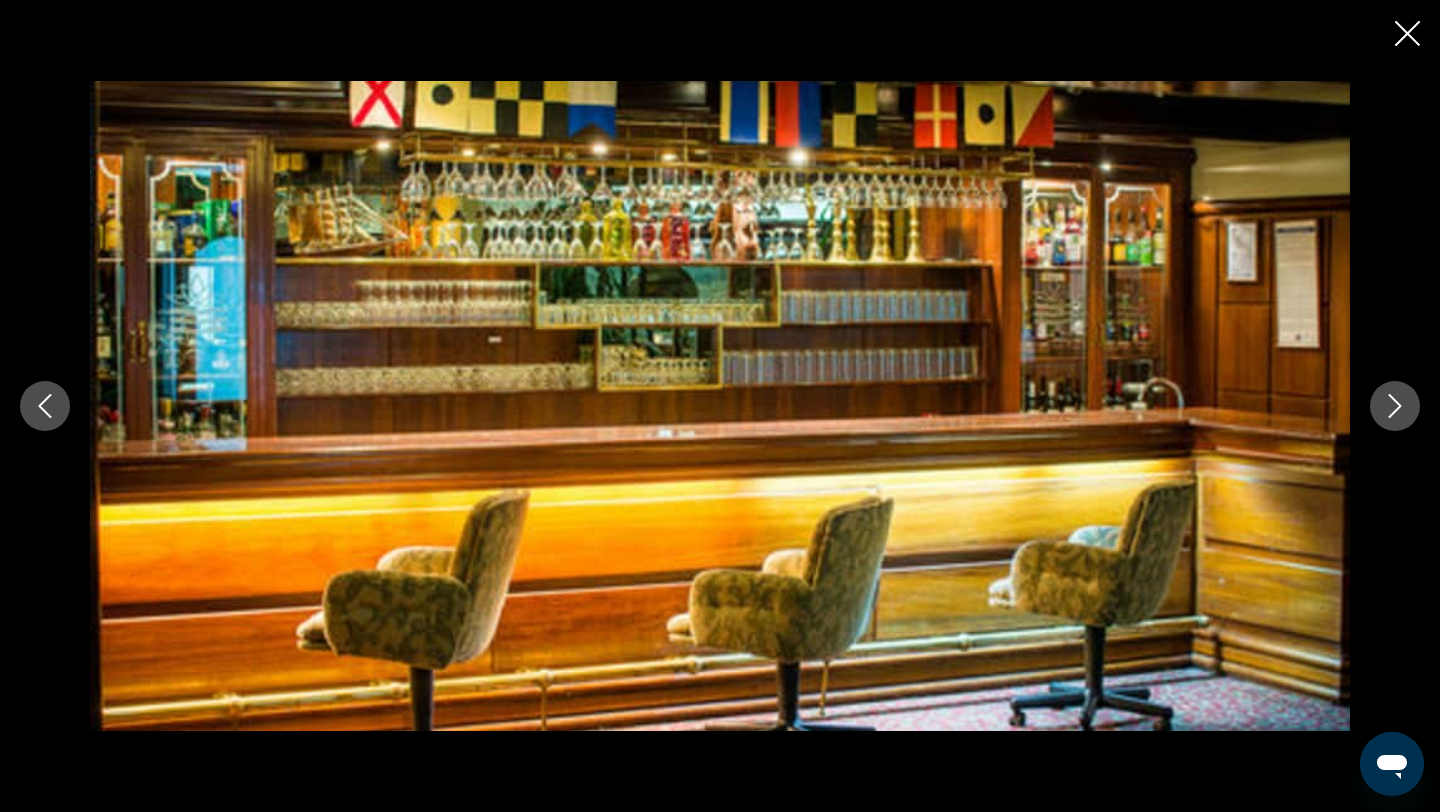 click 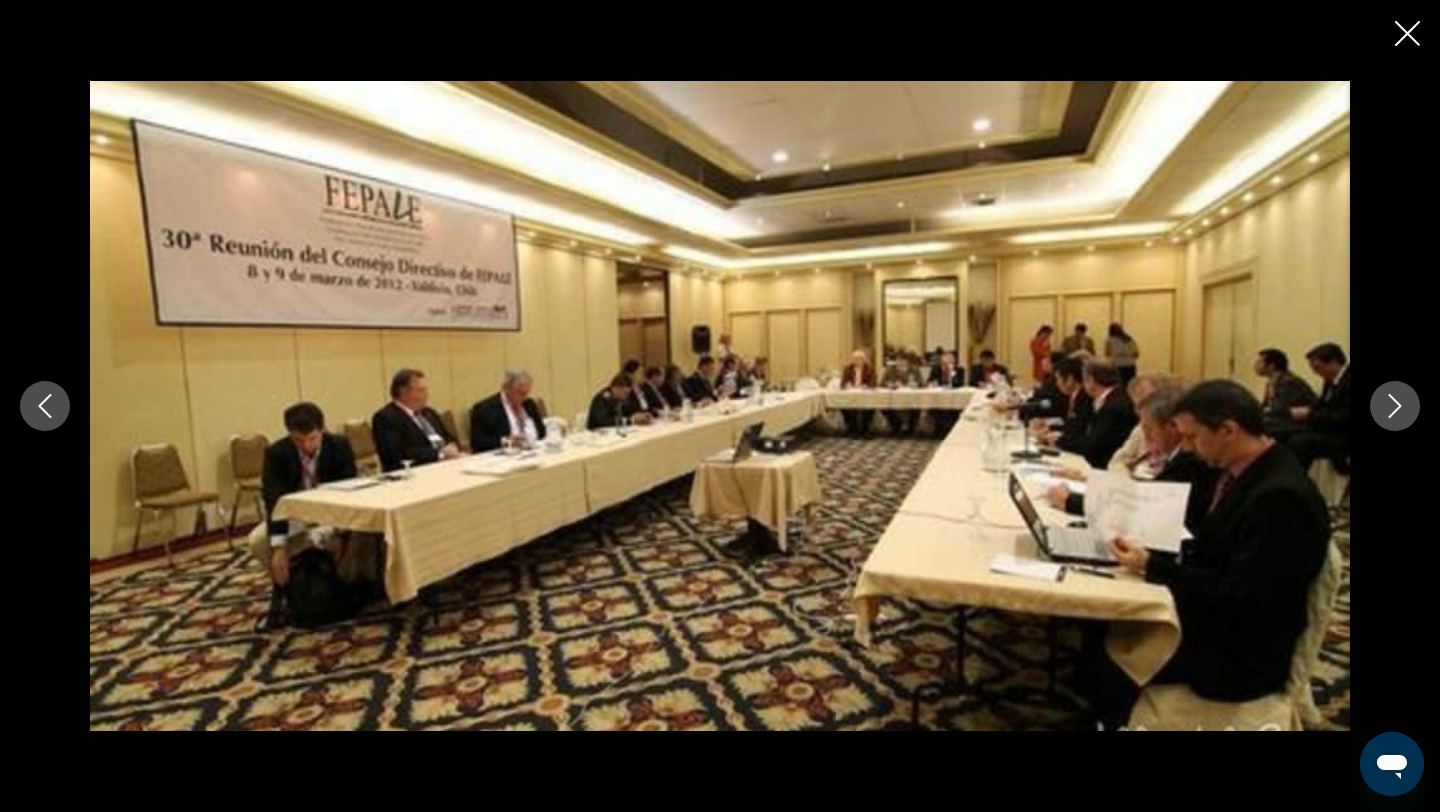 click 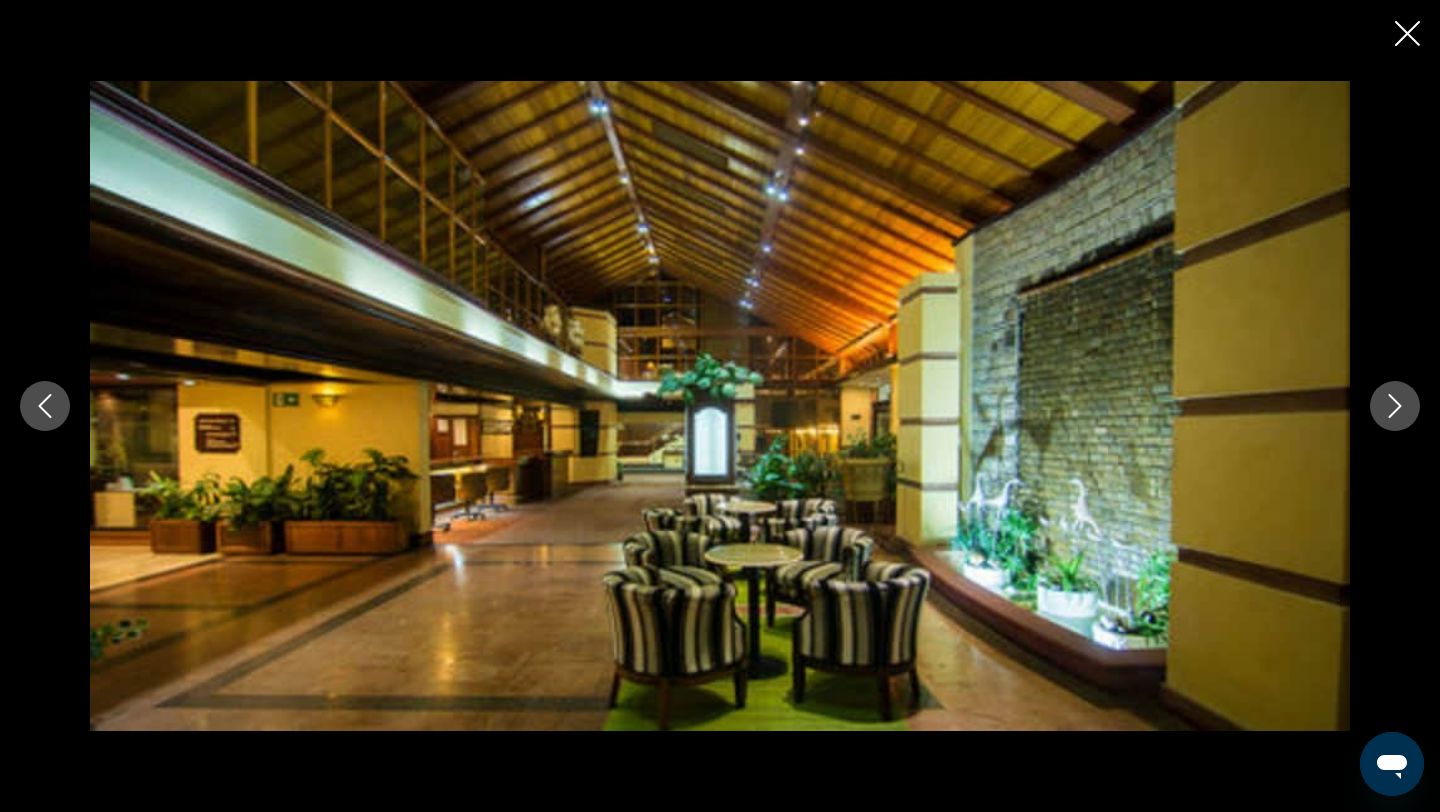 click at bounding box center (1395, 406) 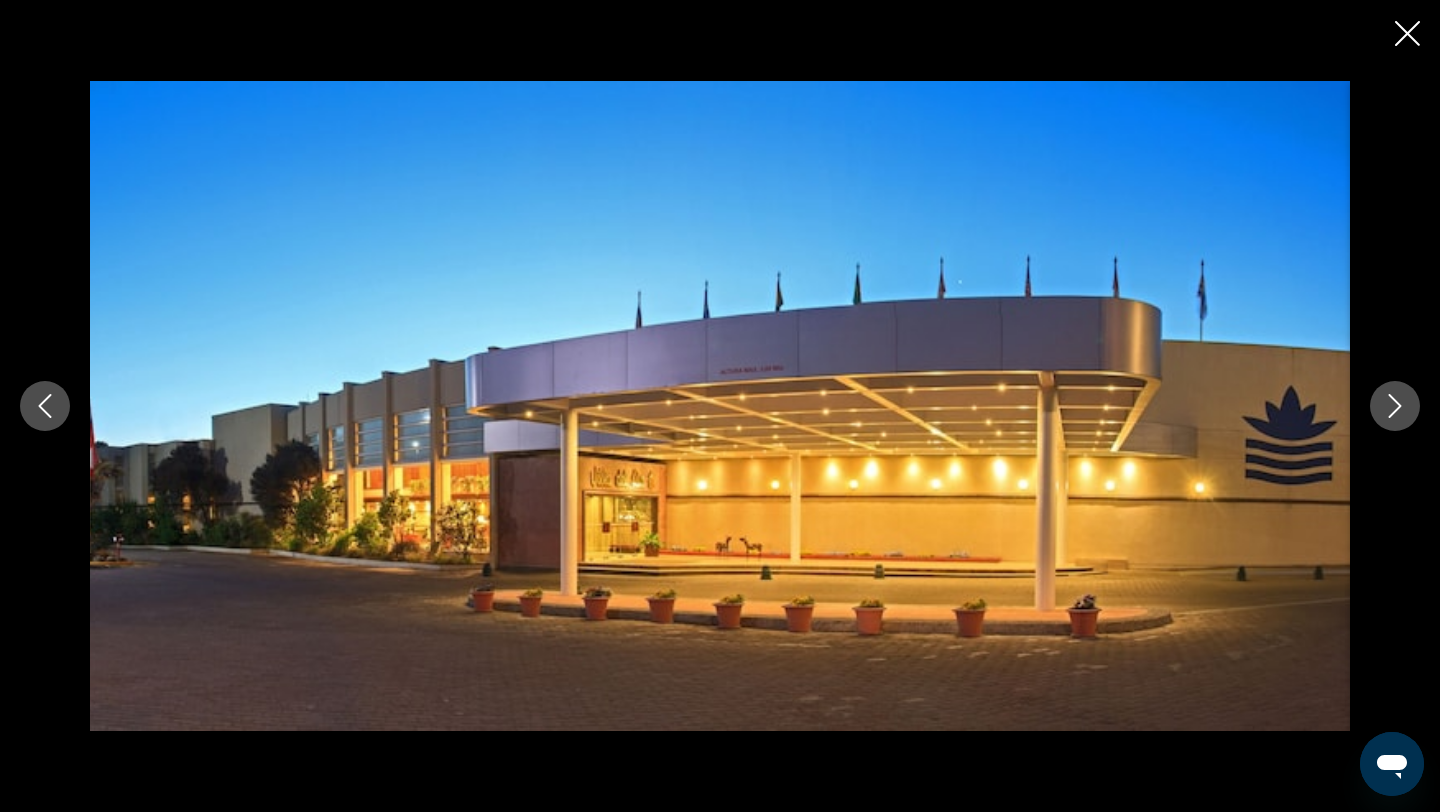 click at bounding box center [1395, 406] 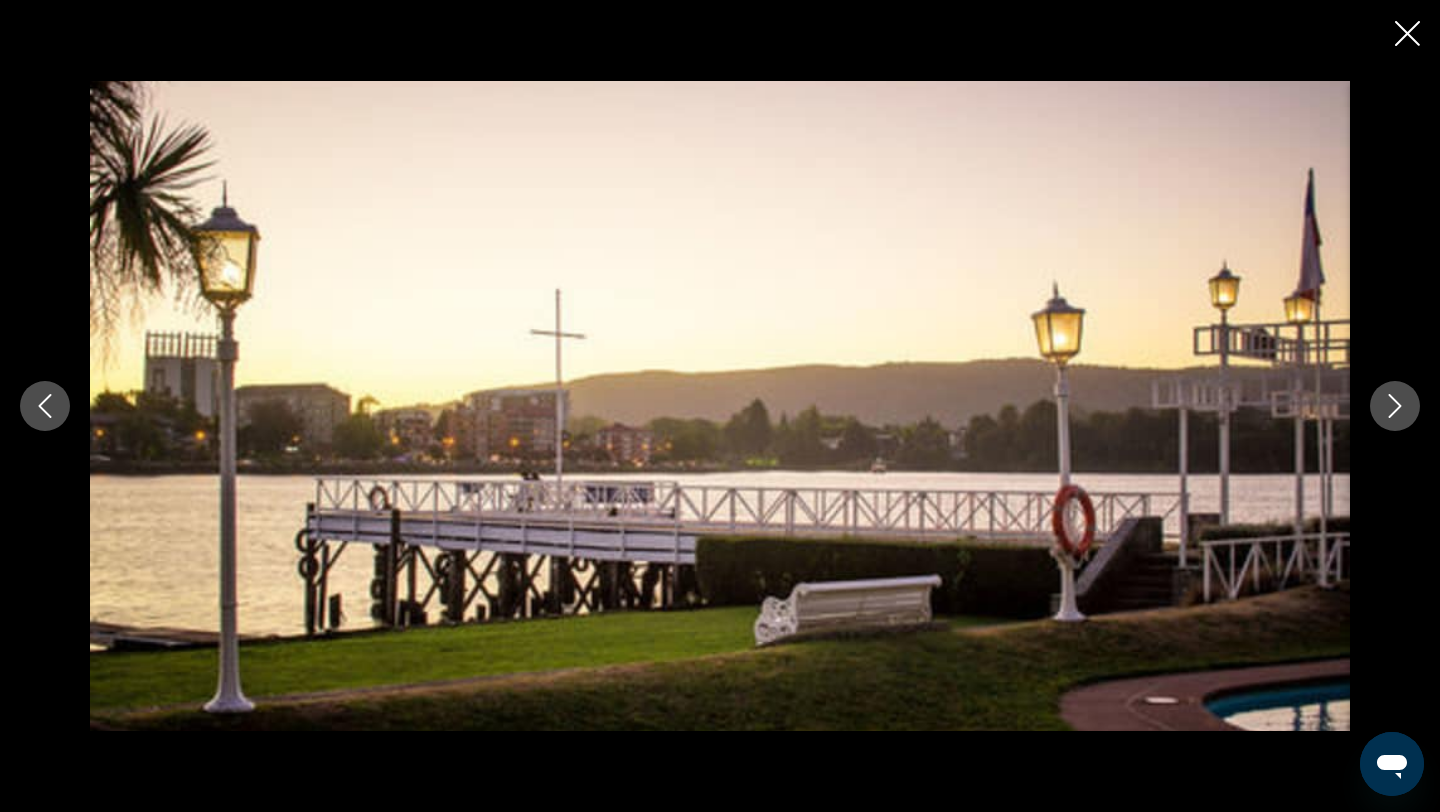 click at bounding box center [1395, 406] 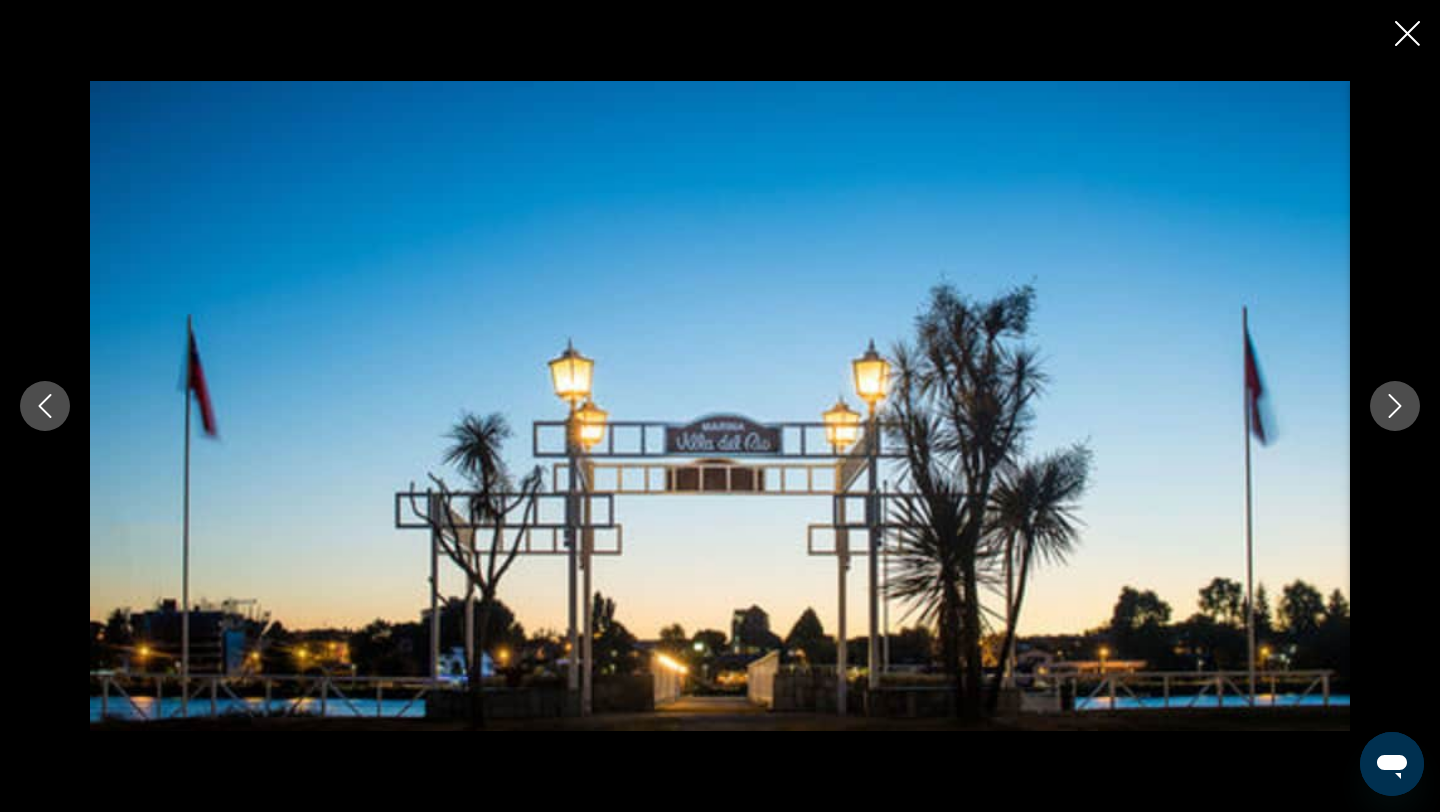 click 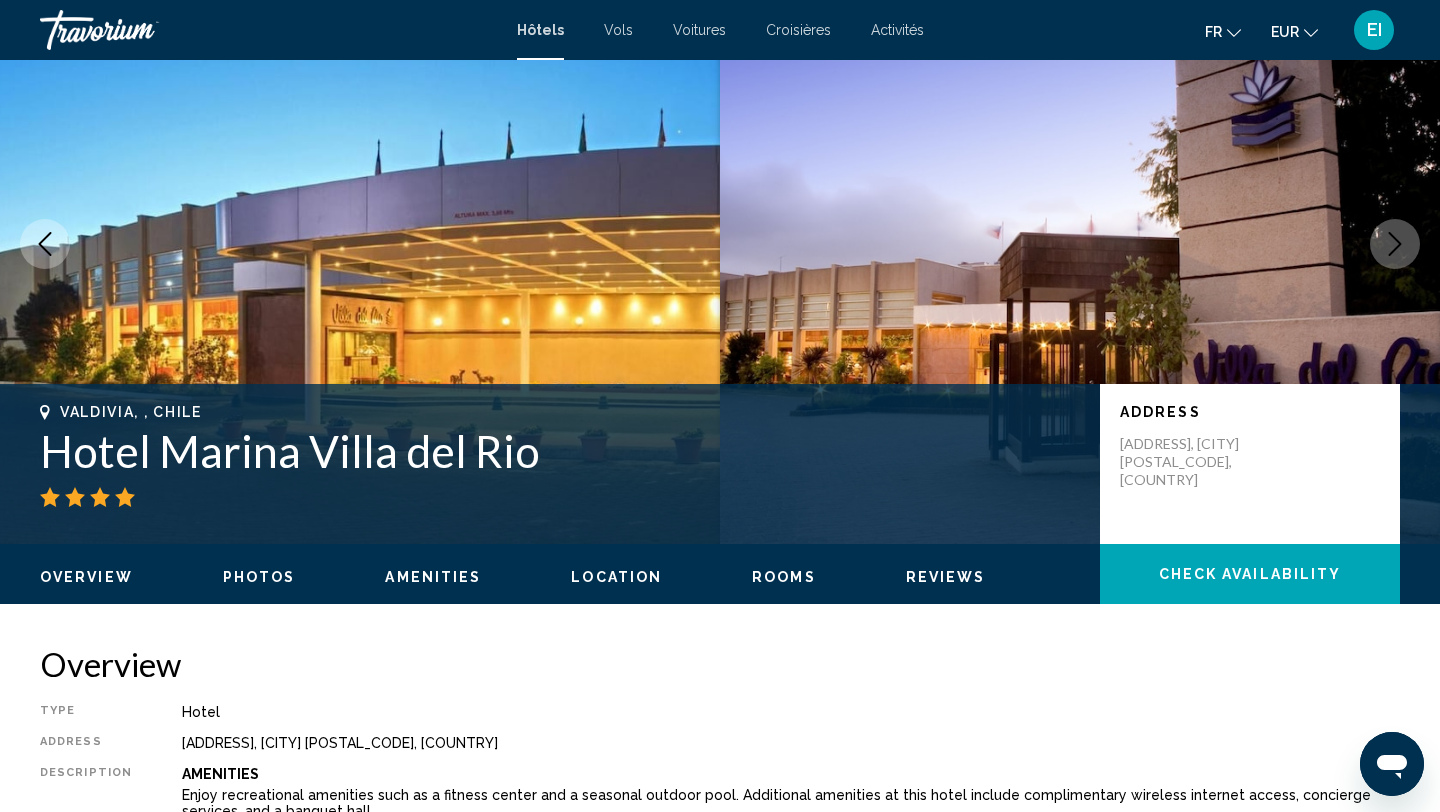scroll, scrollTop: 0, scrollLeft: 0, axis: both 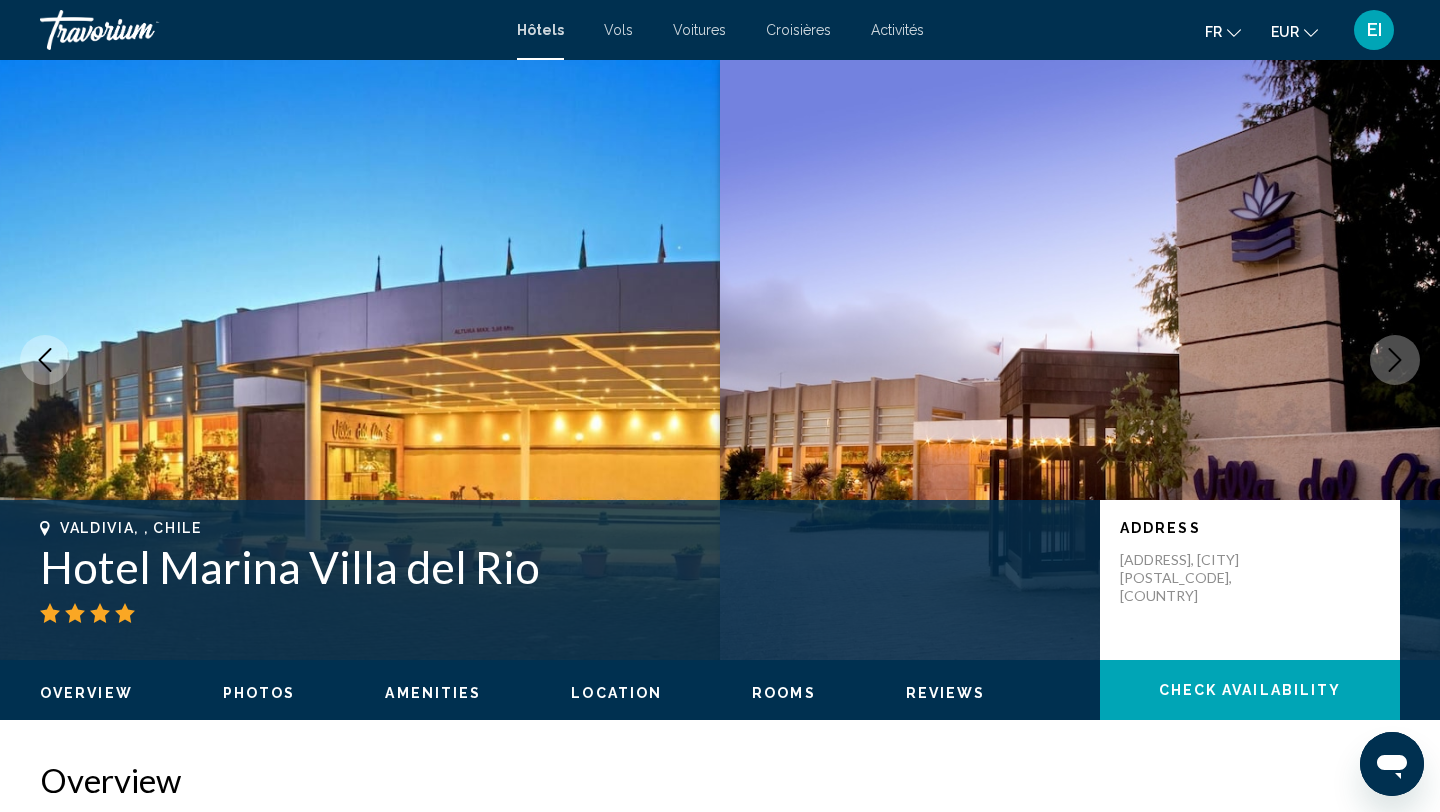 click on "EI" at bounding box center (1374, 30) 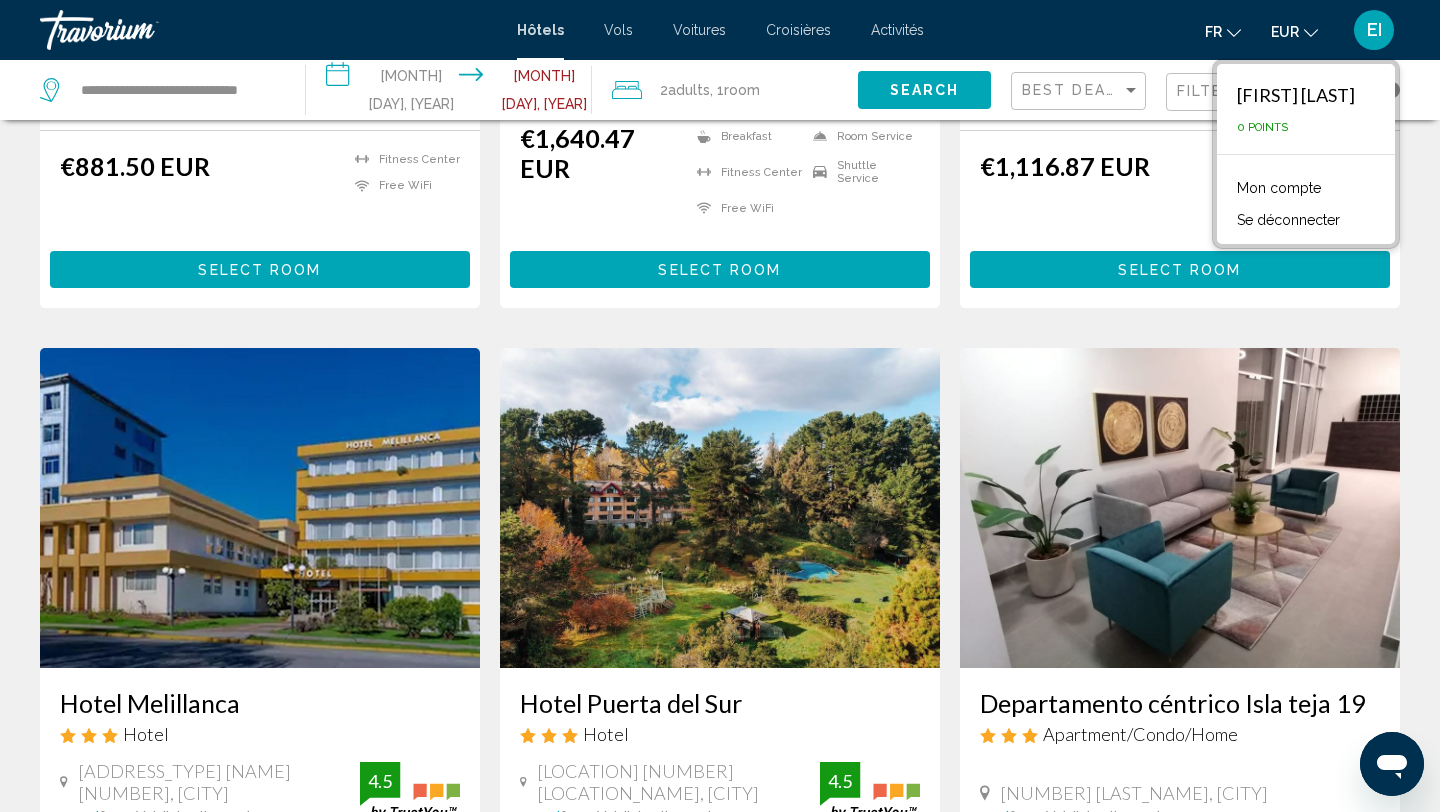 scroll, scrollTop: 561, scrollLeft: 0, axis: vertical 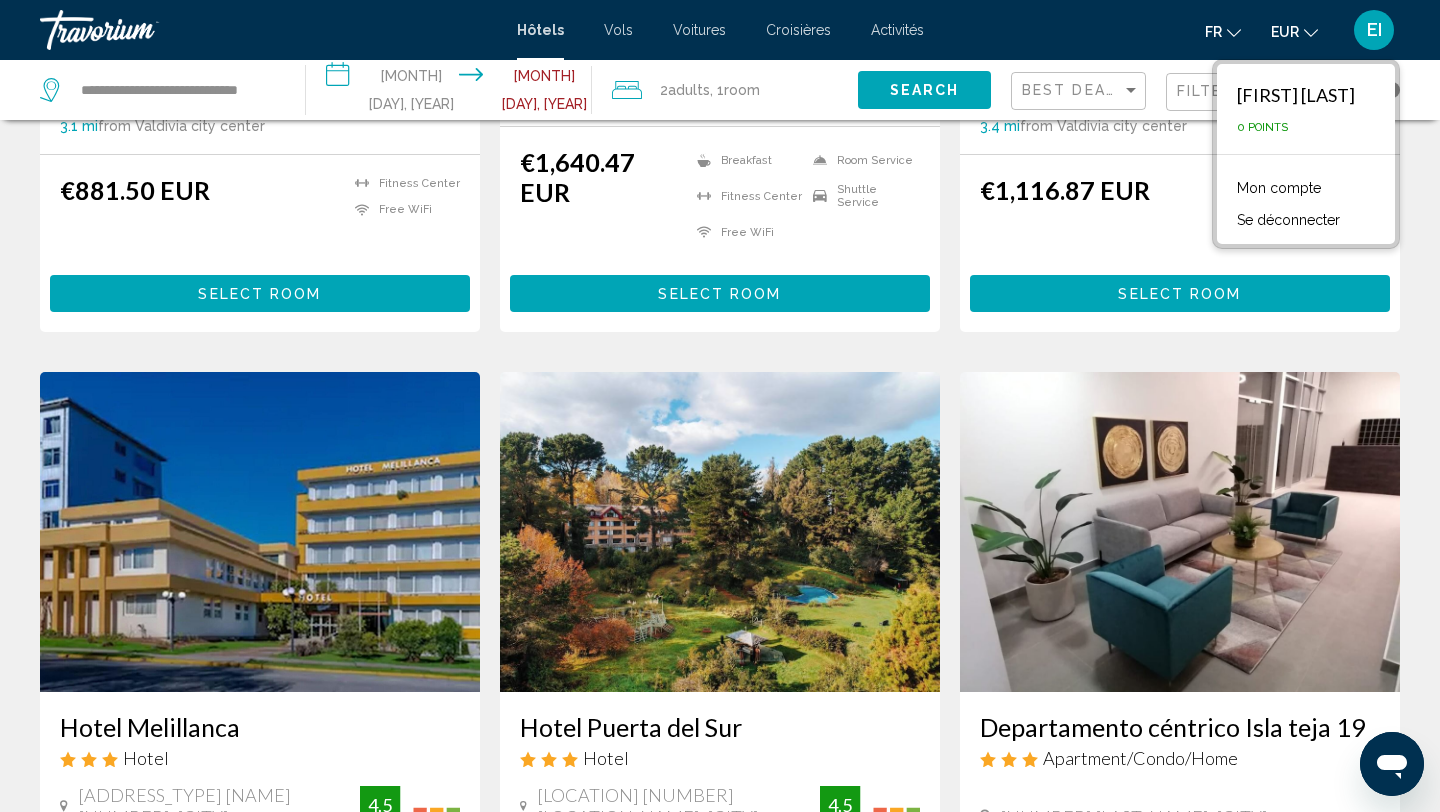 click at bounding box center (1180, 532) 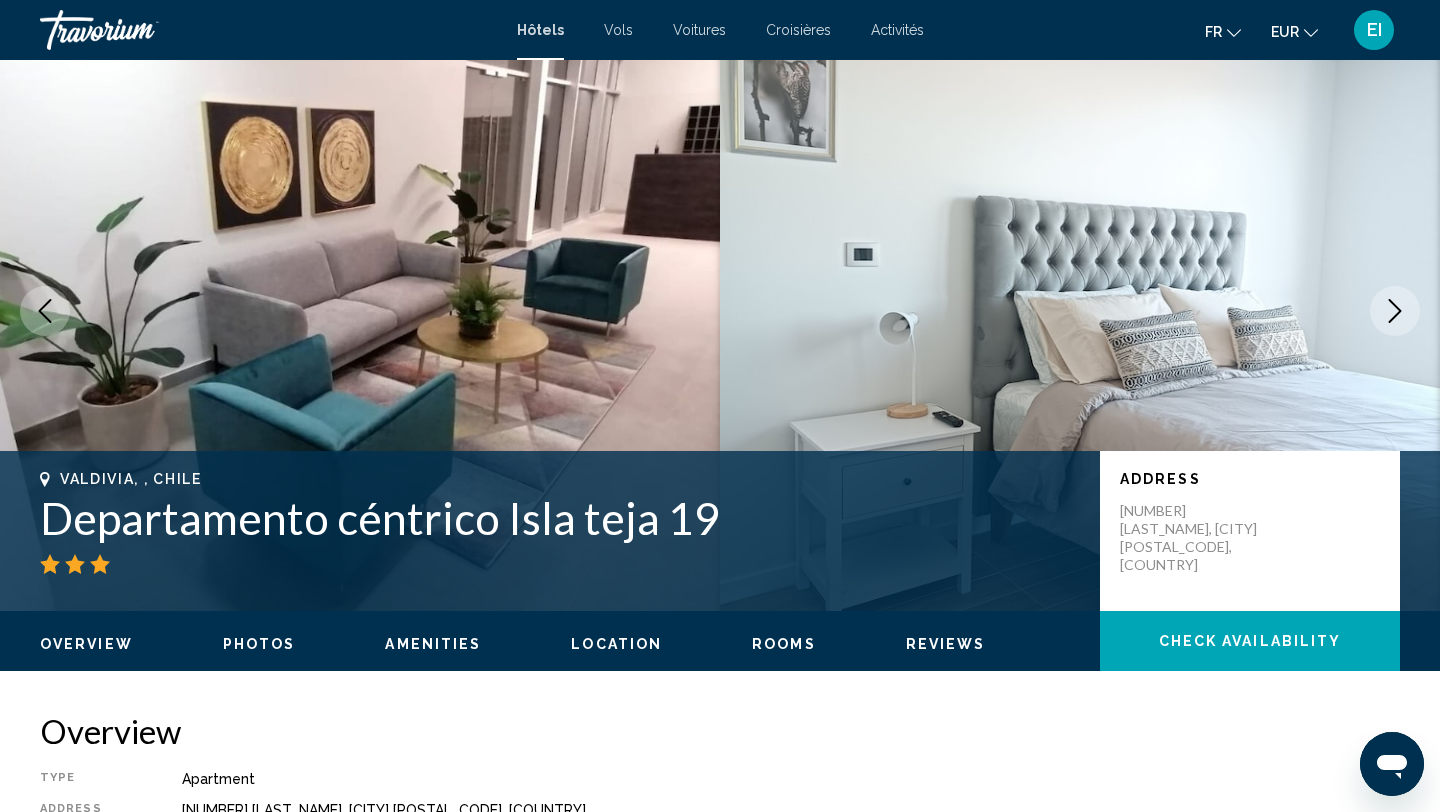scroll, scrollTop: 57, scrollLeft: 0, axis: vertical 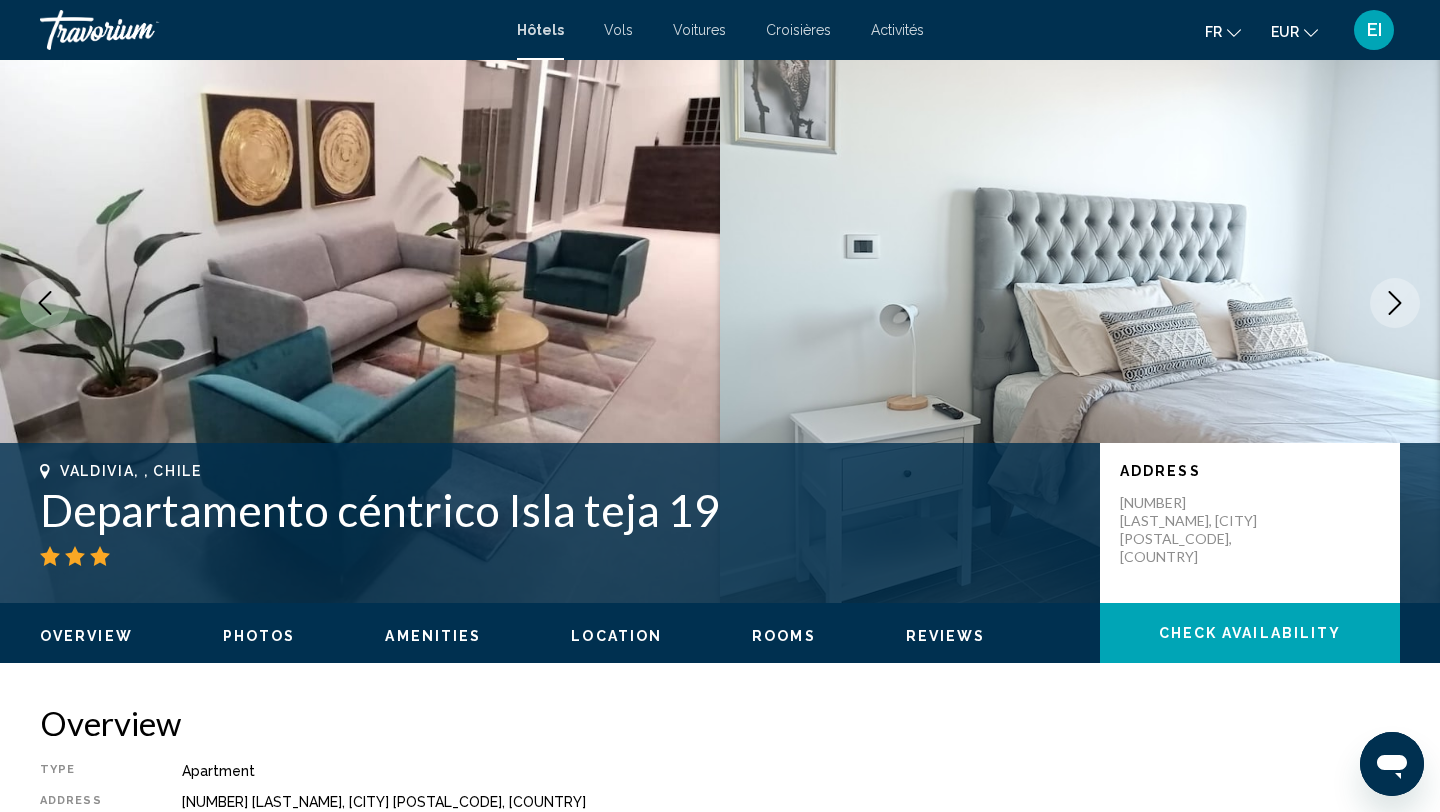 click 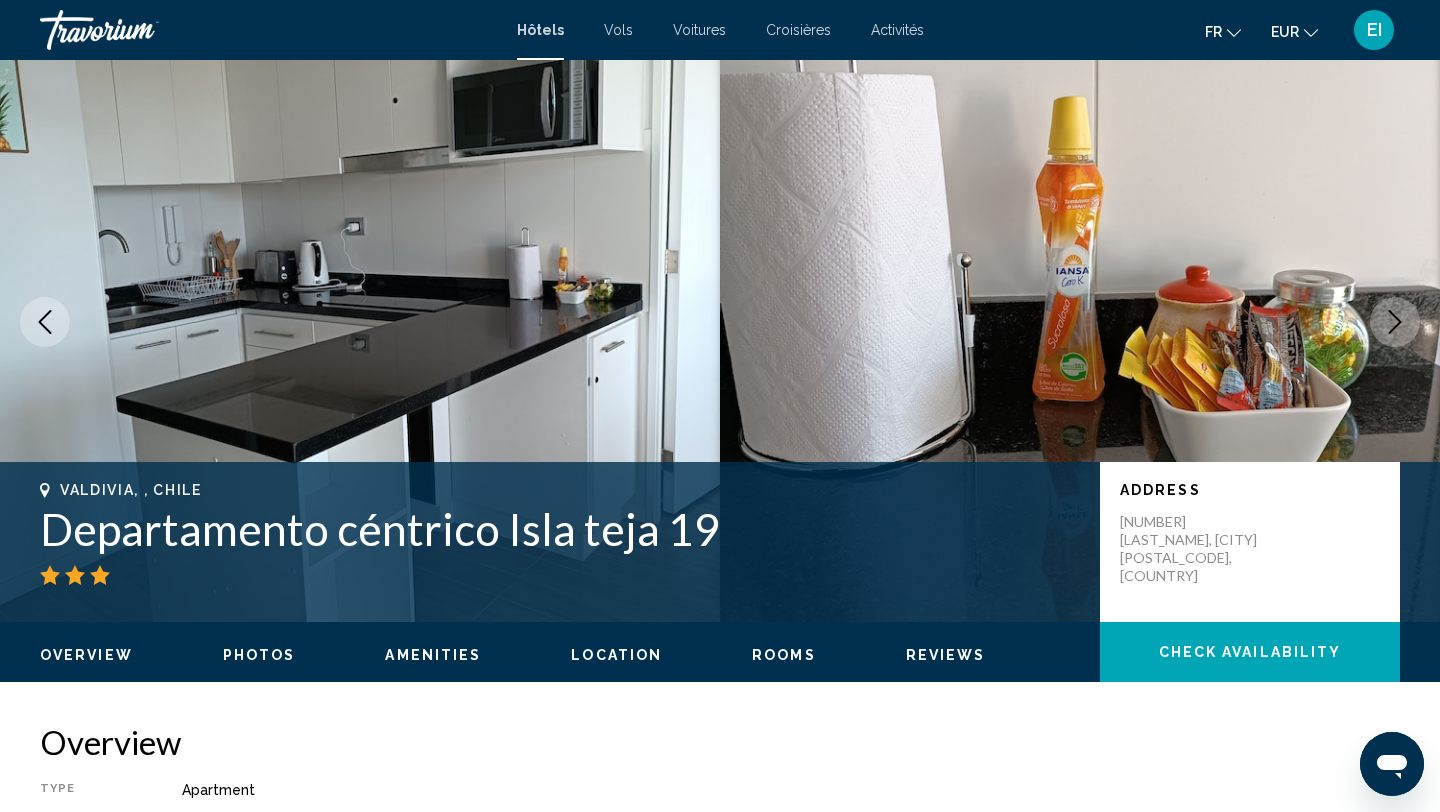 scroll, scrollTop: 0, scrollLeft: 0, axis: both 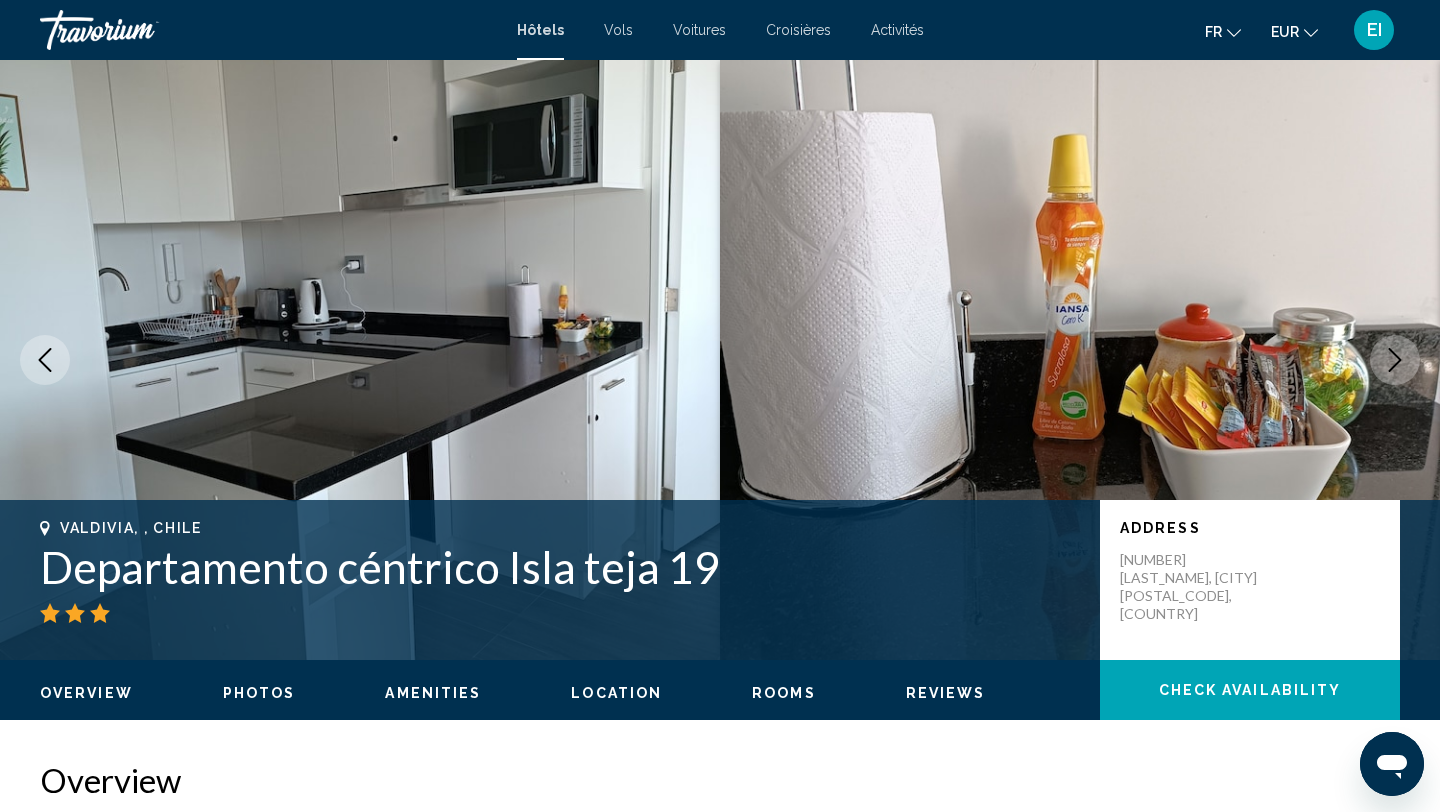 click on "Hôtels Vols Voitures Croisières Activités Hotels Flights Cars Cruises Activities fr
English Español Français Italiano Português русский EUR
USD ($) MXN (Mex$) CAD (Can$) GBP (£) EUR (€) AUD (A$) NZD (NZ$) CNY (CN¥) EI Se connecter" at bounding box center [720, 30] 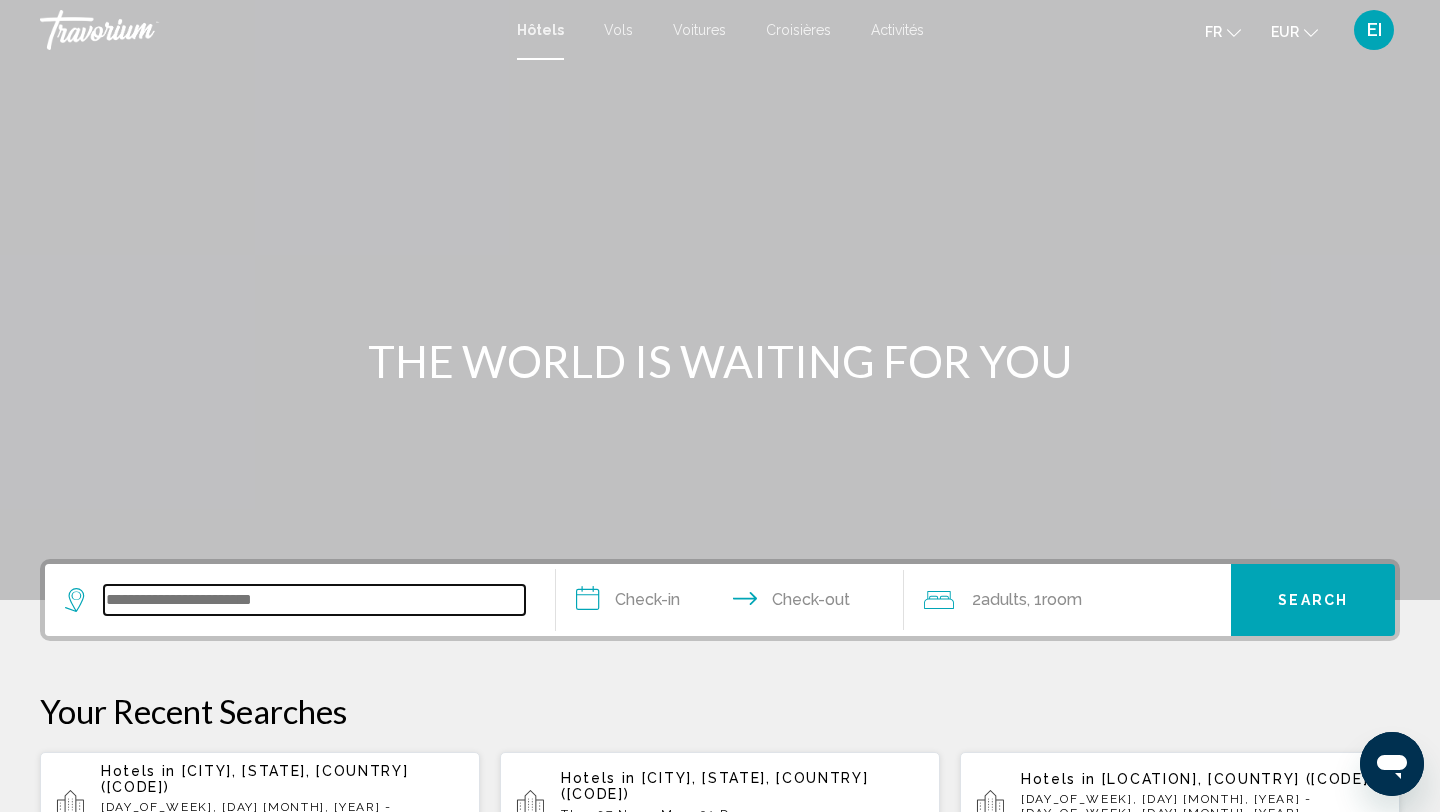 click at bounding box center [314, 600] 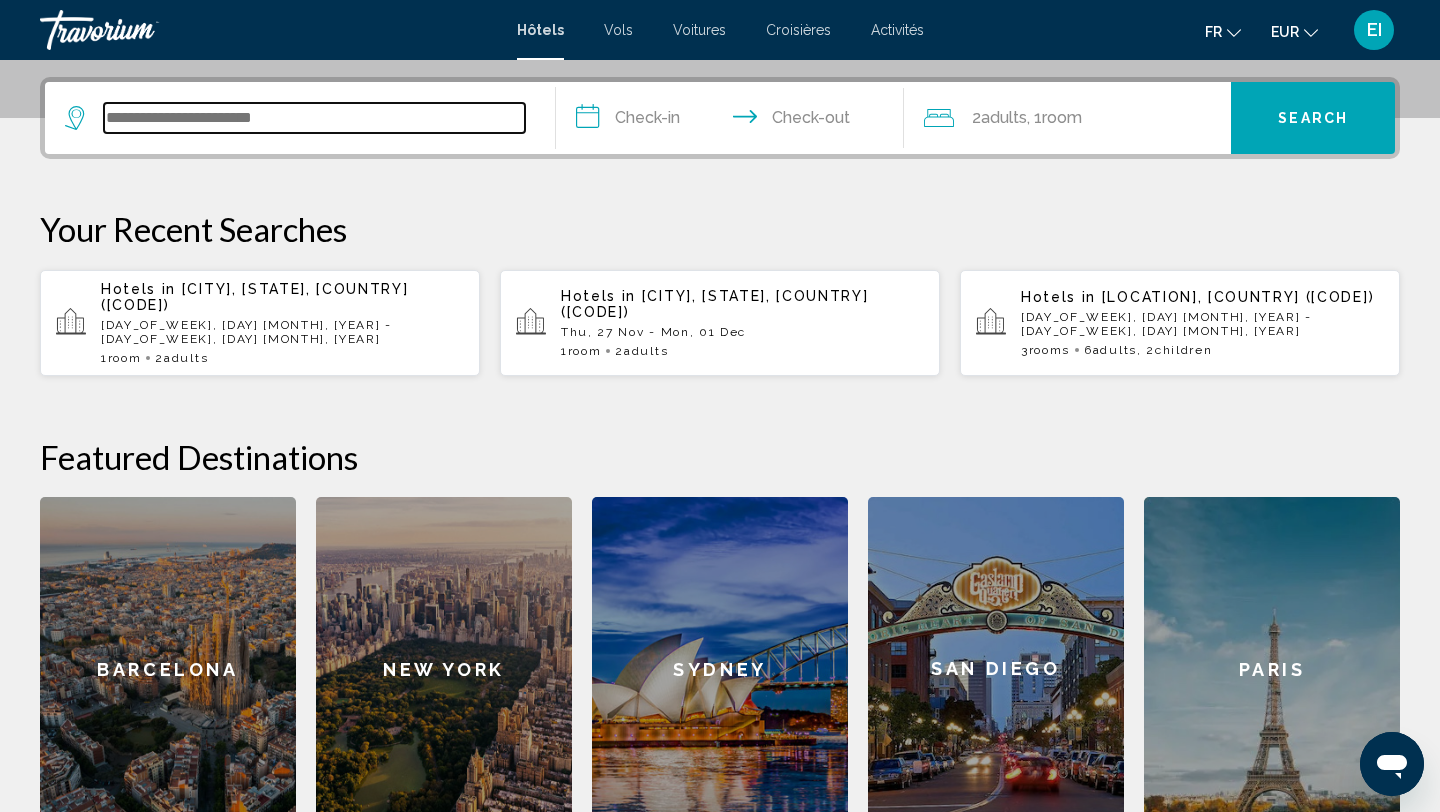 scroll, scrollTop: 494, scrollLeft: 0, axis: vertical 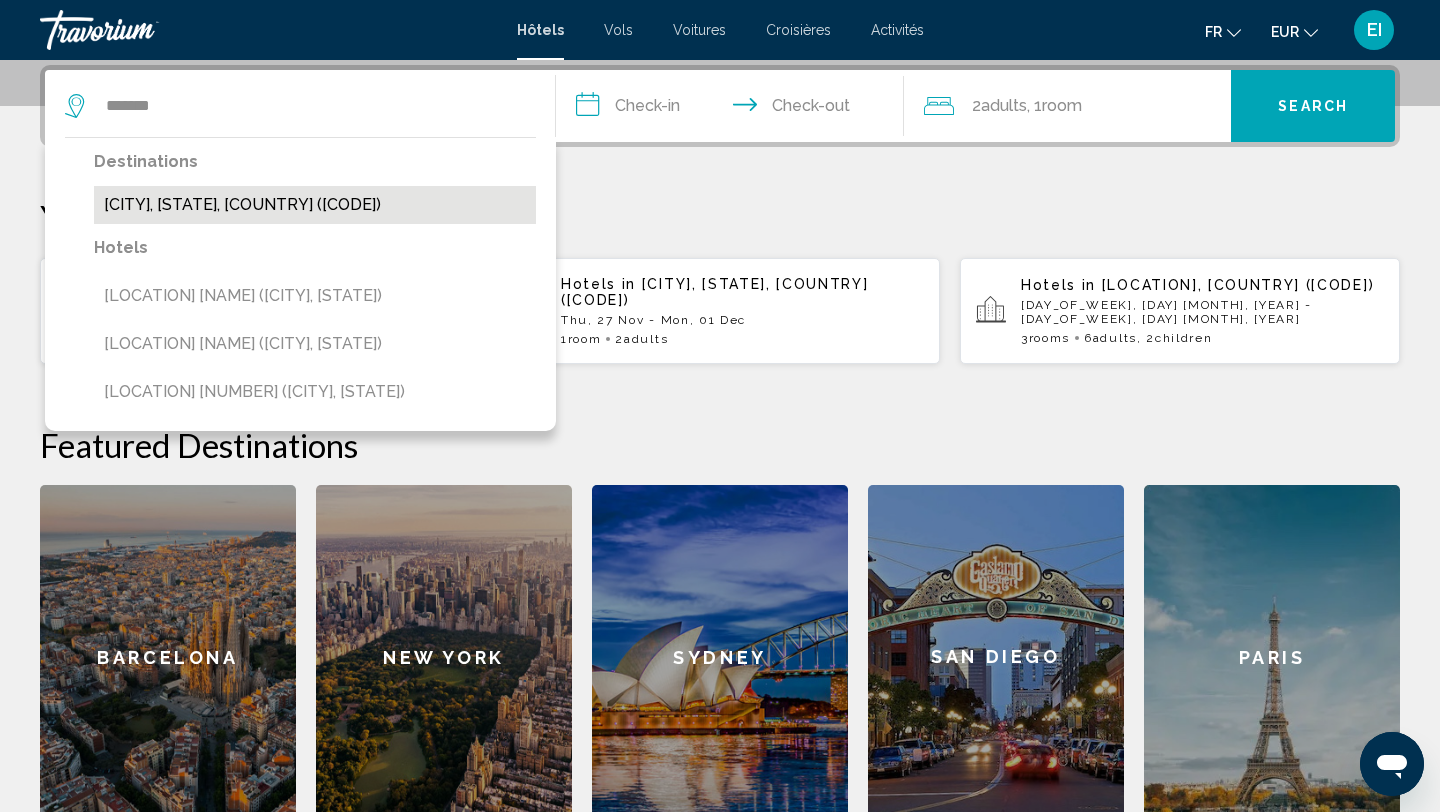 click on "[CITY], [STATE], [COUNTRY] ([CODE])" at bounding box center (315, 205) 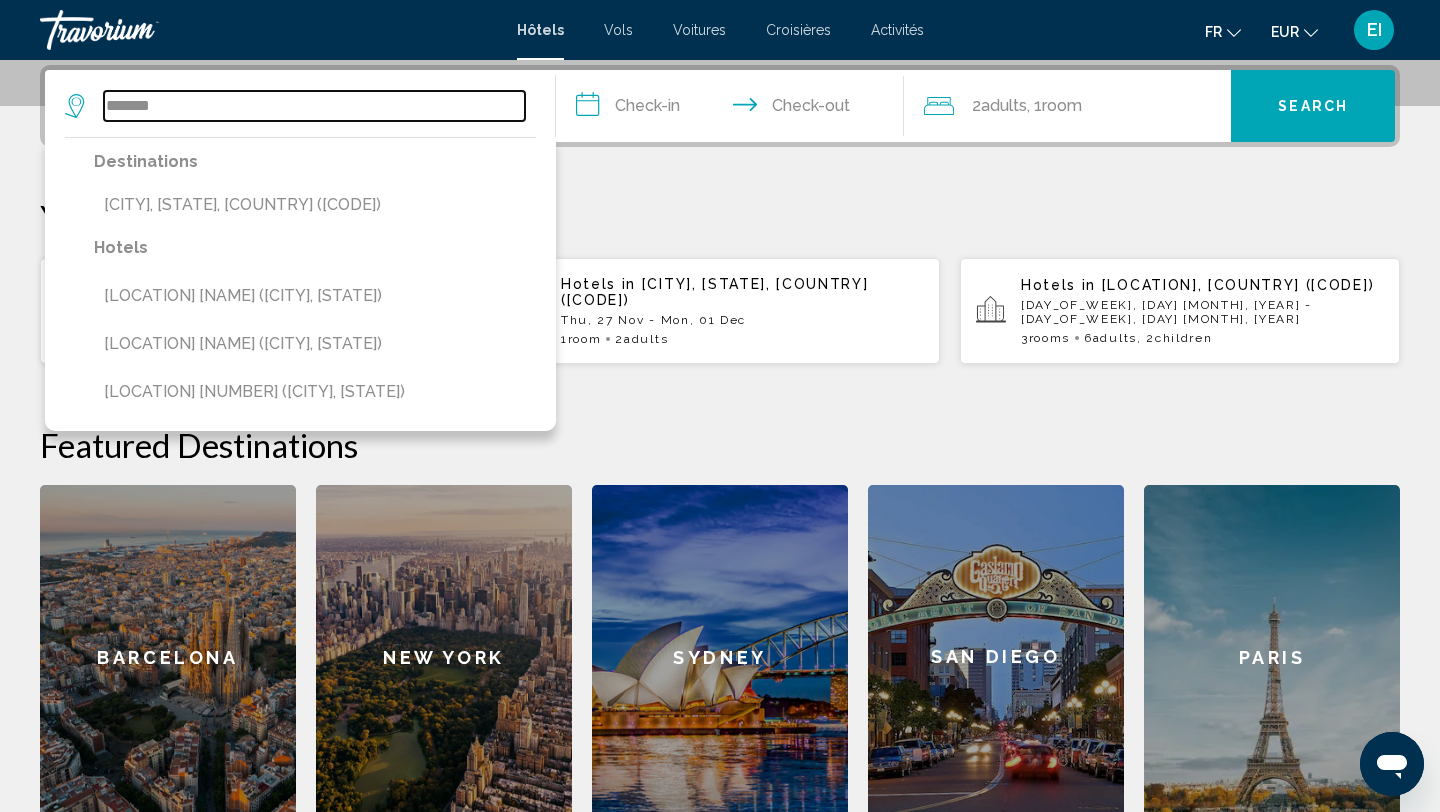 type on "**********" 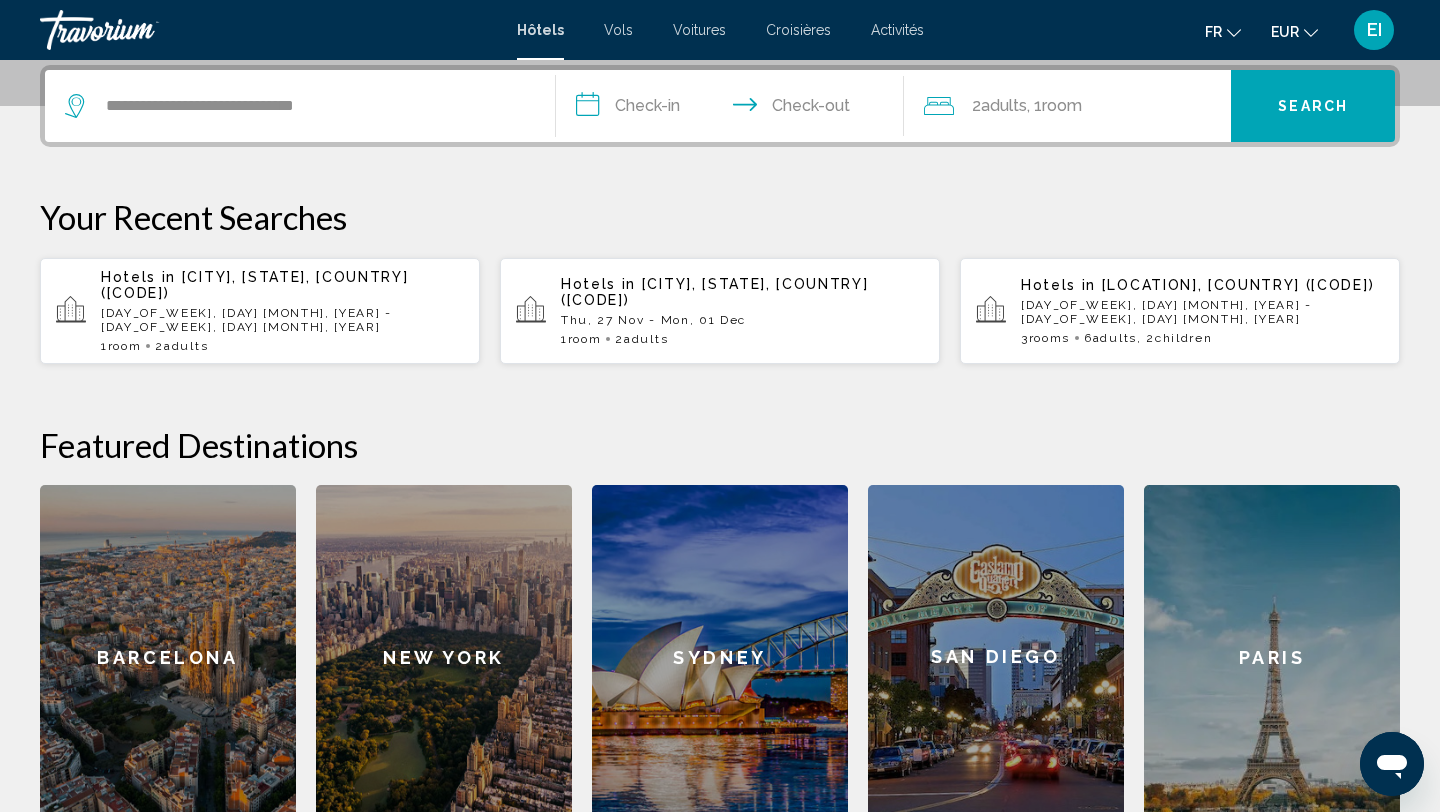 click on "**********" at bounding box center (734, 109) 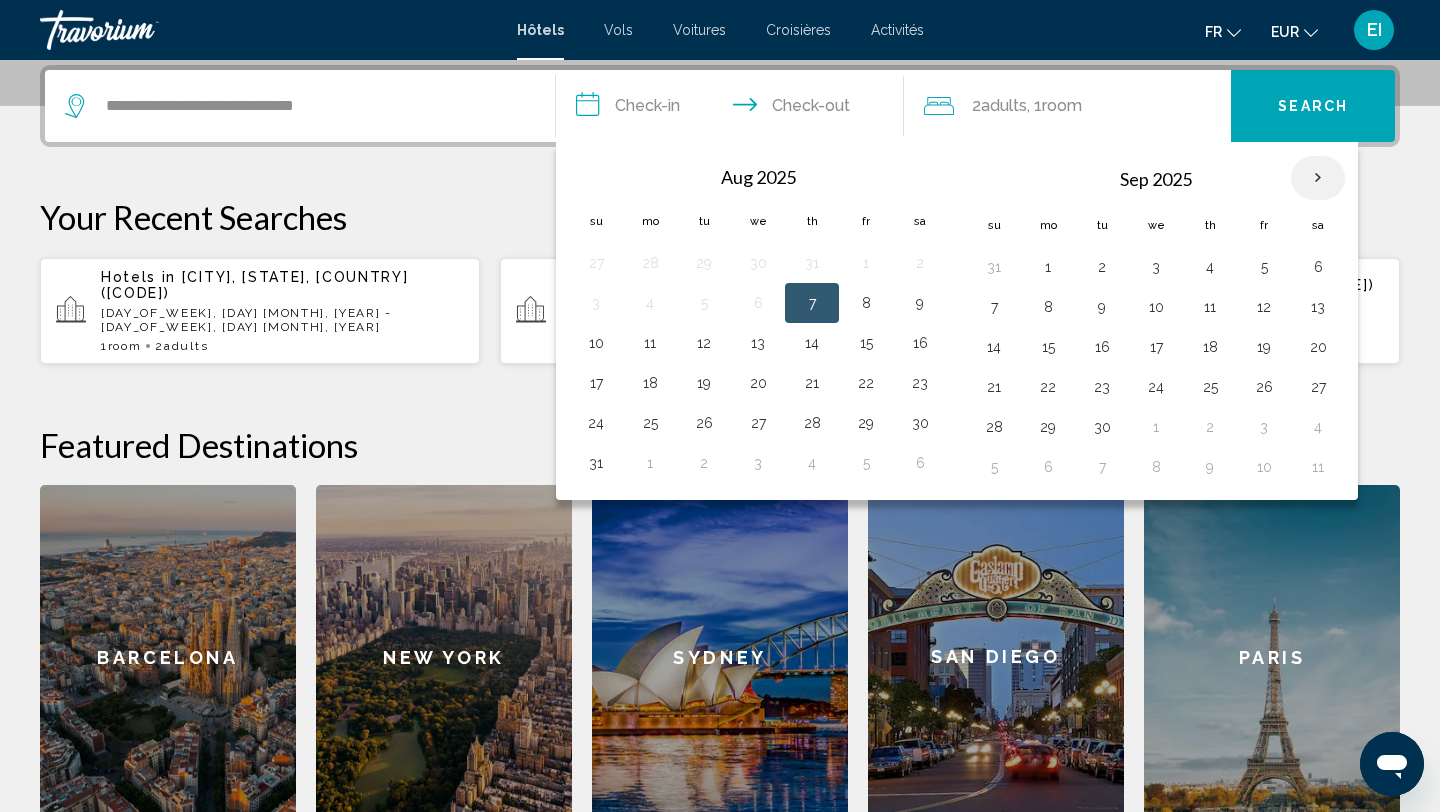 click at bounding box center (1318, 178) 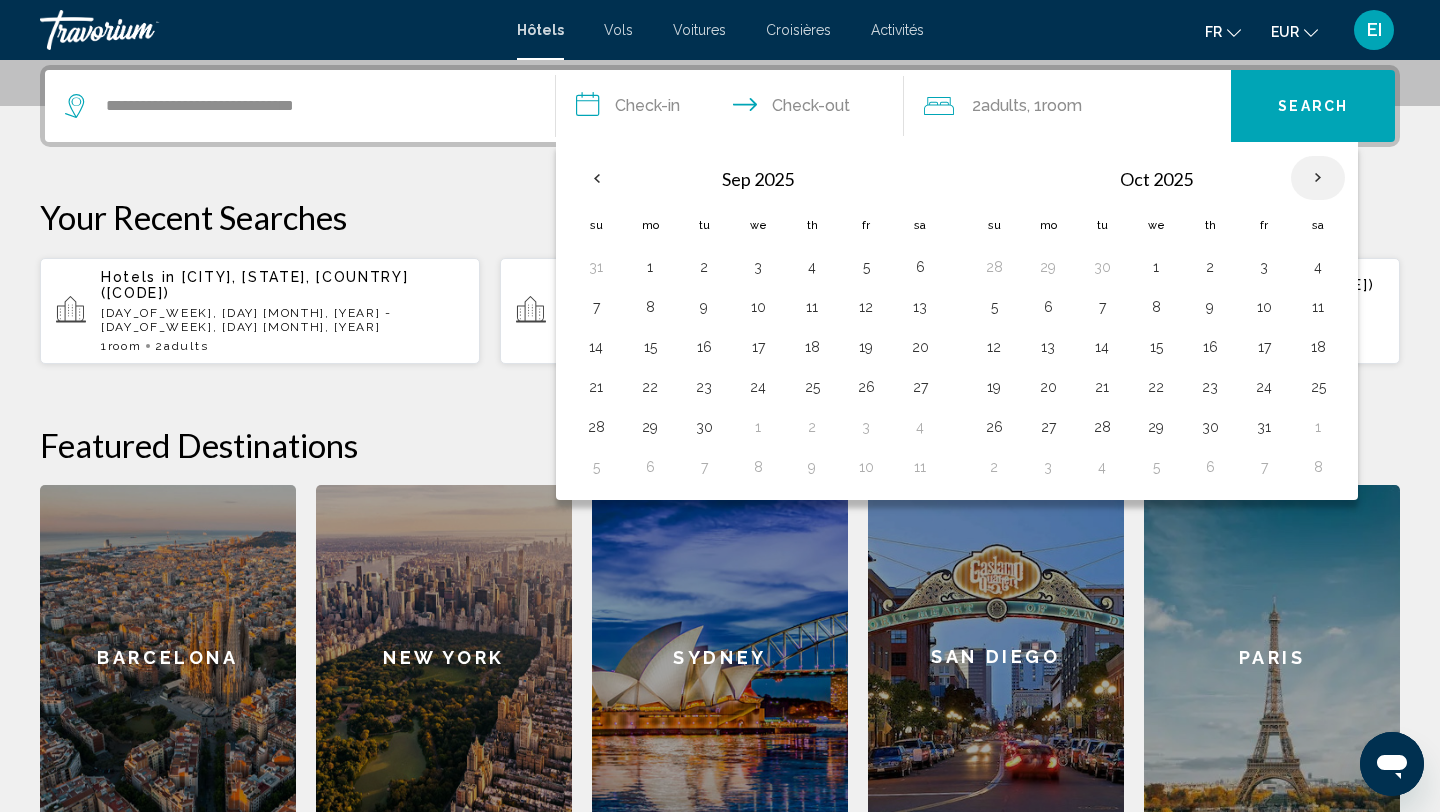 click at bounding box center [1318, 178] 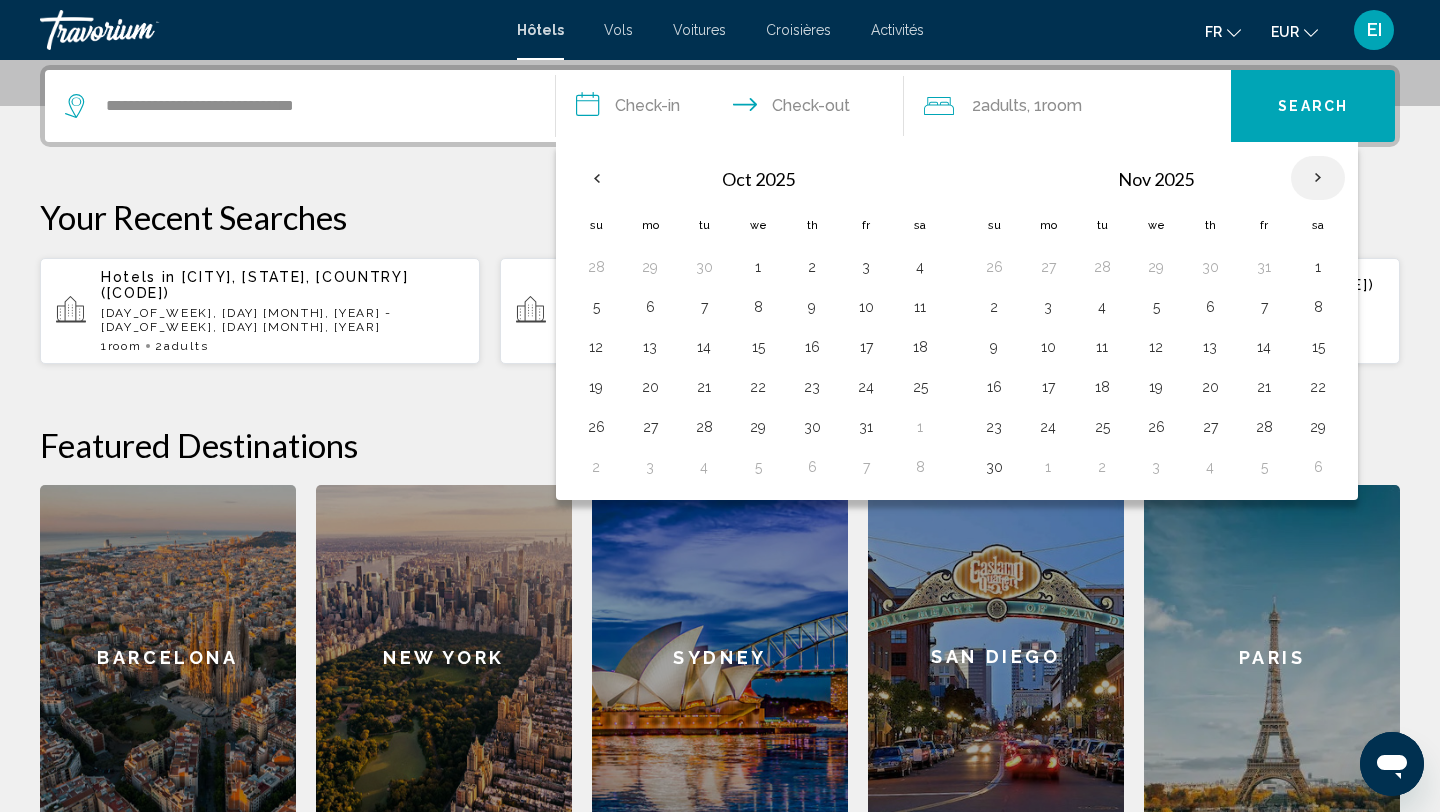 click at bounding box center [1318, 178] 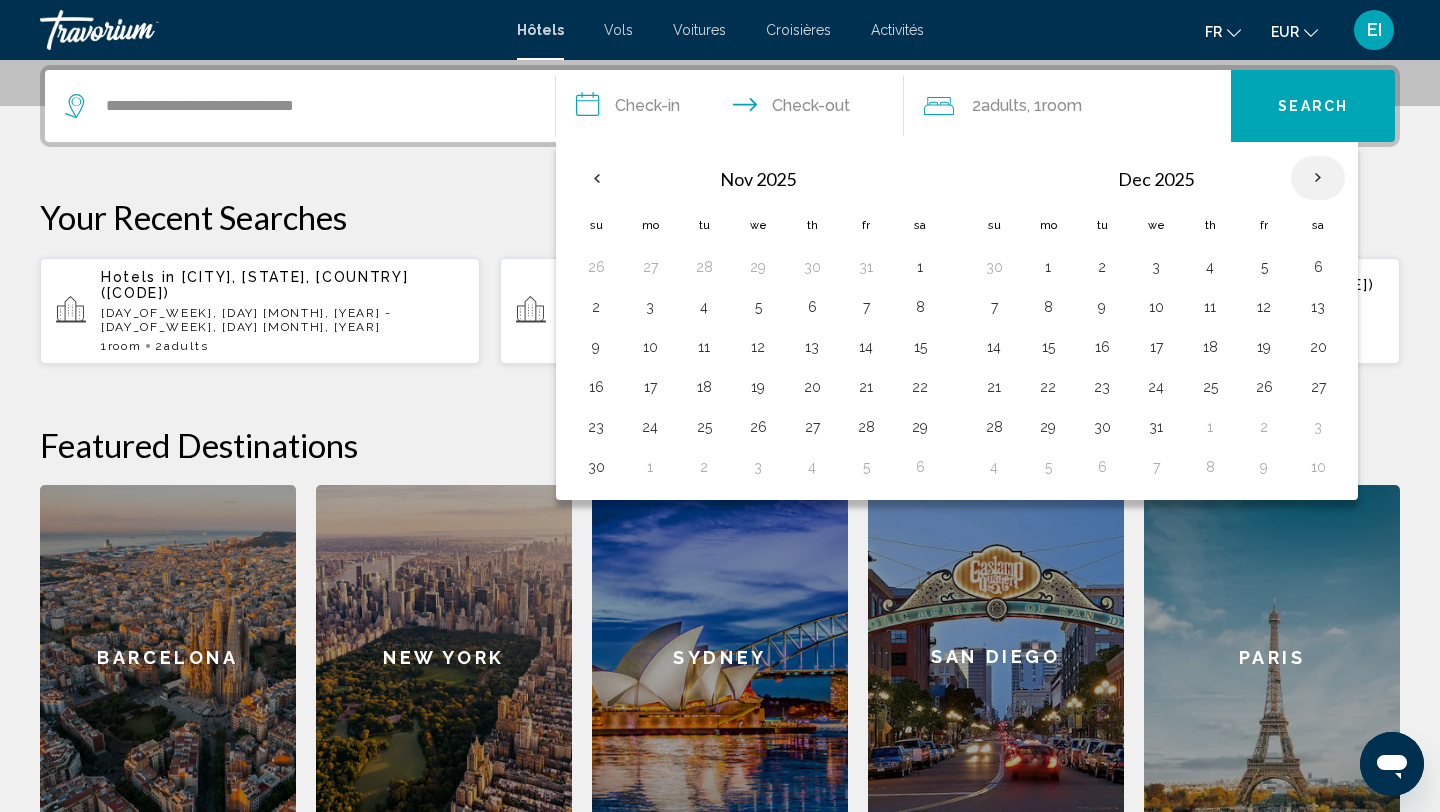 click at bounding box center [1318, 178] 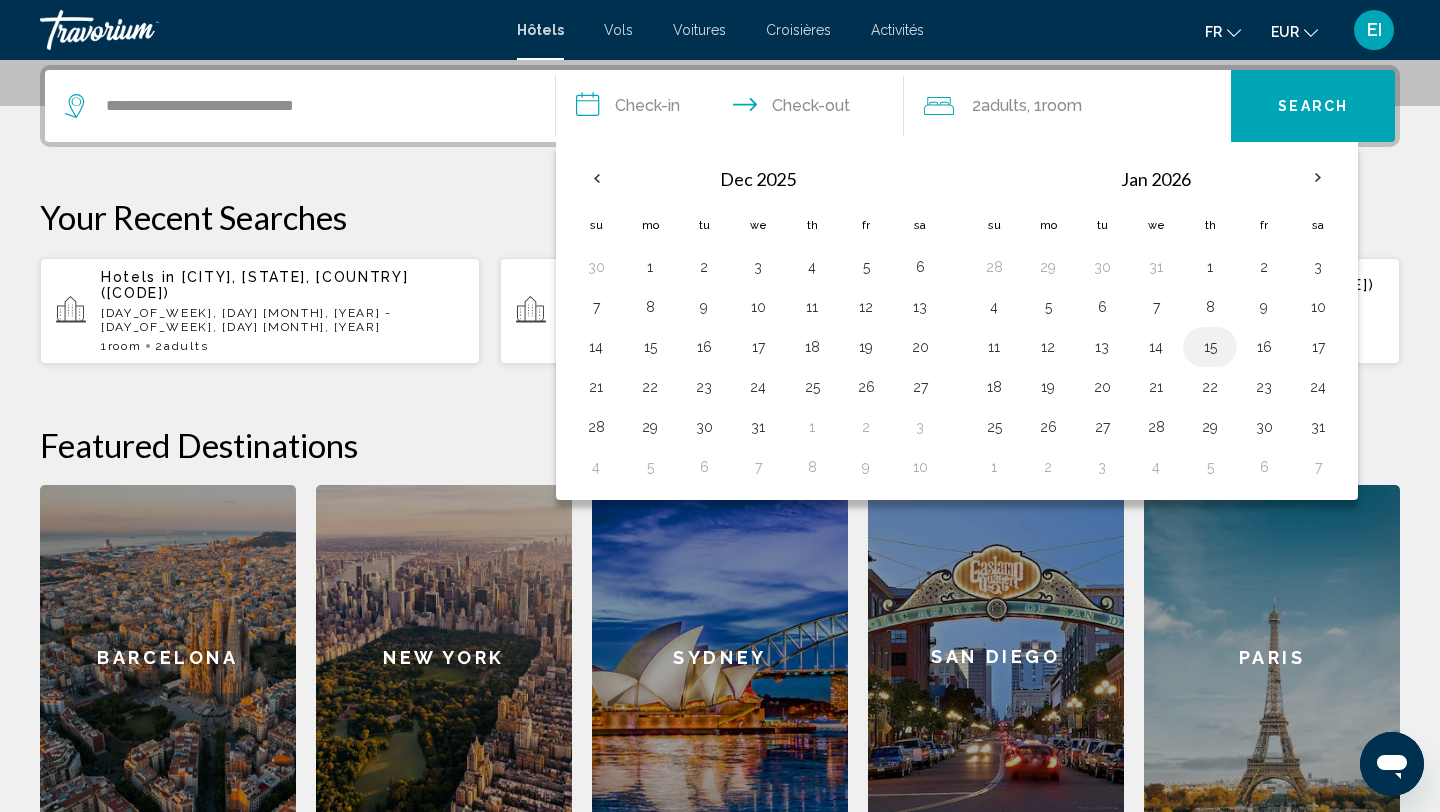 click on "15" at bounding box center (1210, 347) 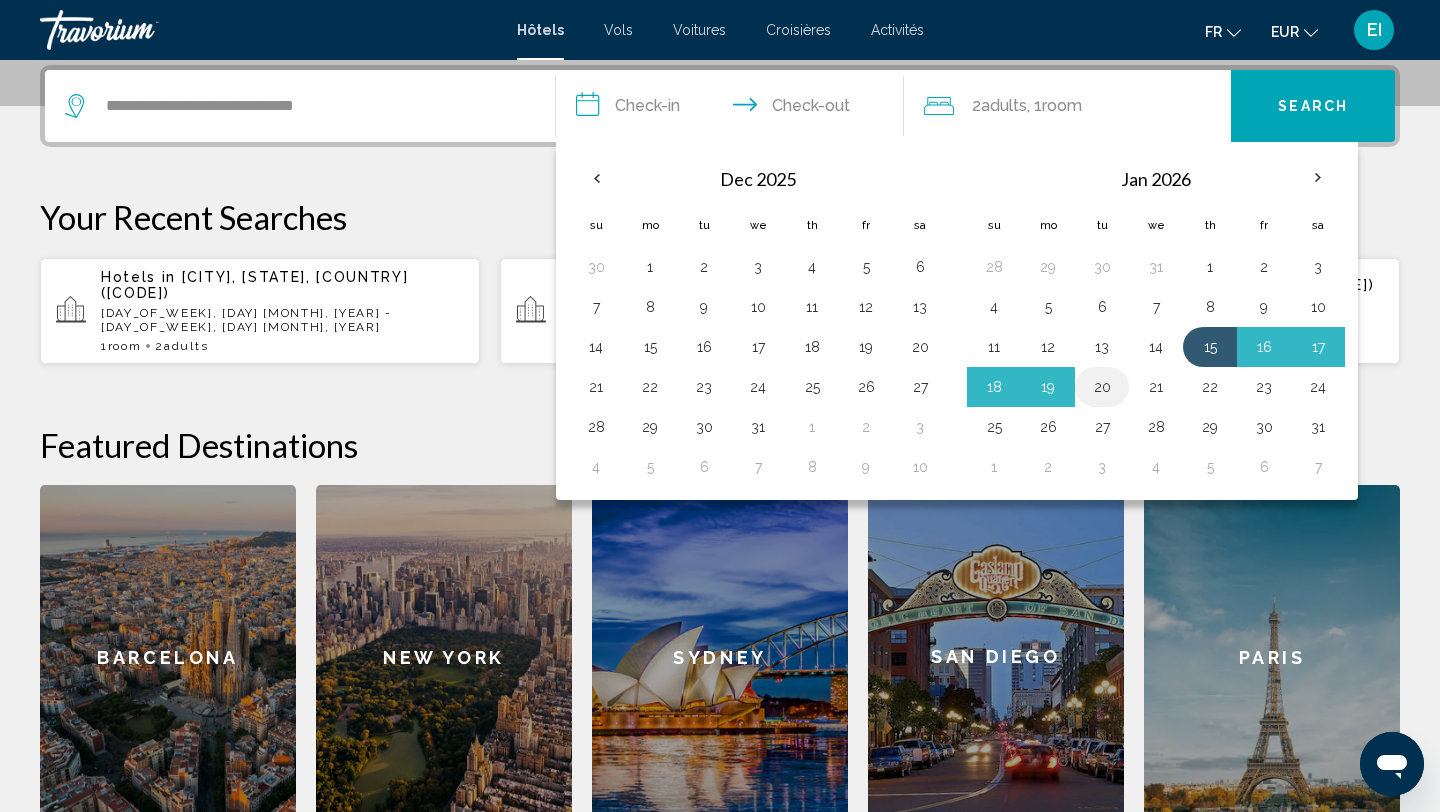 click on "20" at bounding box center (1102, 387) 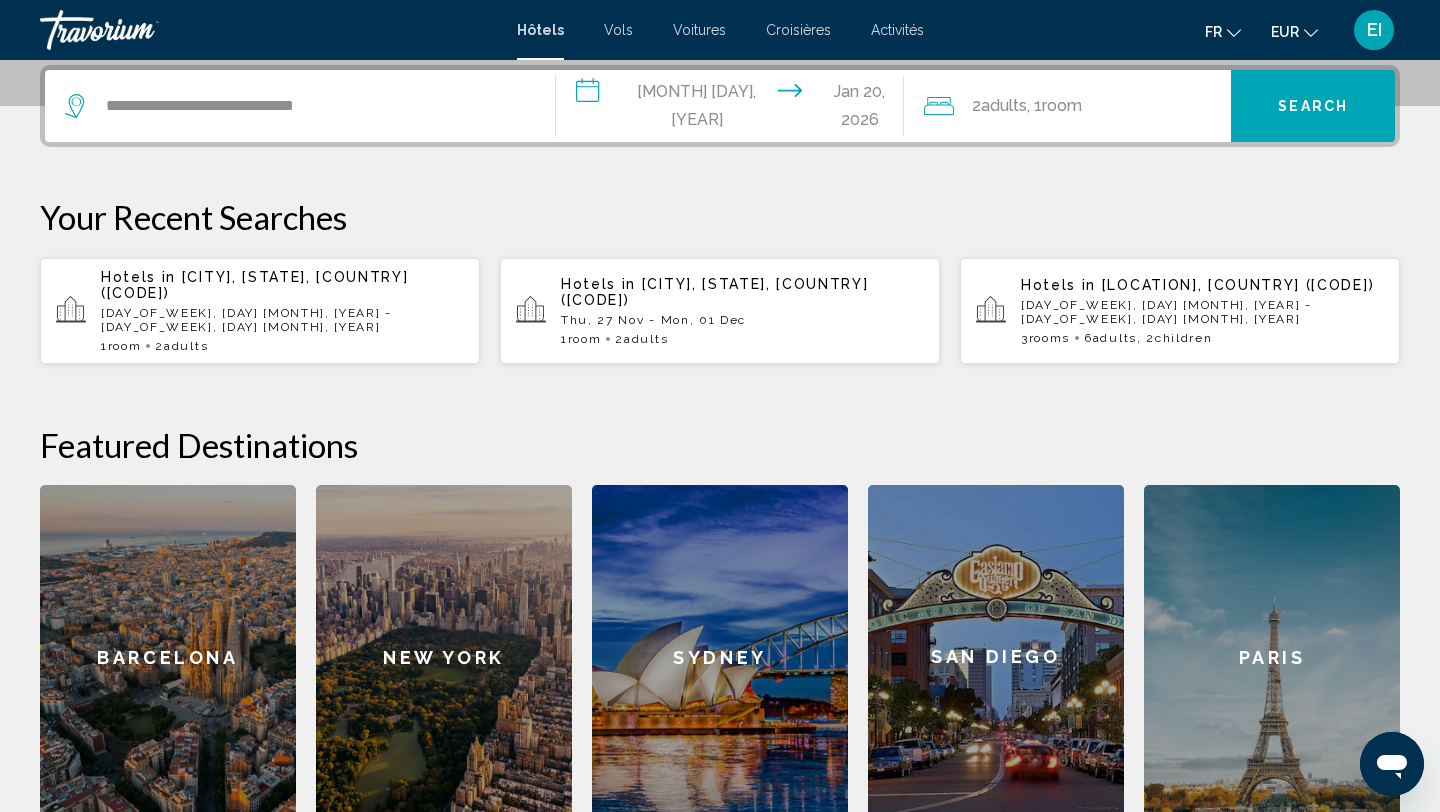 click on "**********" at bounding box center [734, 109] 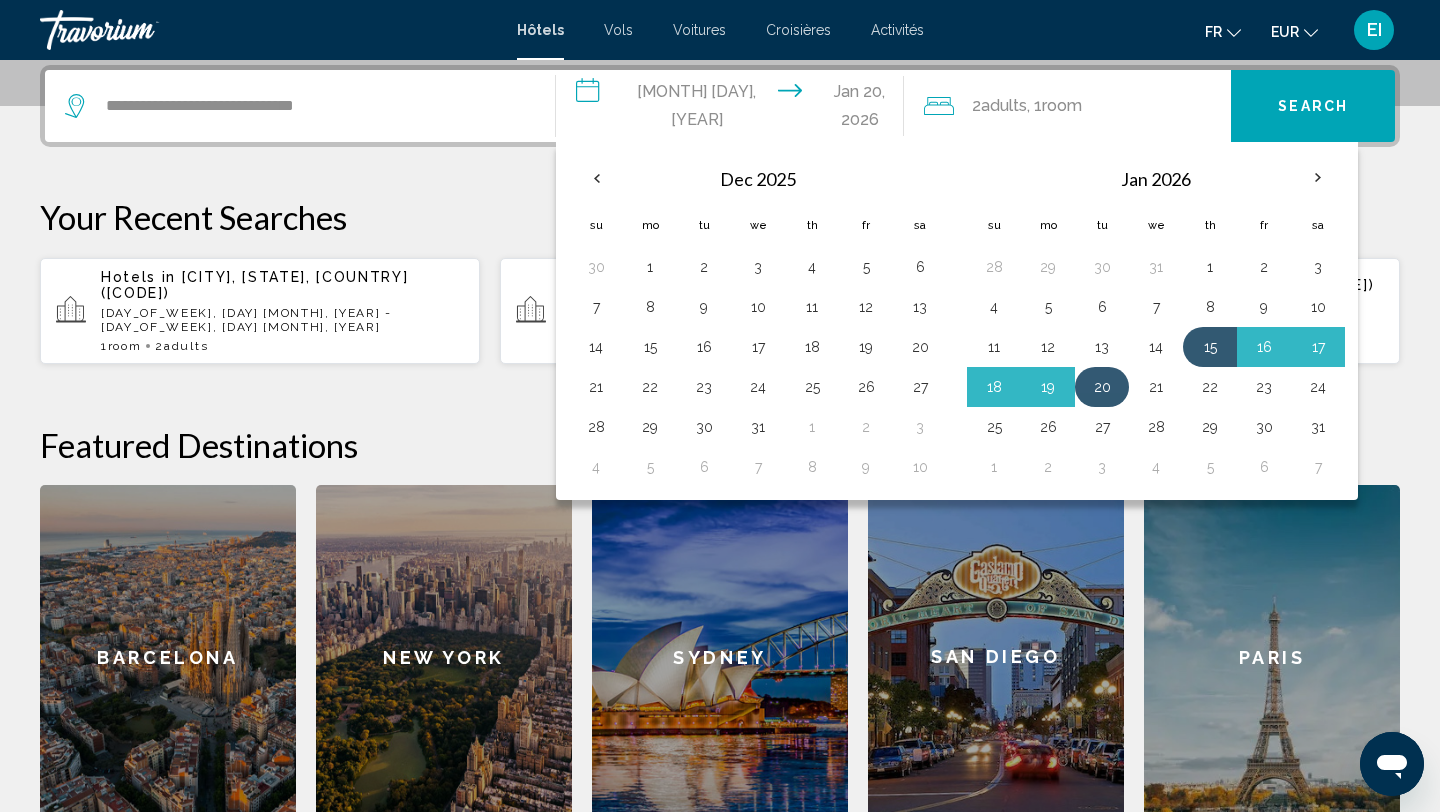 click on "20" at bounding box center [1102, 387] 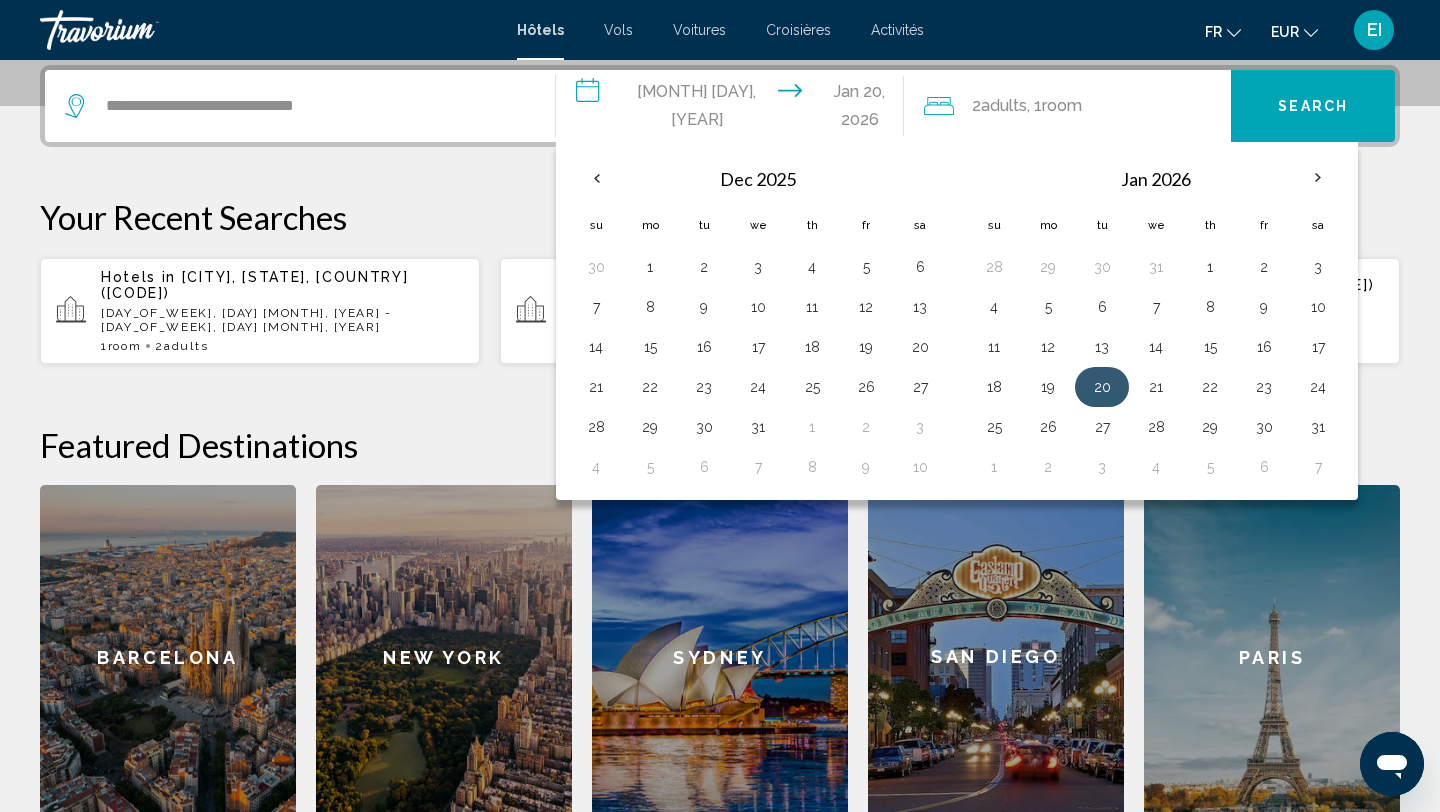 click on "20" at bounding box center (1102, 387) 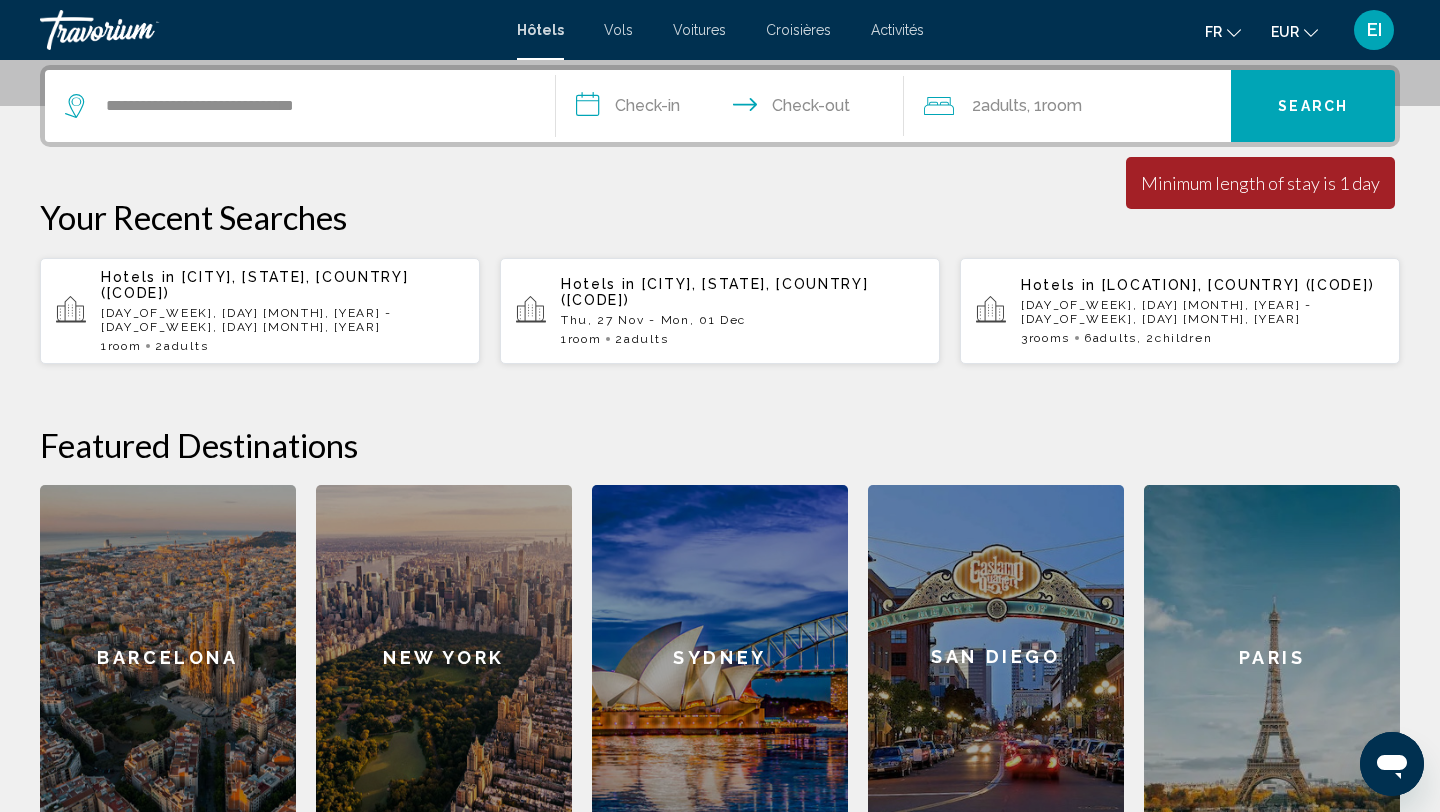 click on "**********" at bounding box center (734, 109) 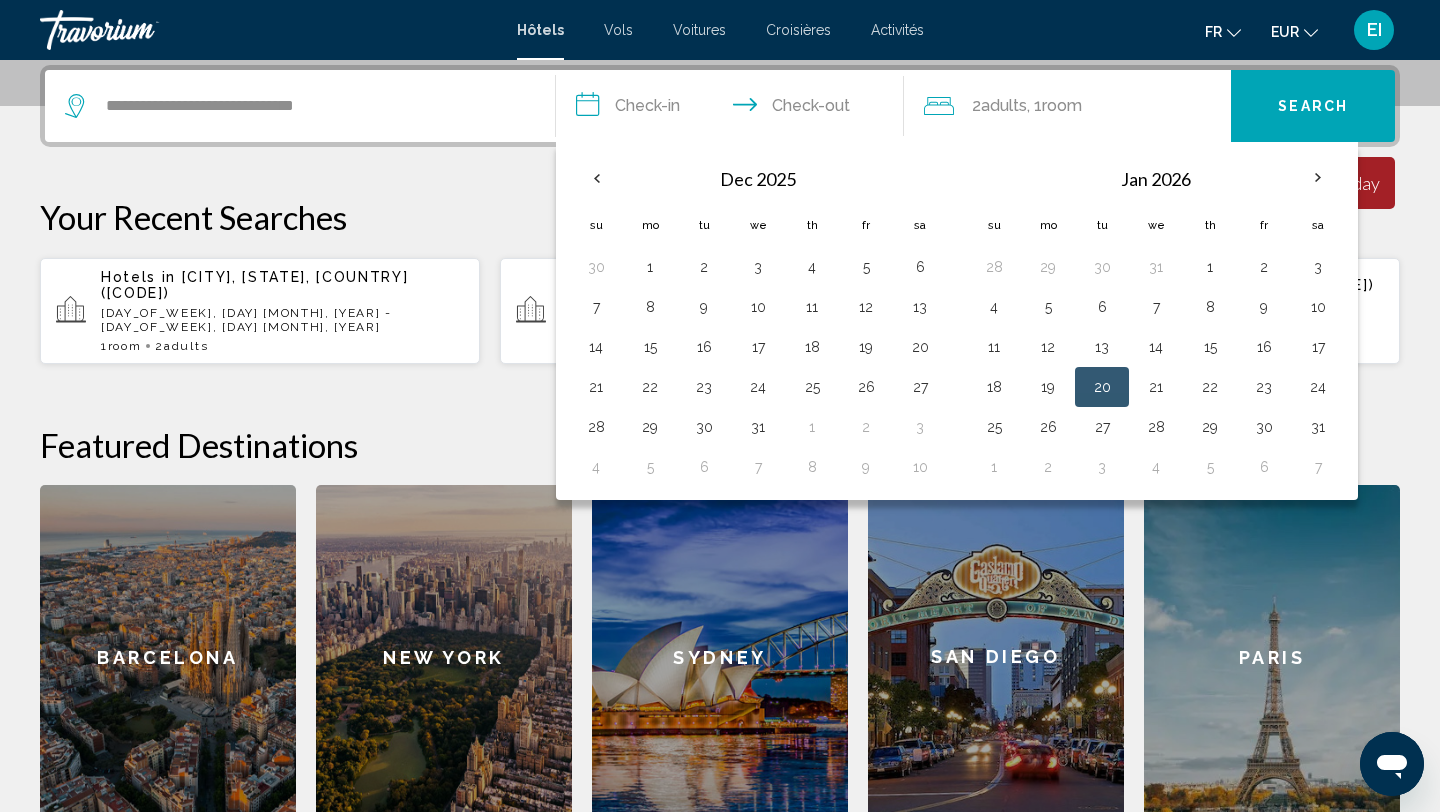 click on "20" at bounding box center (1102, 387) 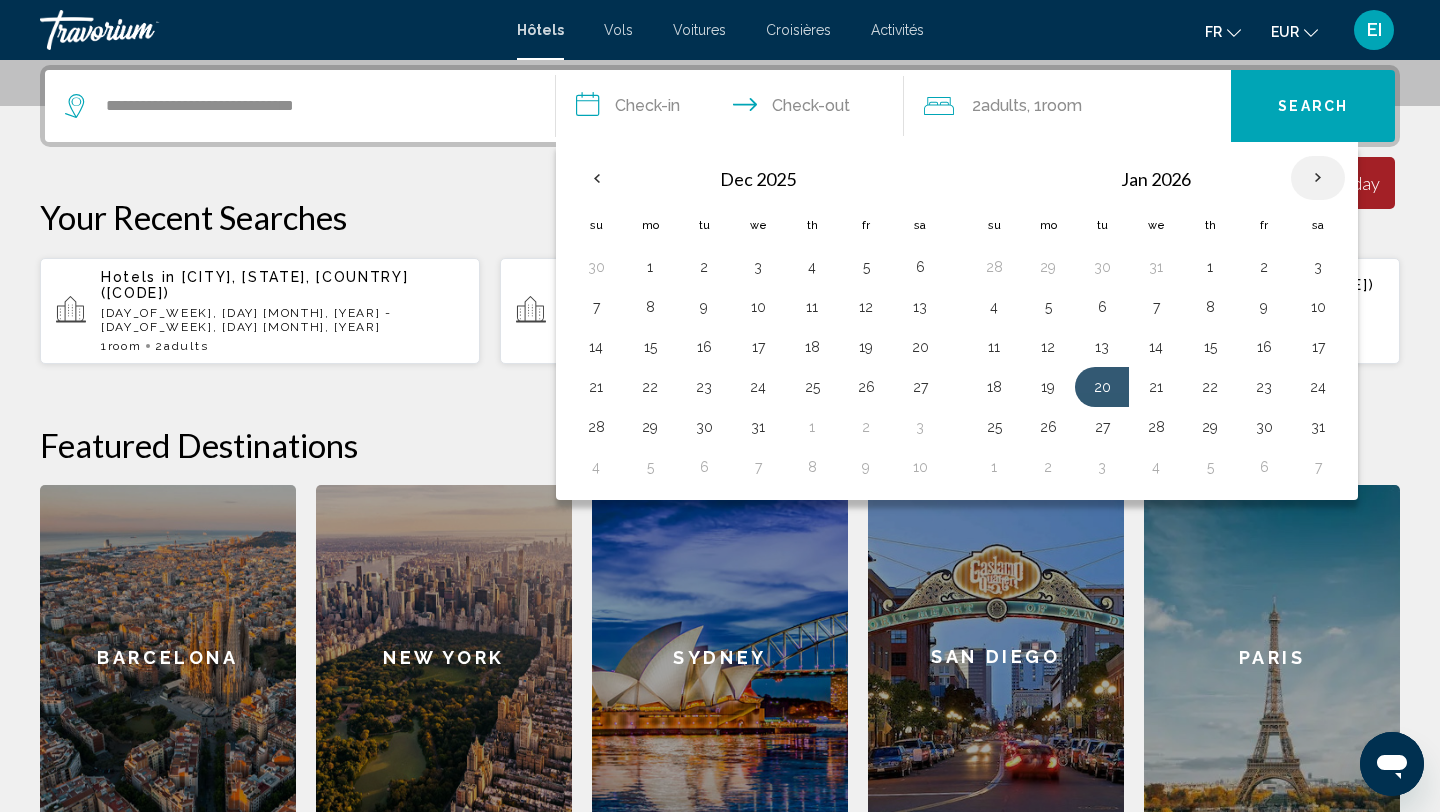 click at bounding box center [1318, 178] 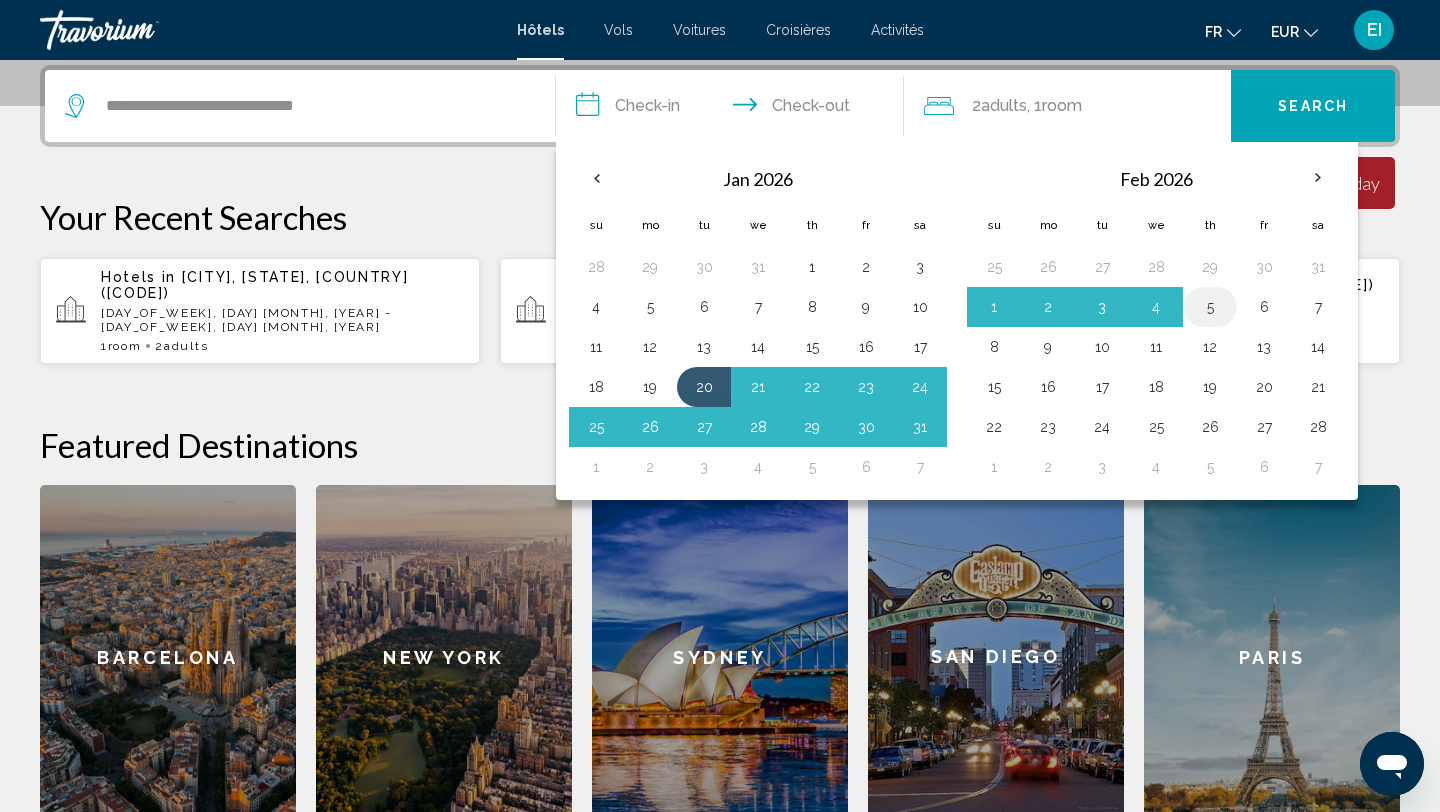 click on "5" at bounding box center [1210, 307] 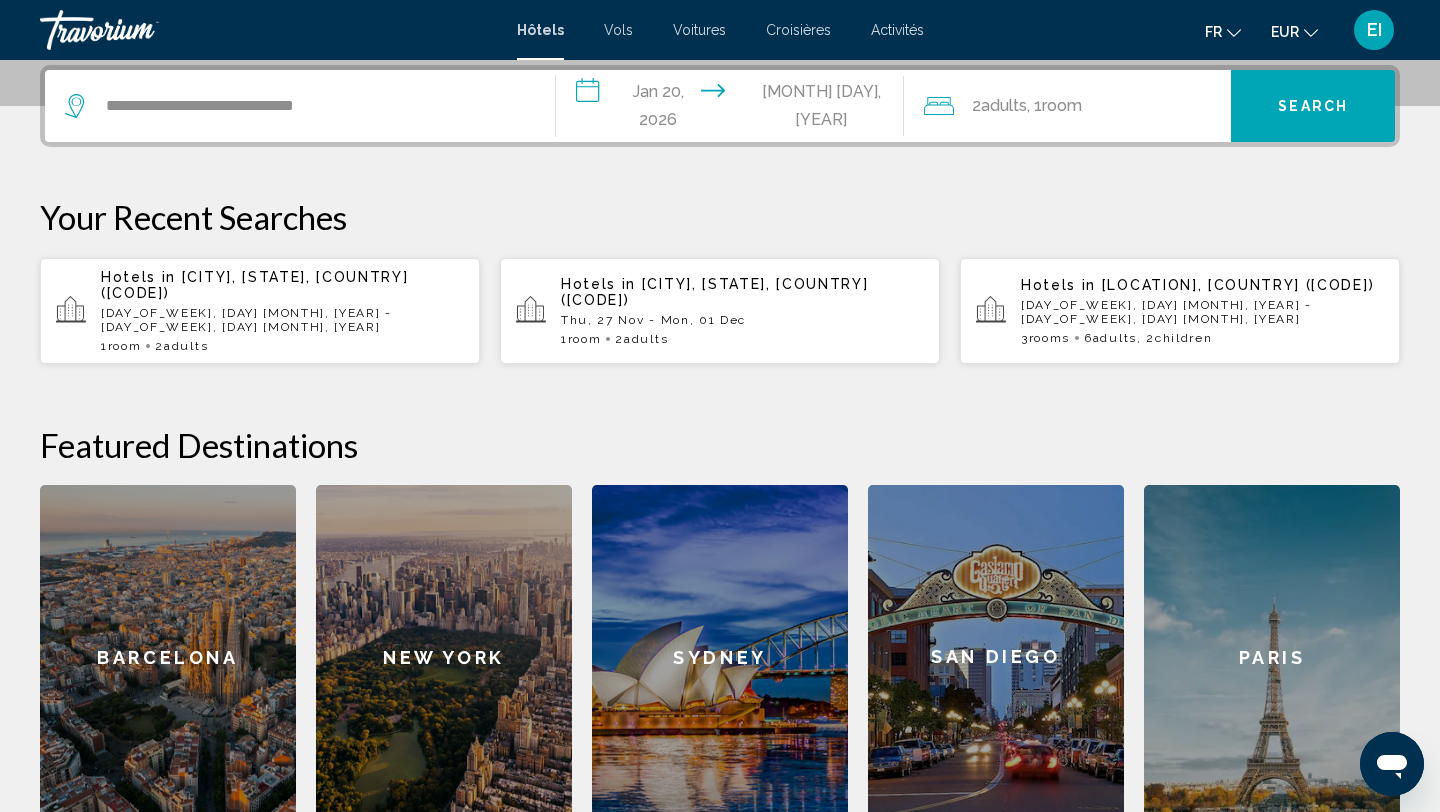 click on "Search" at bounding box center [1313, 105] 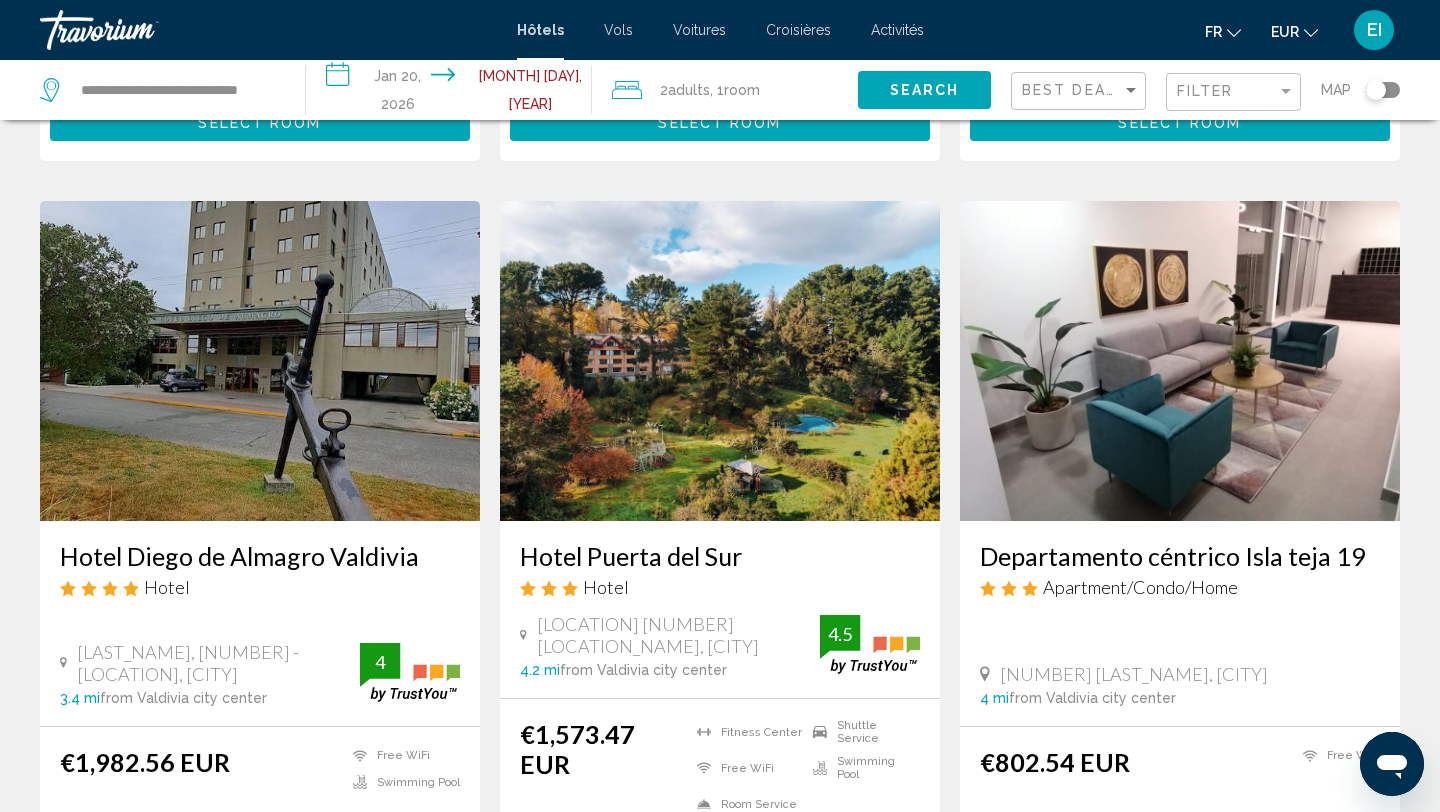 scroll, scrollTop: 738, scrollLeft: 0, axis: vertical 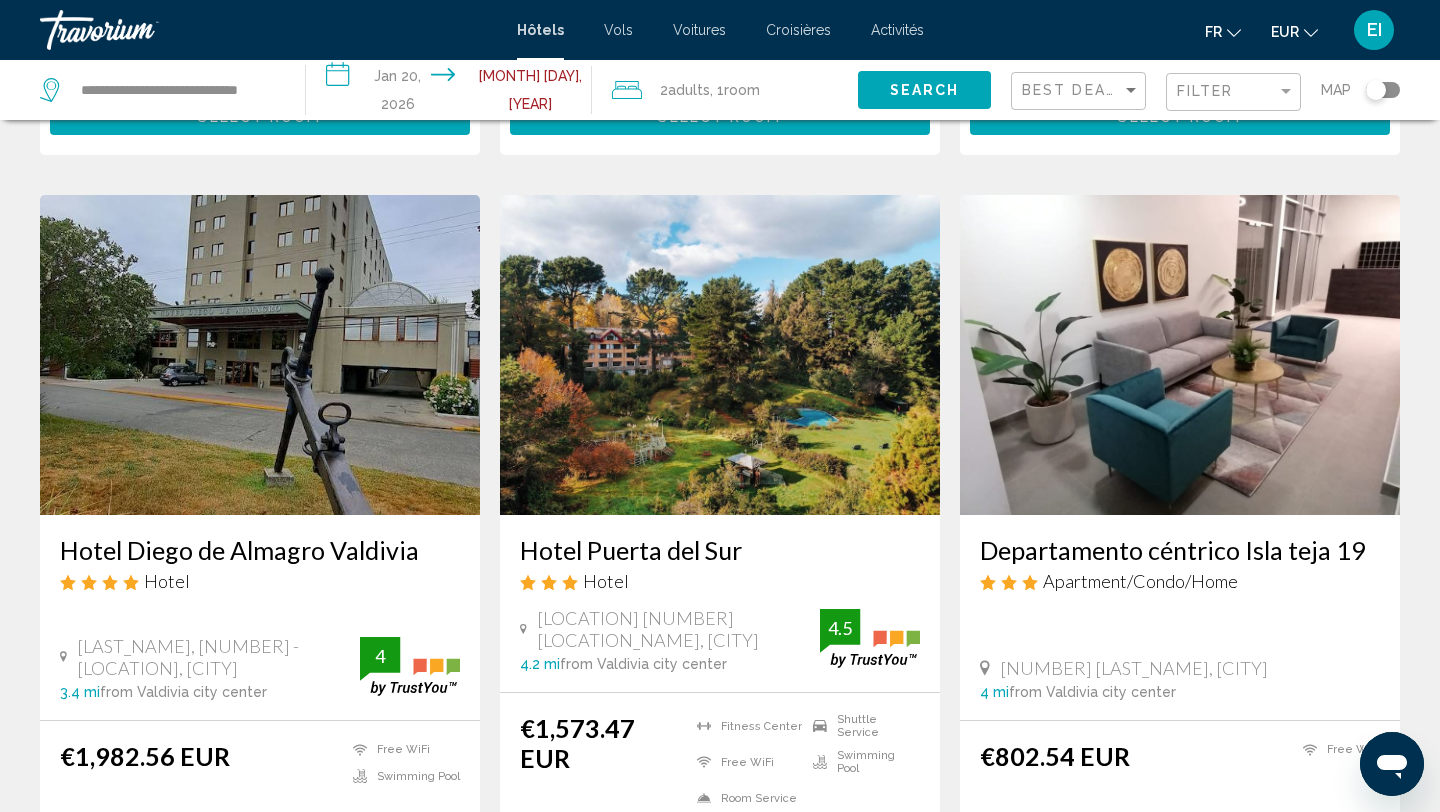click on "Select Room" at bounding box center [1180, 859] 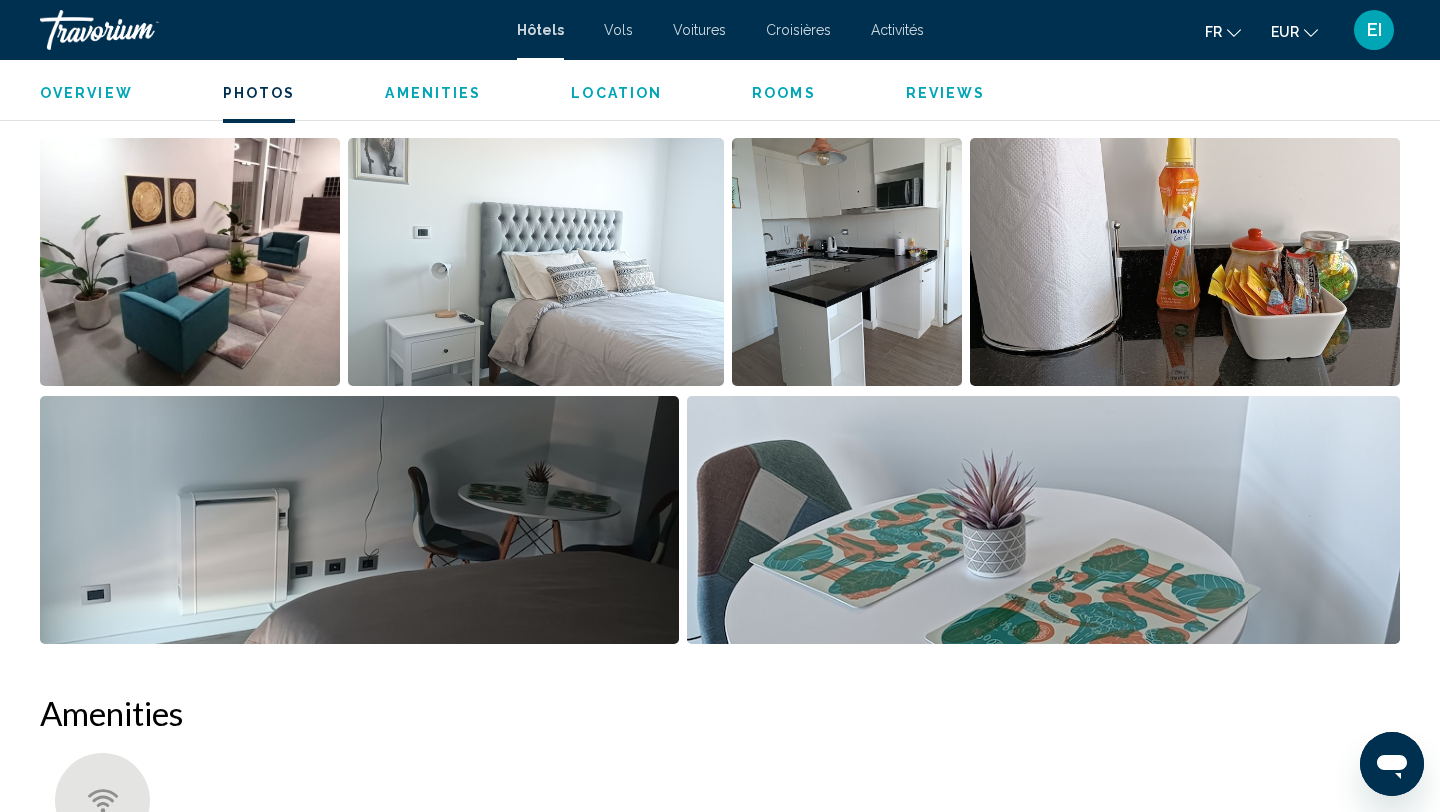 scroll, scrollTop: 912, scrollLeft: 0, axis: vertical 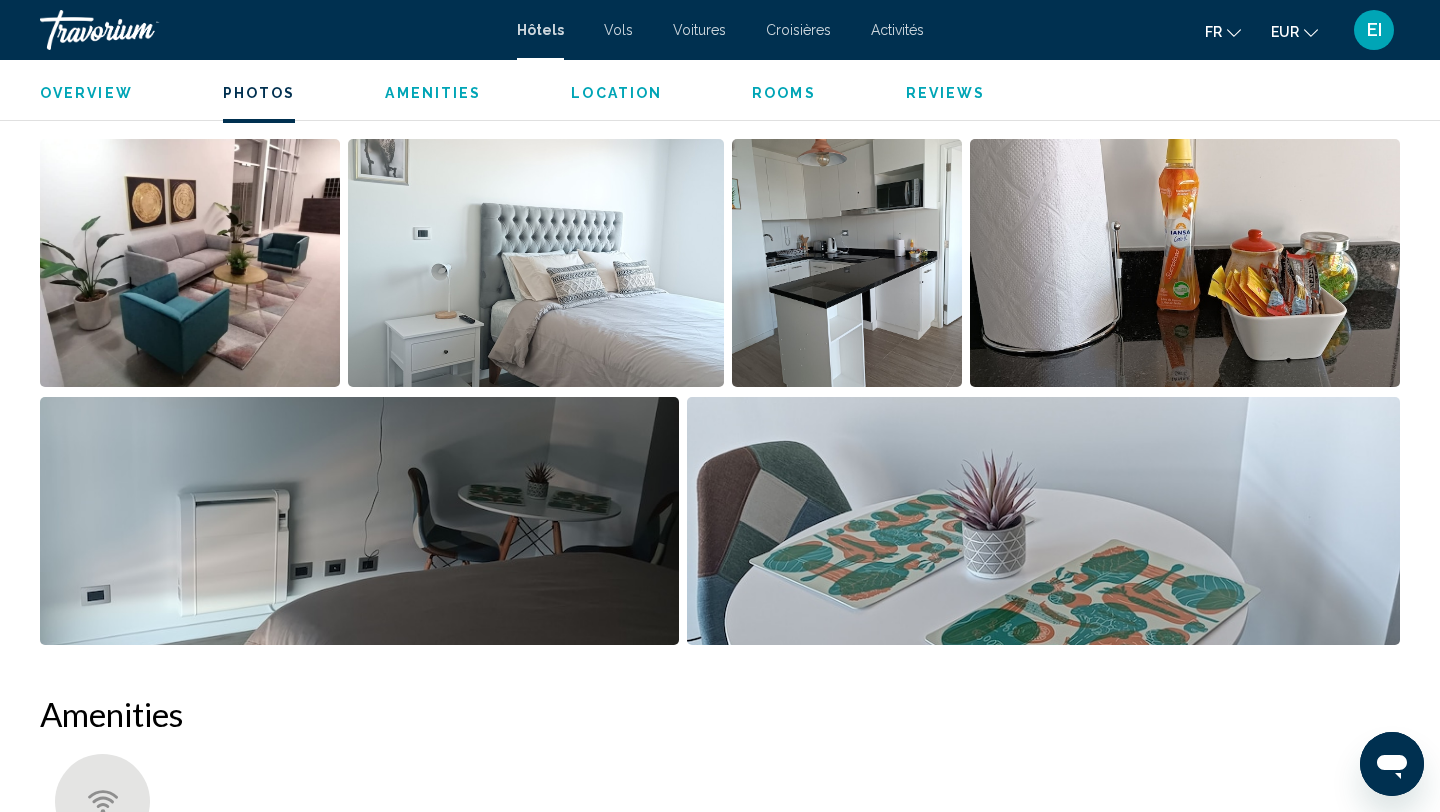 click at bounding box center [1044, 521] 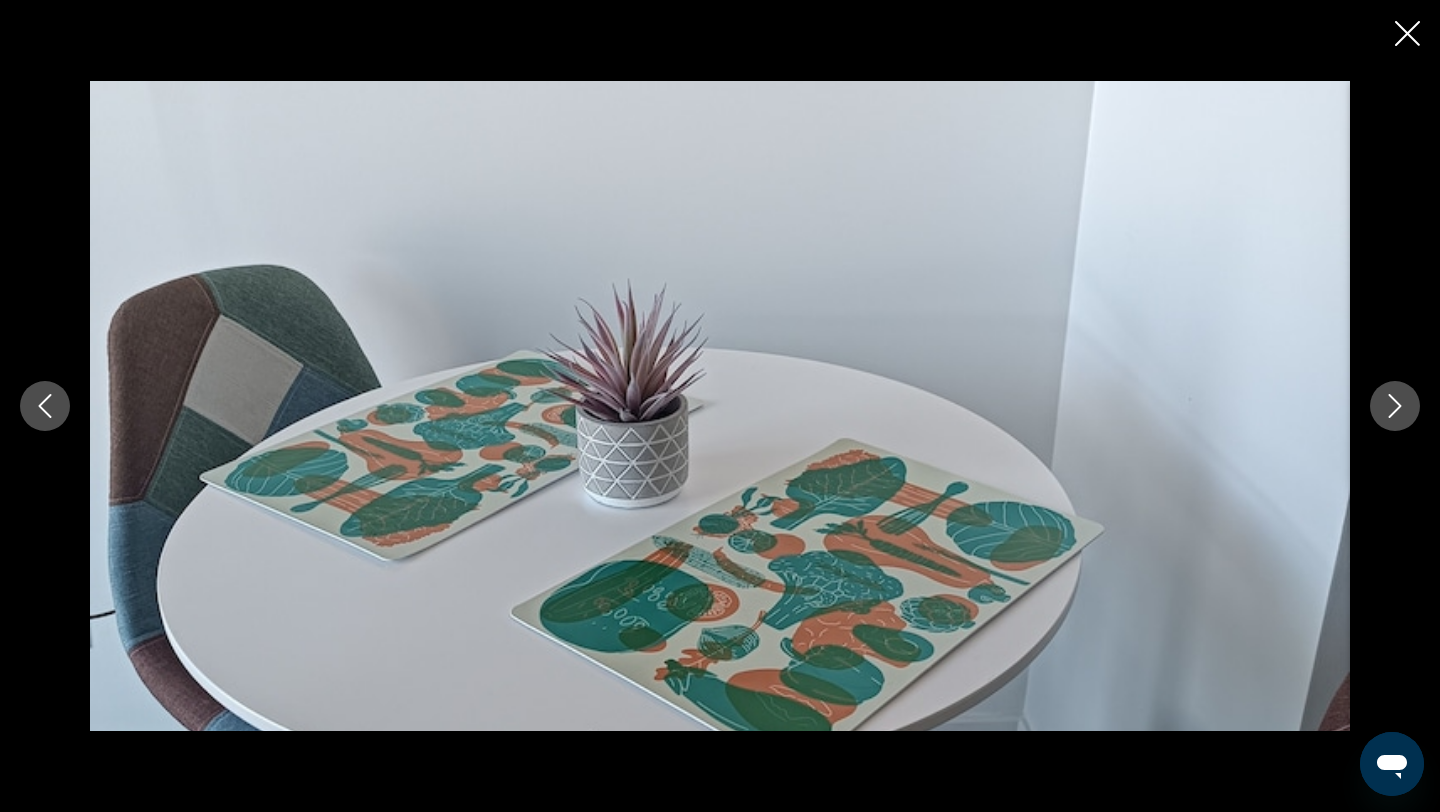 click 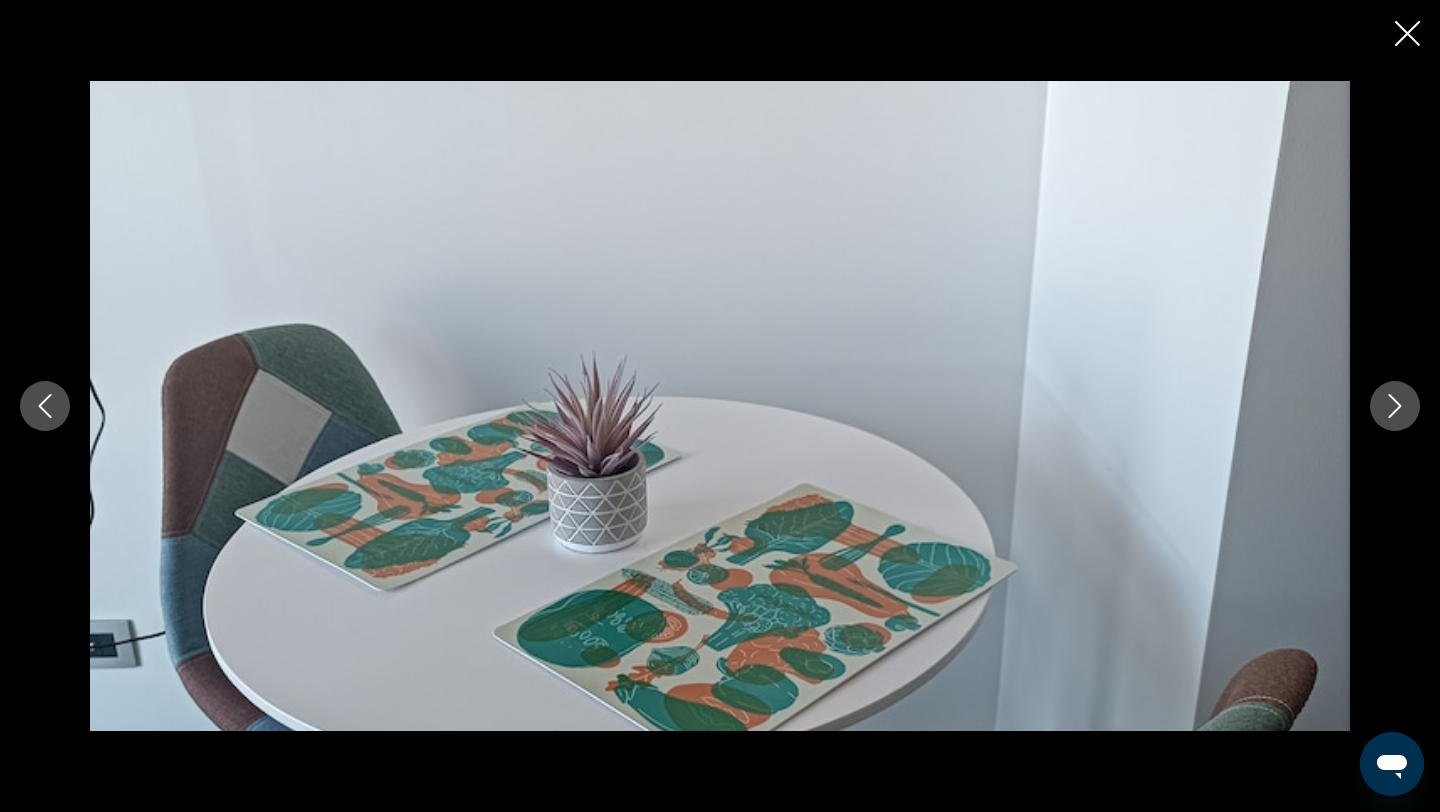 click 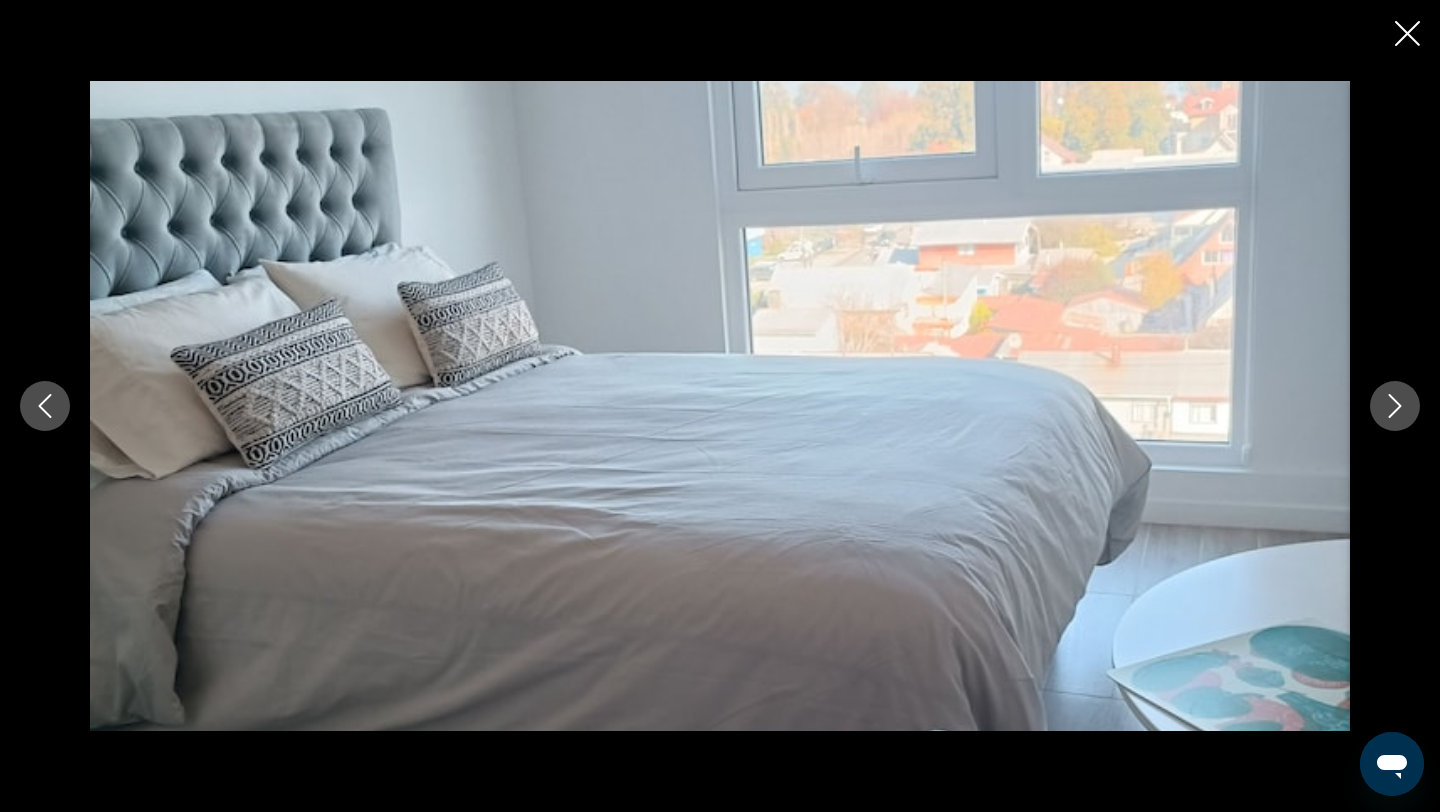 click 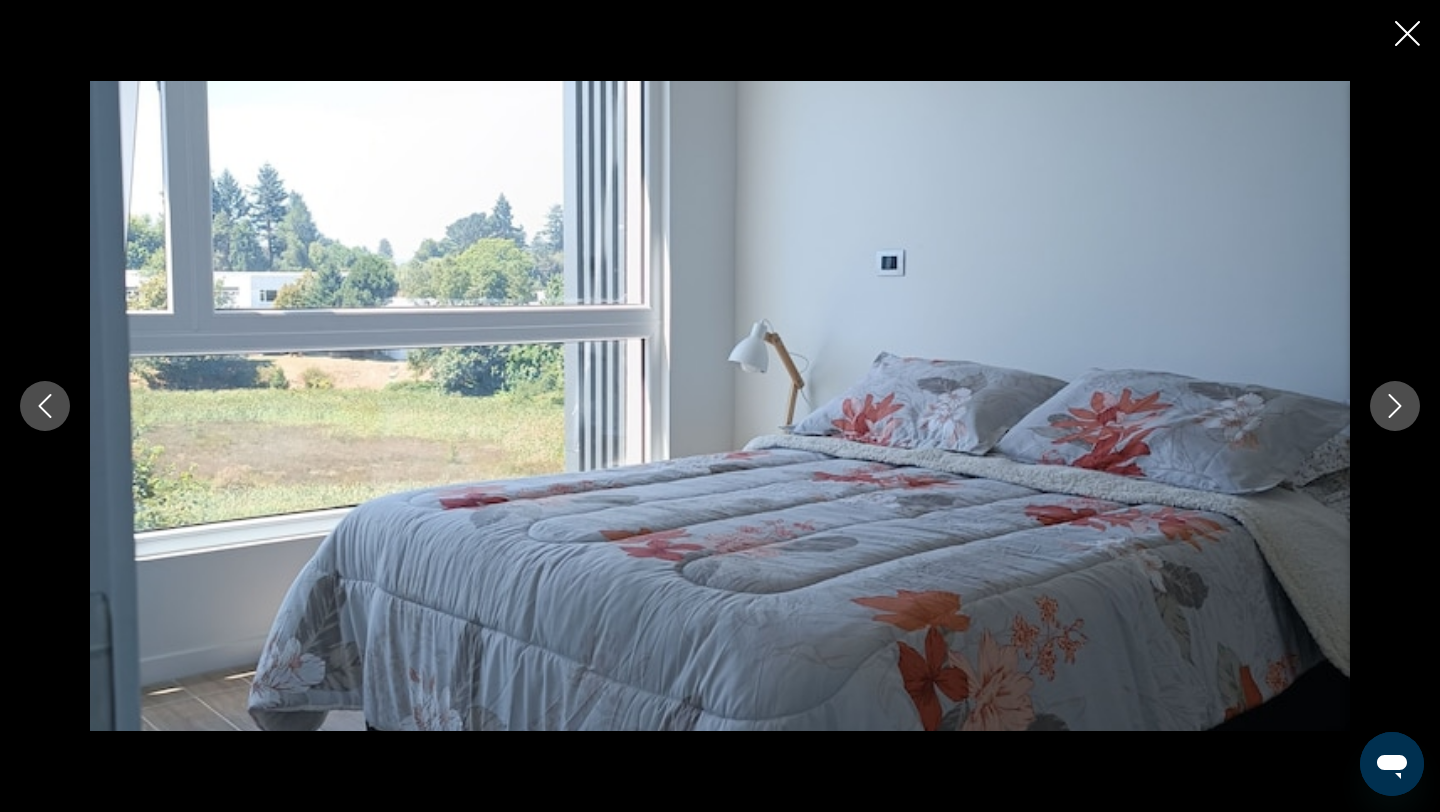 click 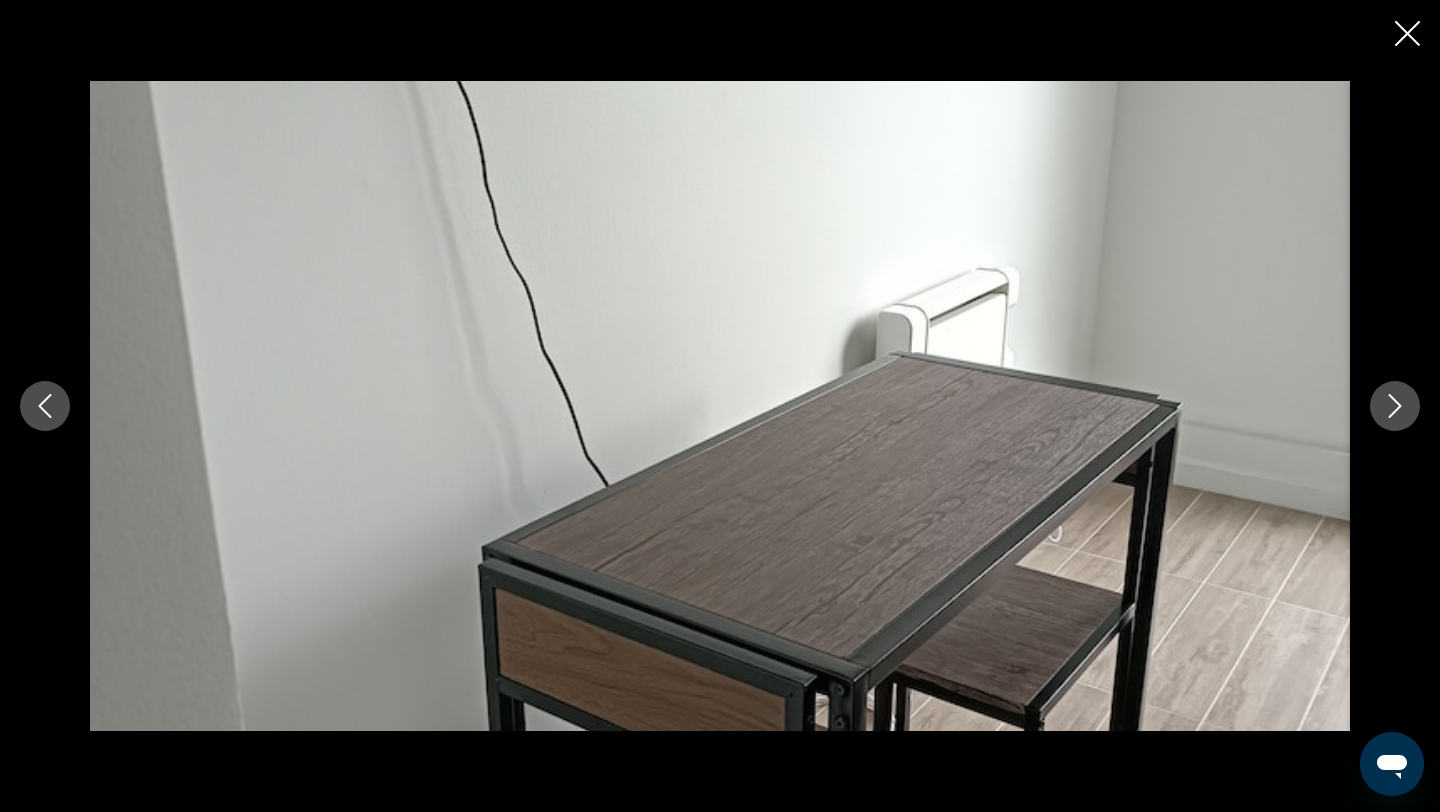 click at bounding box center (1395, 406) 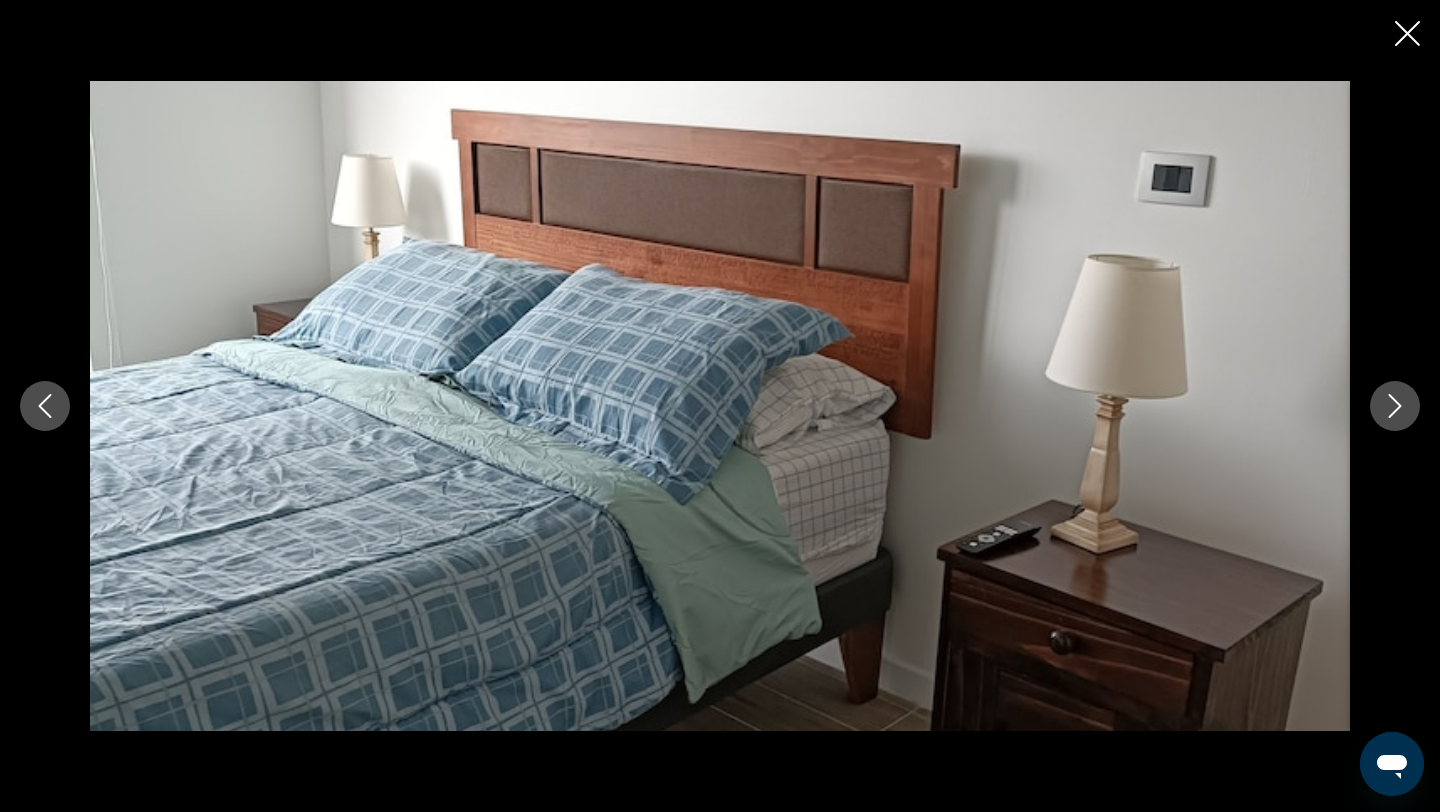 click at bounding box center [1395, 406] 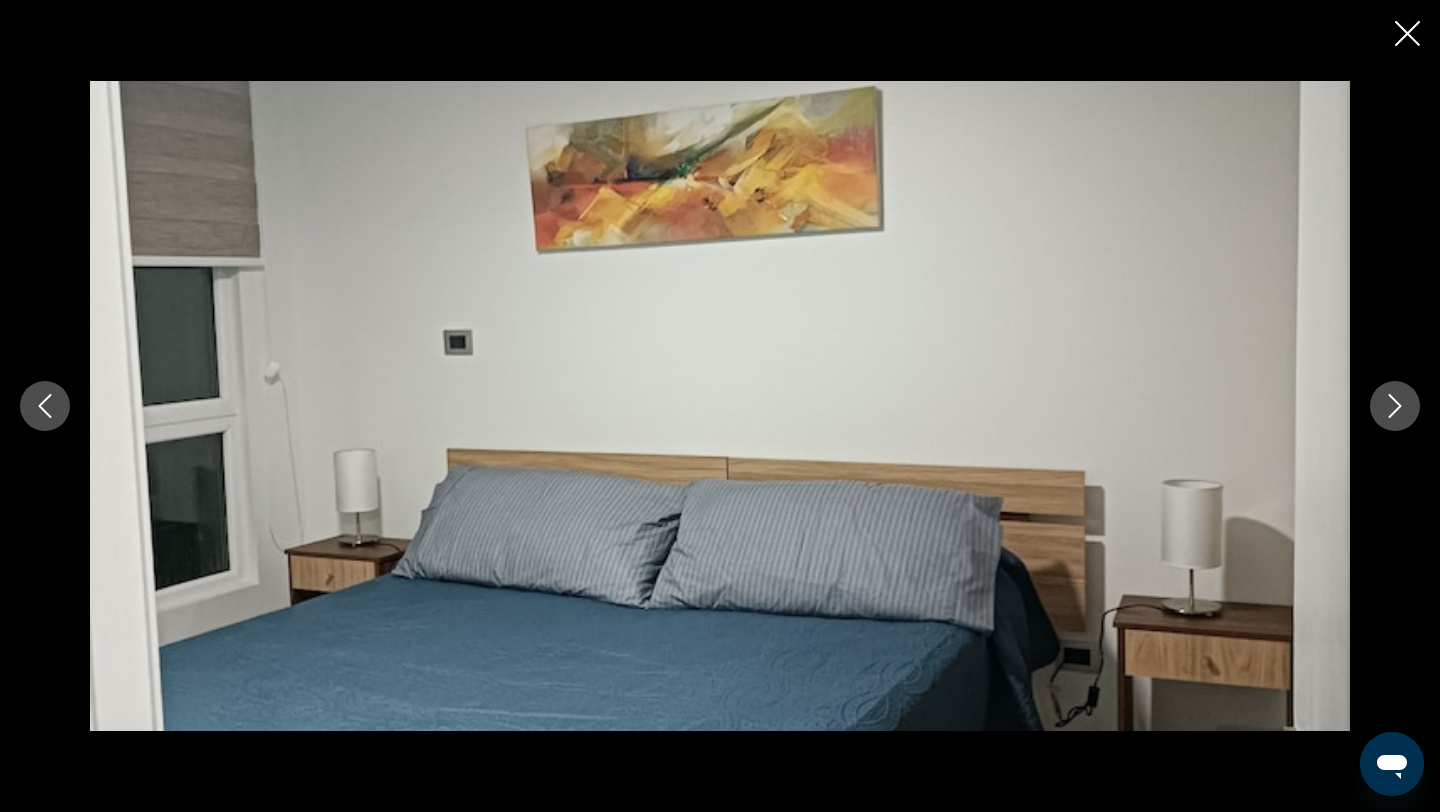 click at bounding box center [1395, 406] 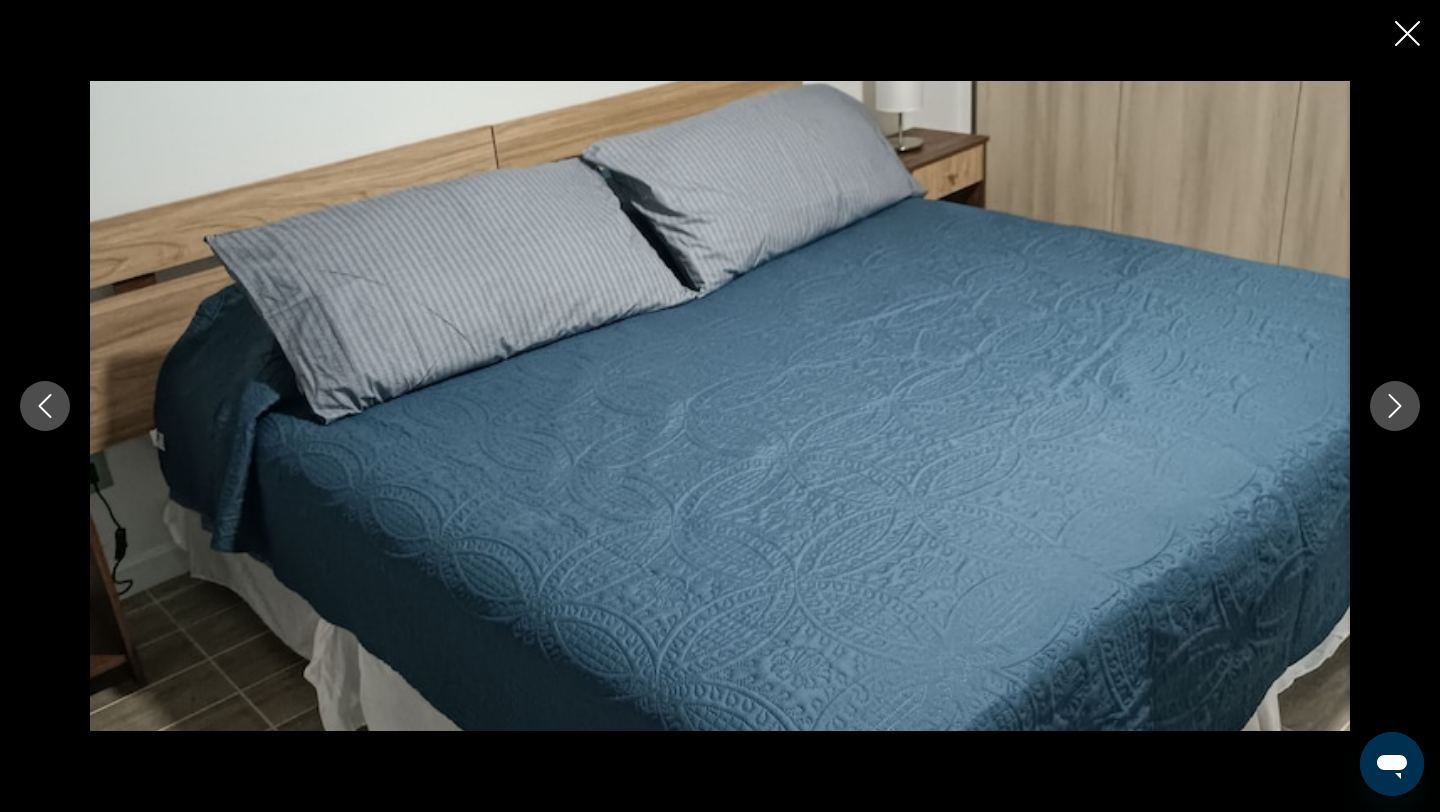 click at bounding box center (1395, 406) 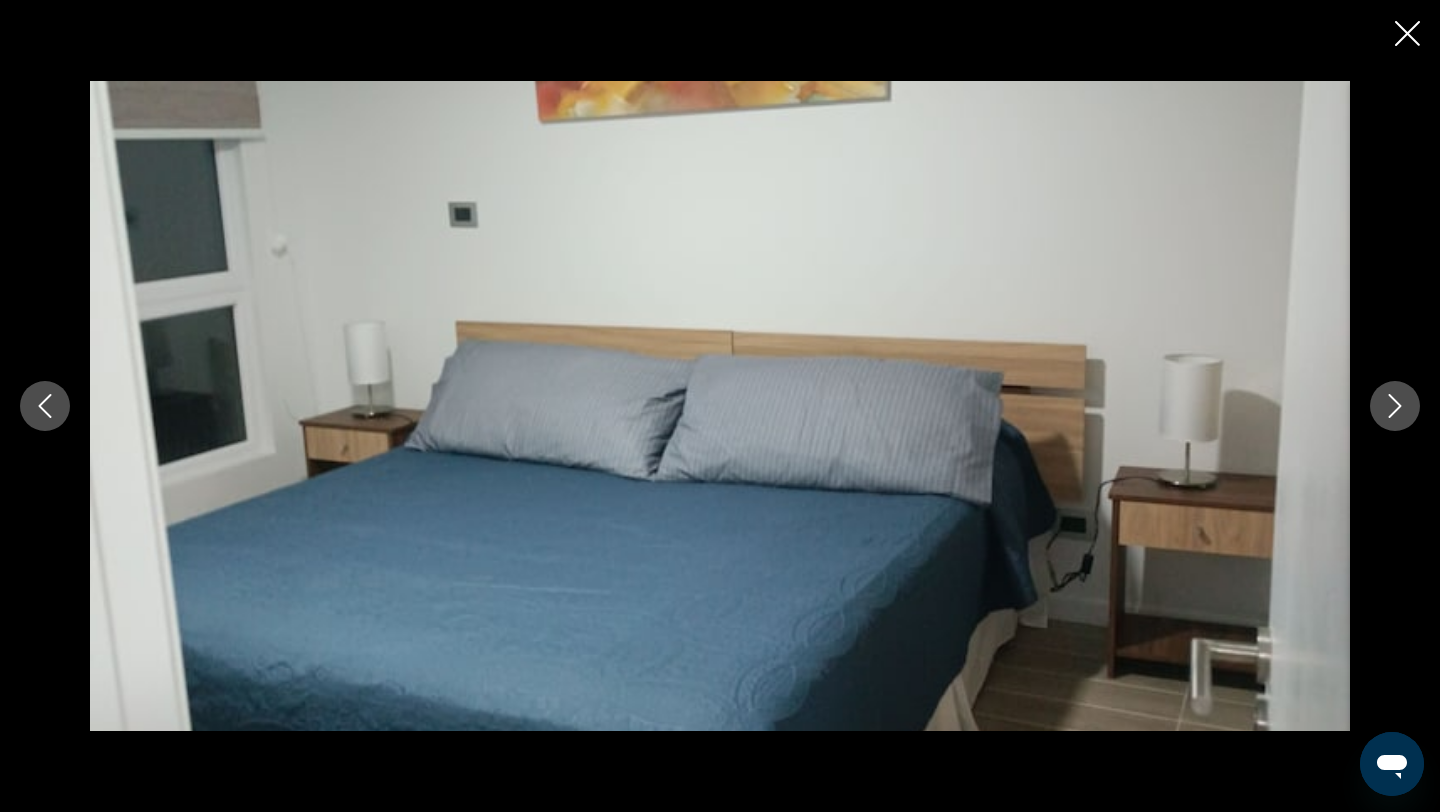 click at bounding box center (1395, 406) 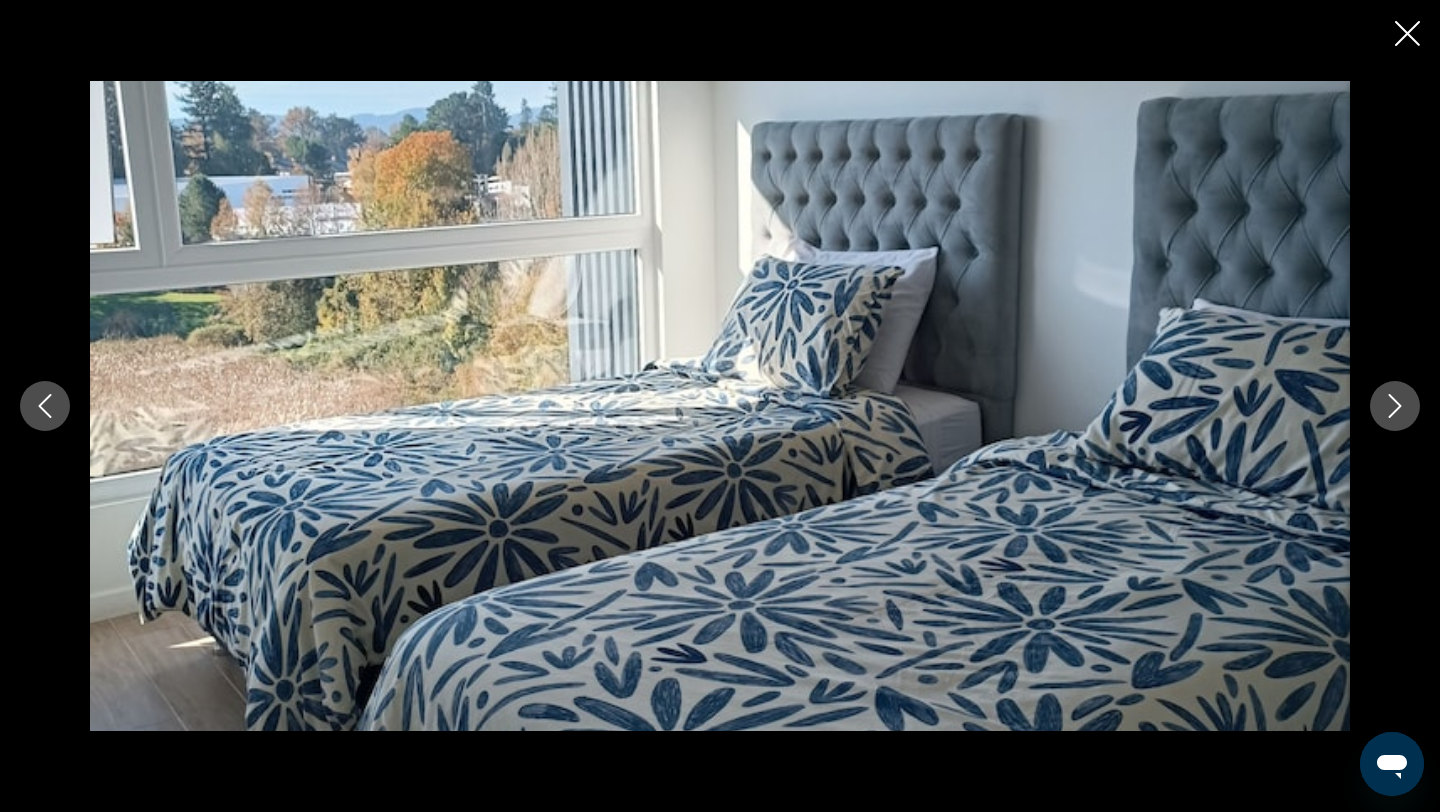 click at bounding box center [1395, 406] 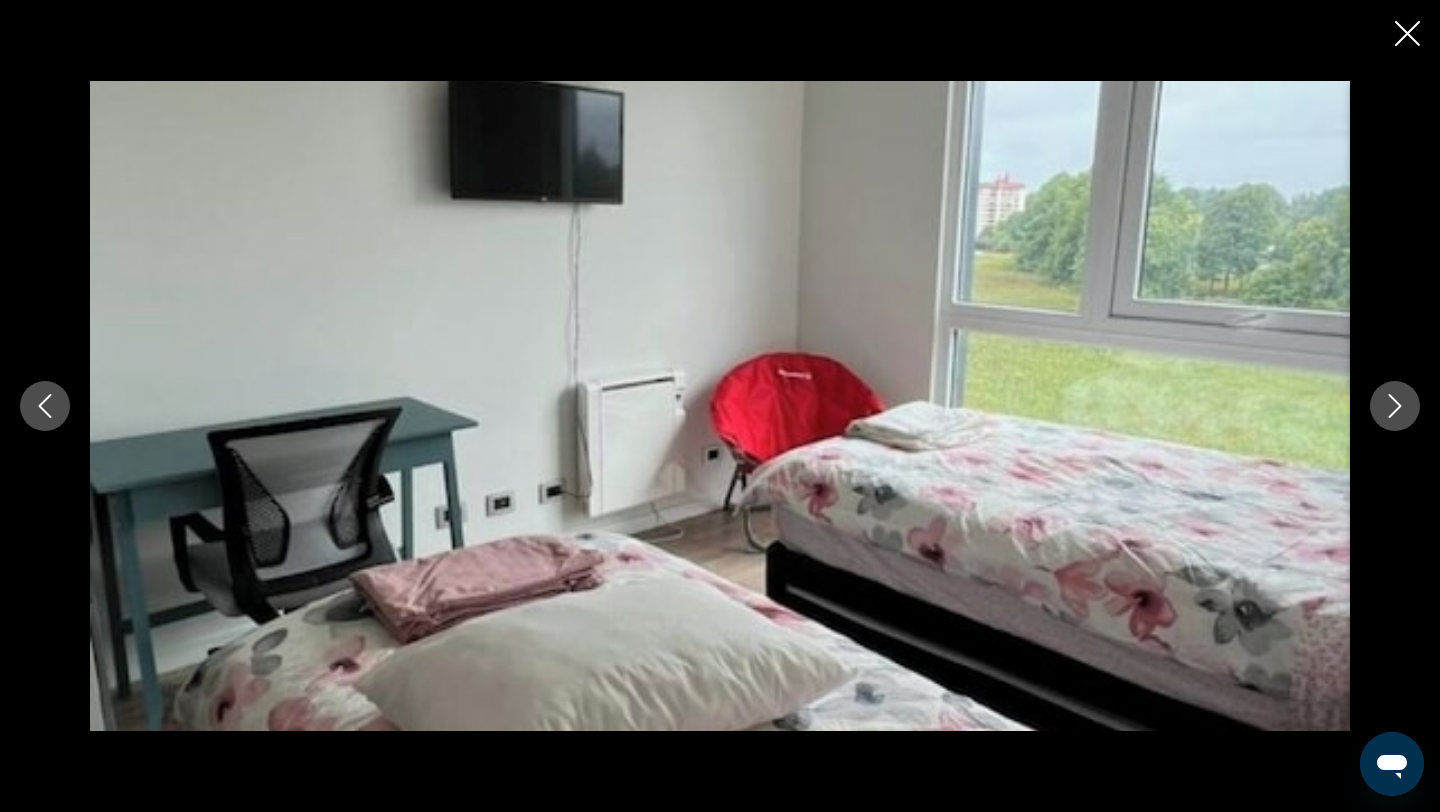 click at bounding box center (1395, 406) 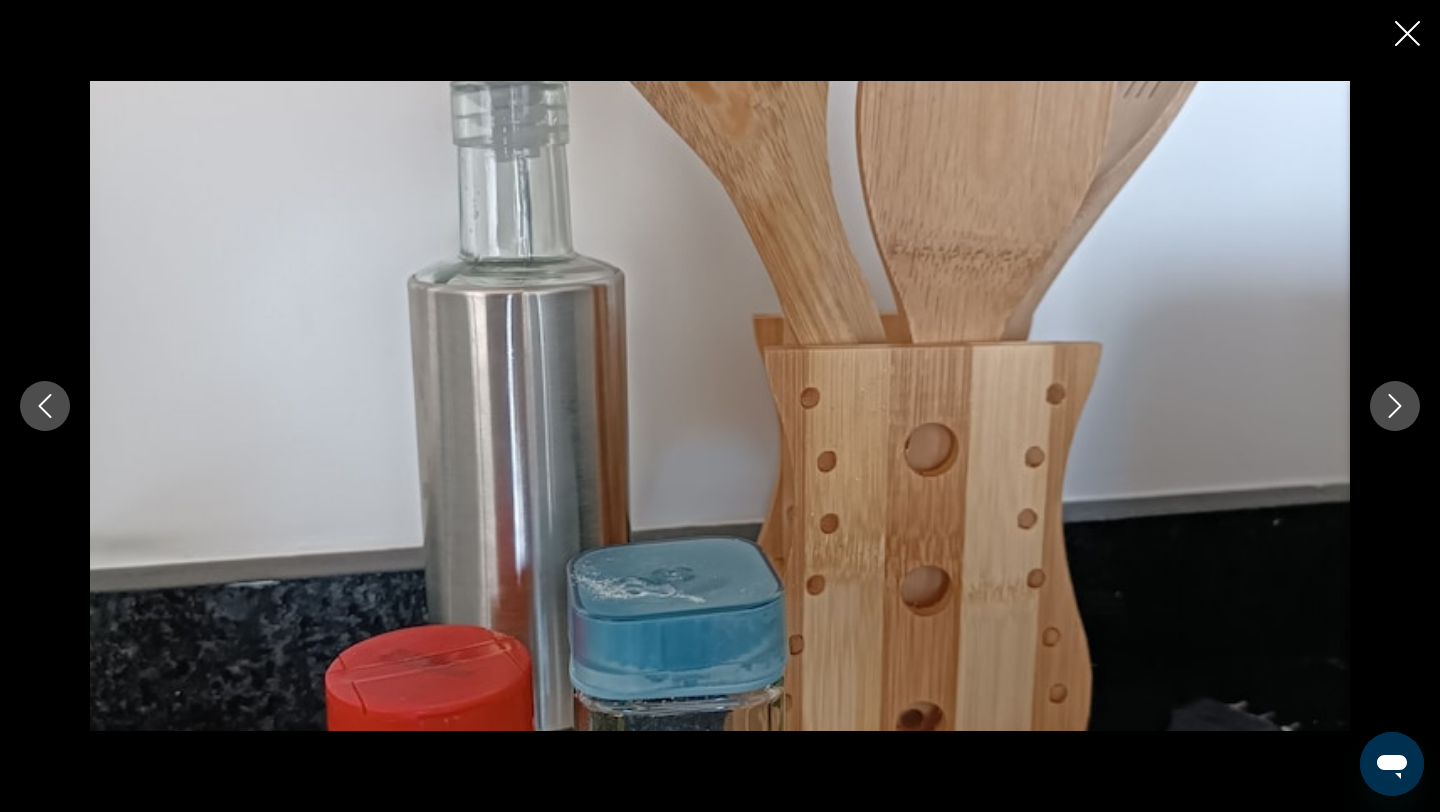 click at bounding box center [720, 406] 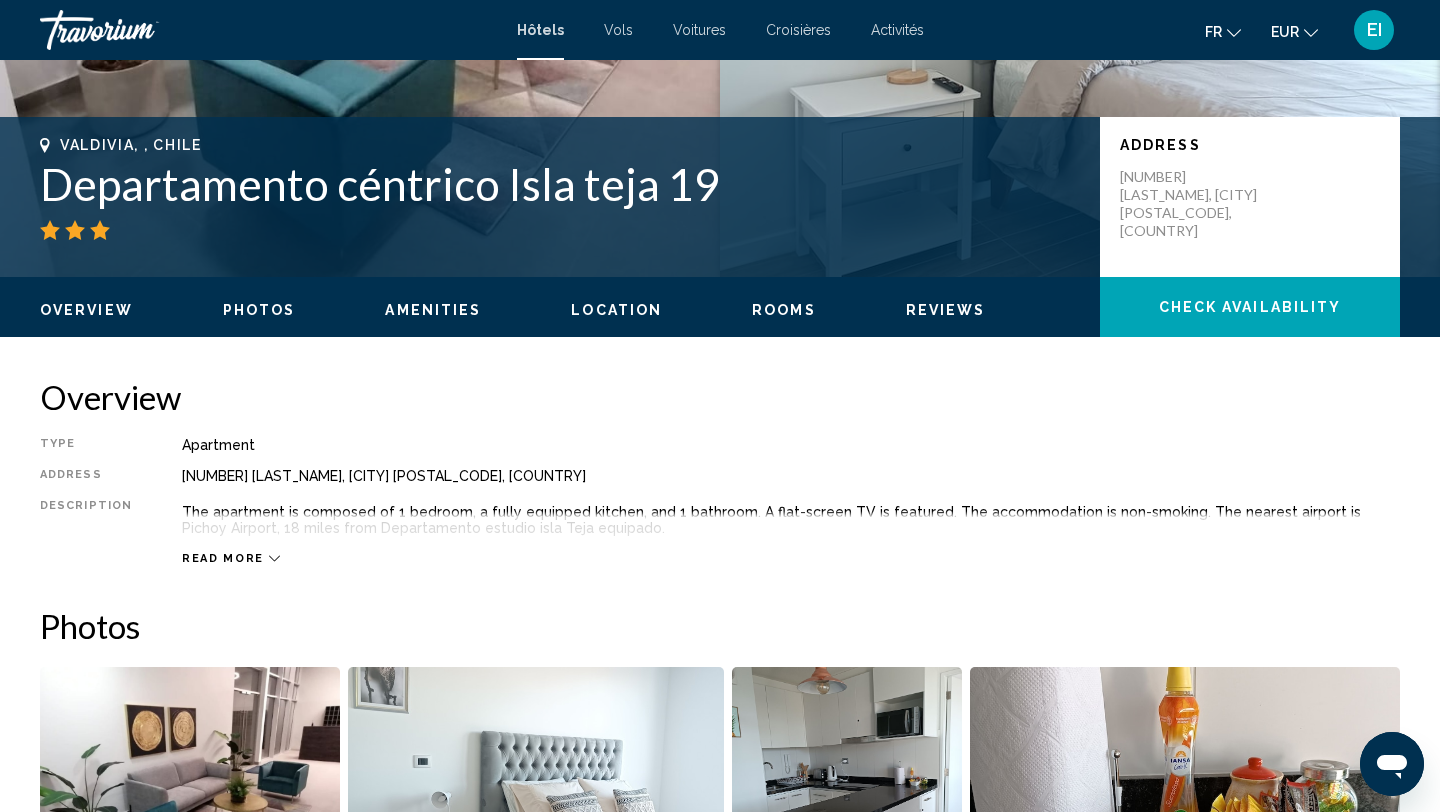 scroll, scrollTop: 377, scrollLeft: 0, axis: vertical 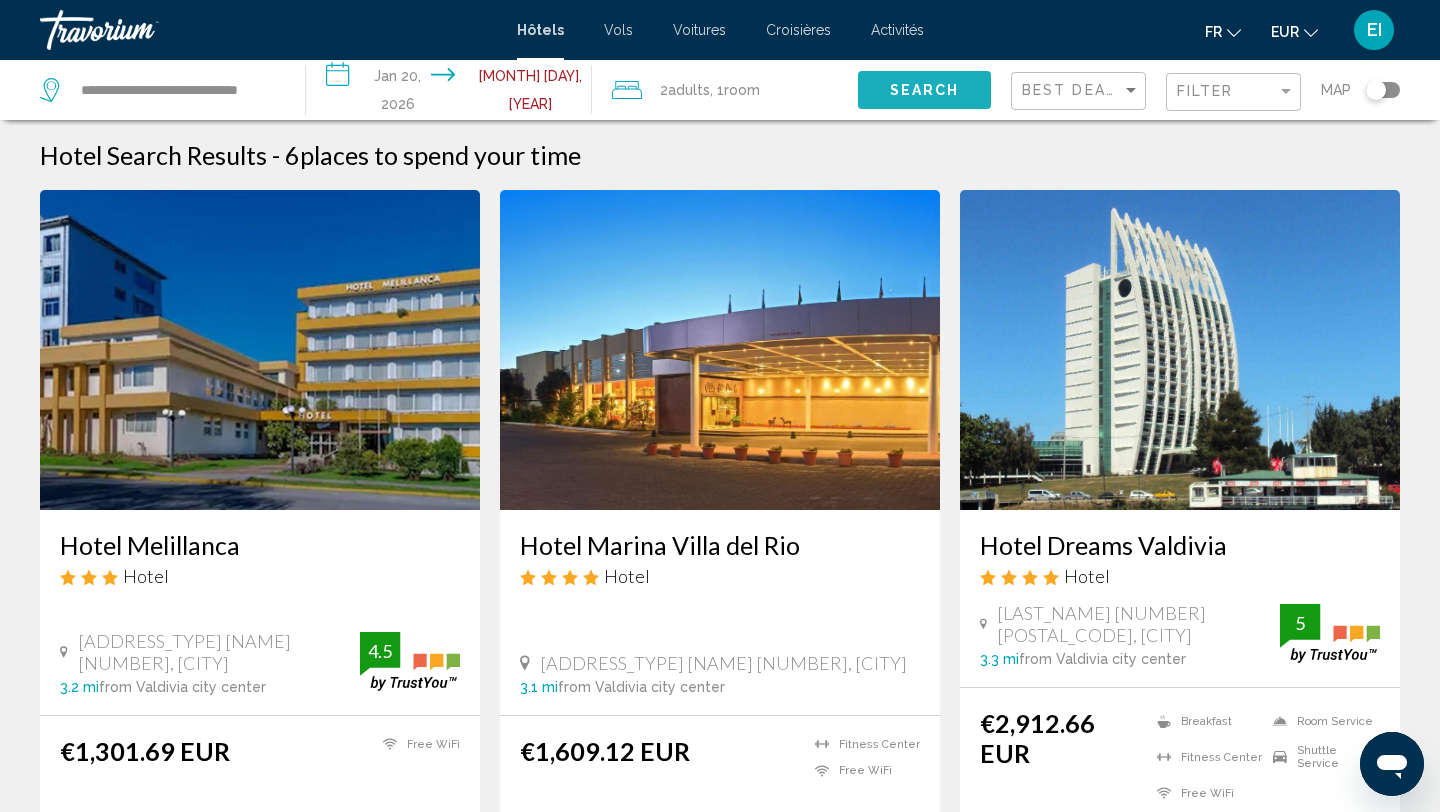 click on "Search" 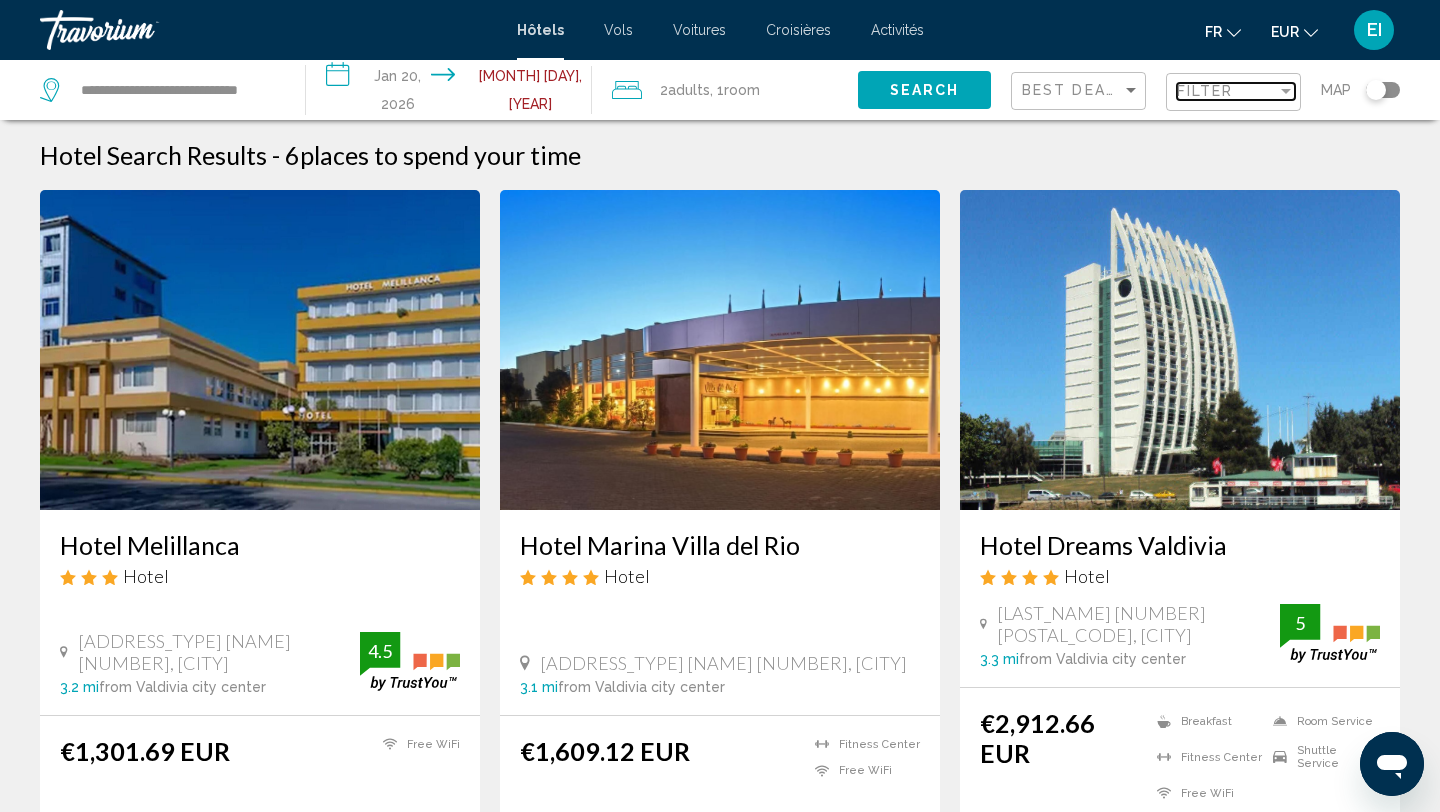 click on "Filter" at bounding box center (1205, 91) 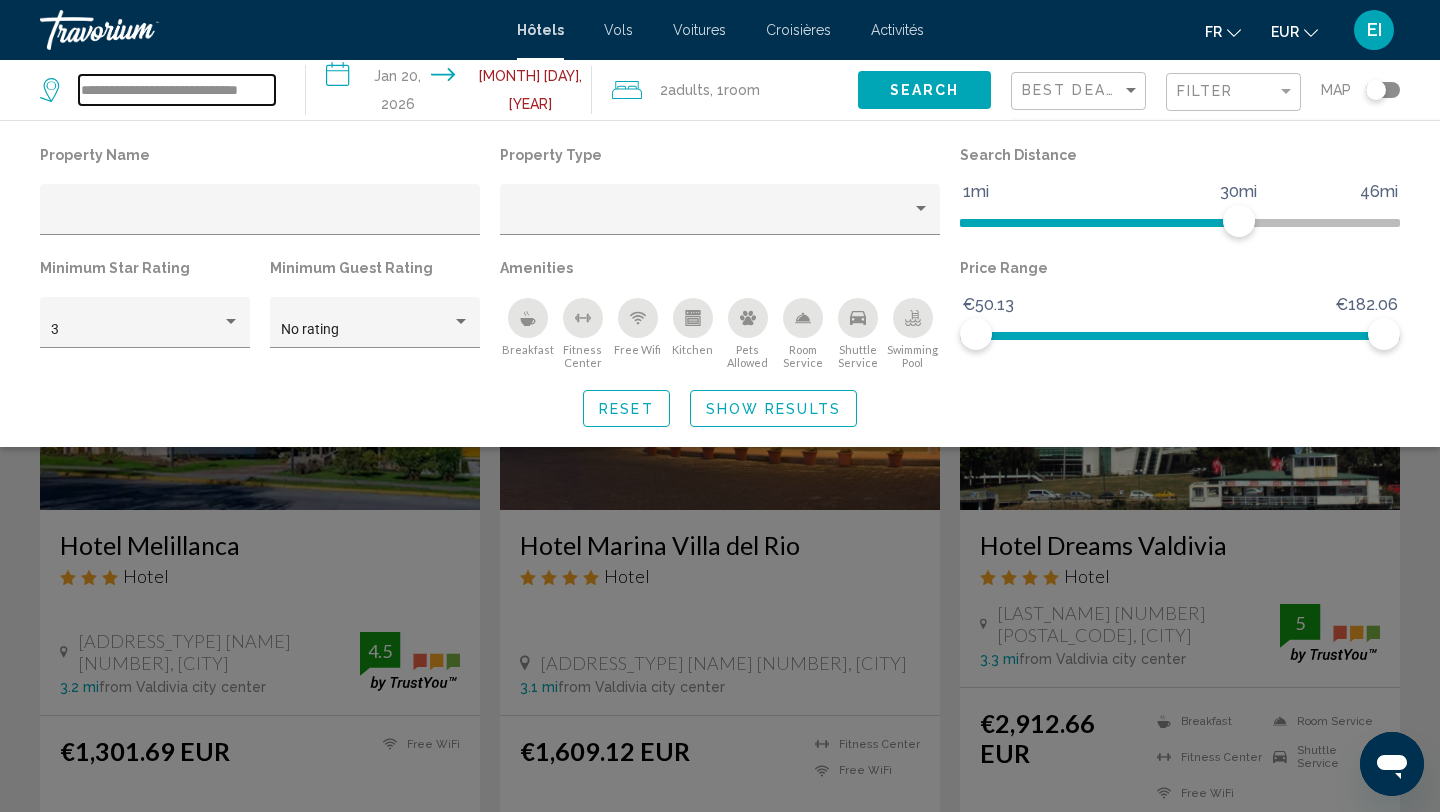 click on "**********" at bounding box center [177, 90] 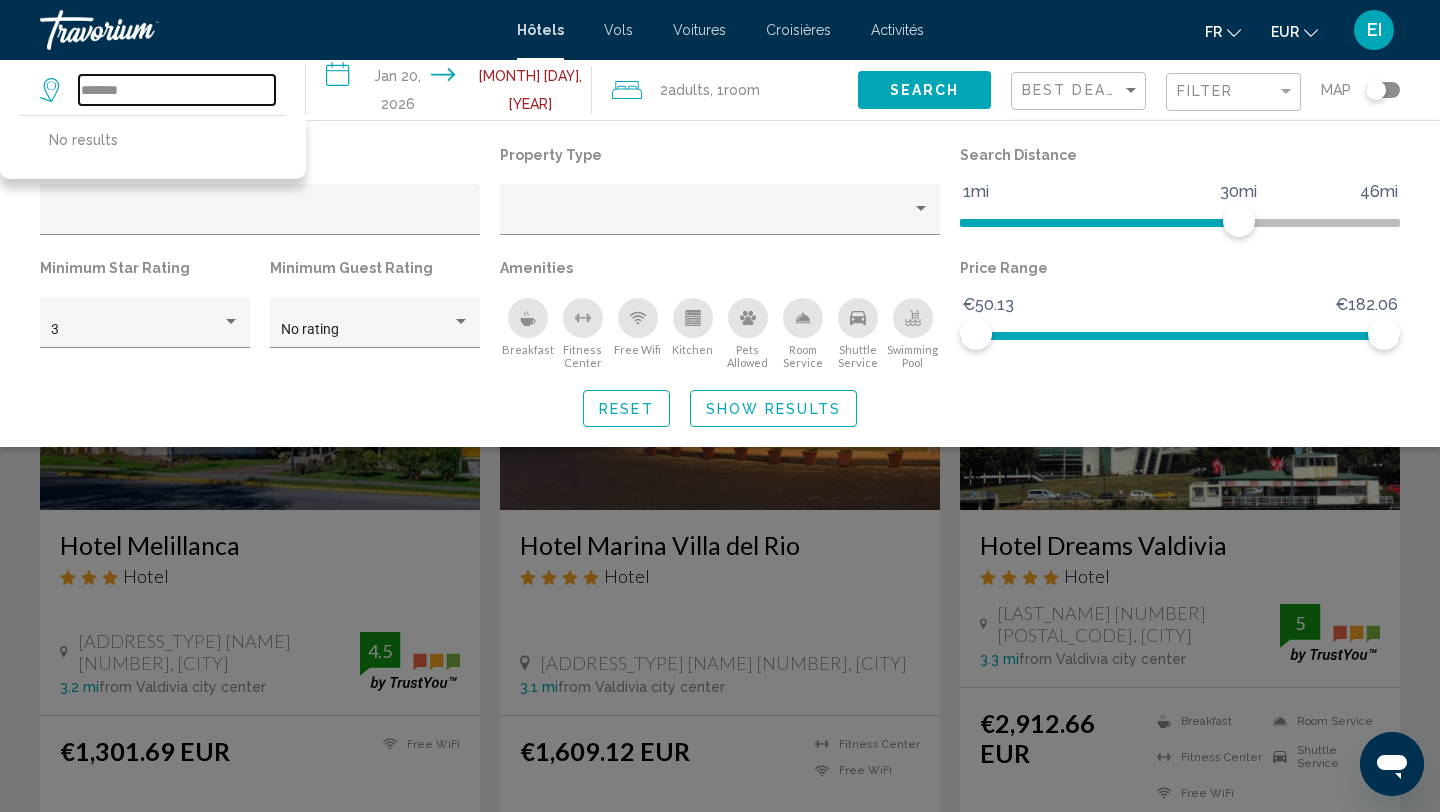 click on "*******" at bounding box center [177, 90] 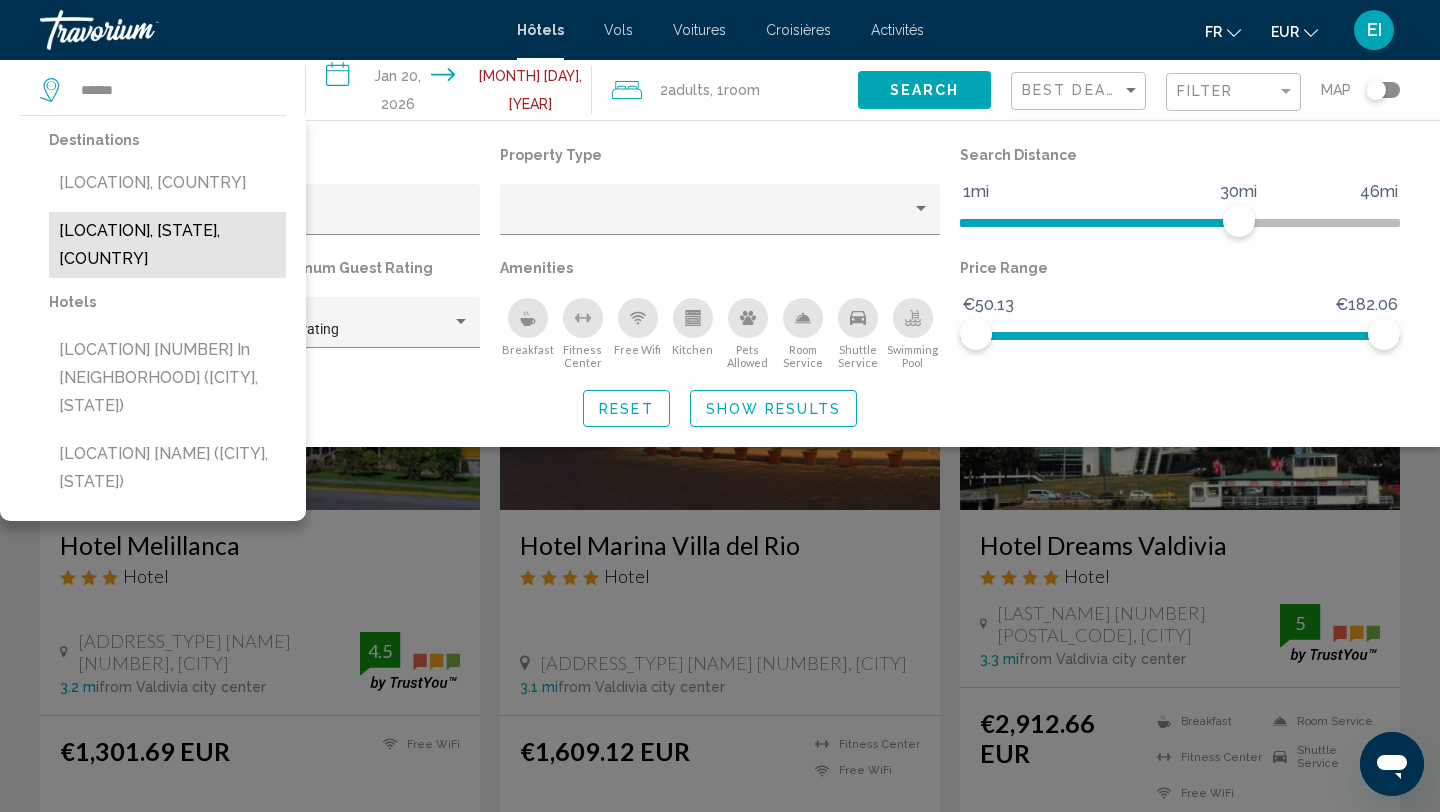 click on "[LOCATION], [STATE], [COUNTRY]" at bounding box center [167, 245] 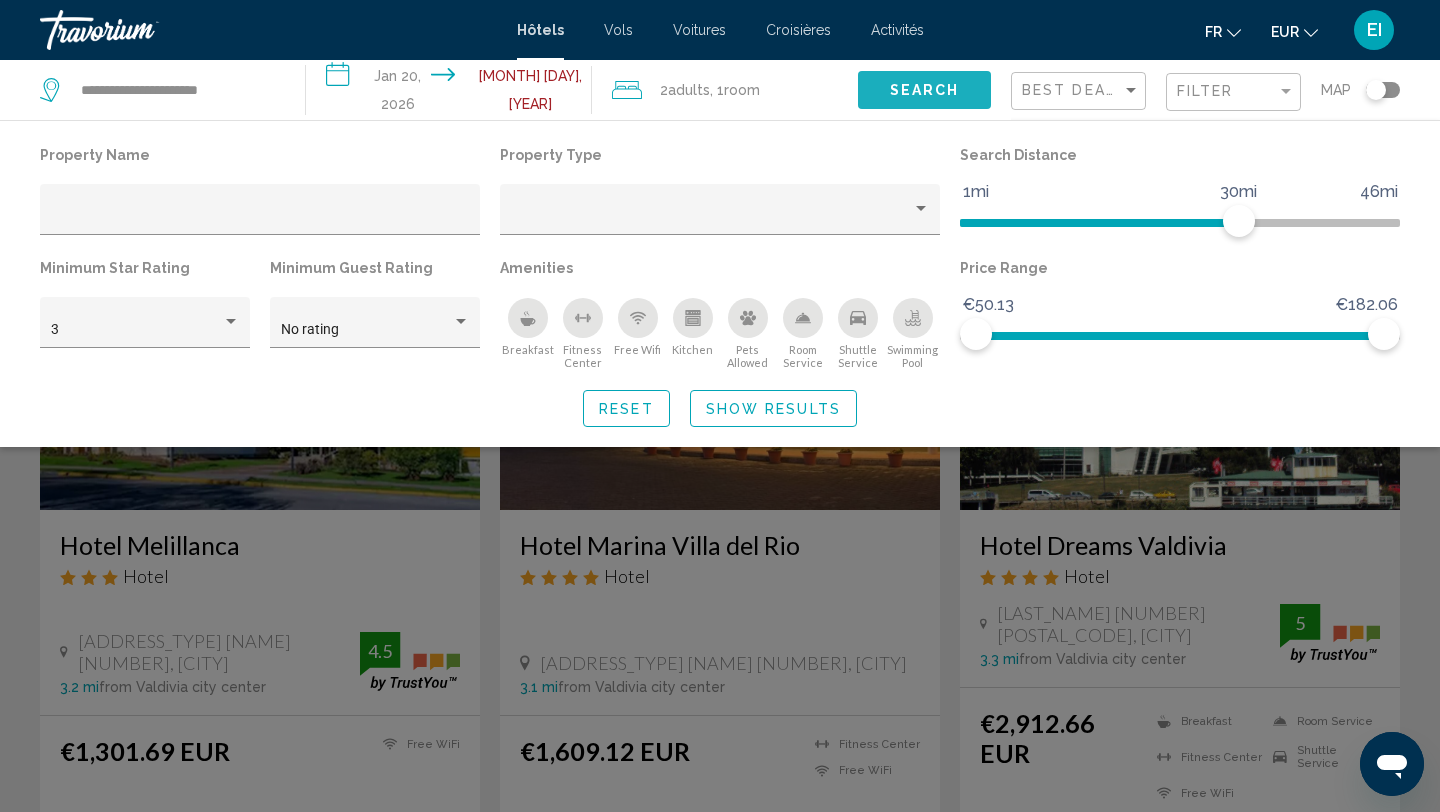 click on "Search" 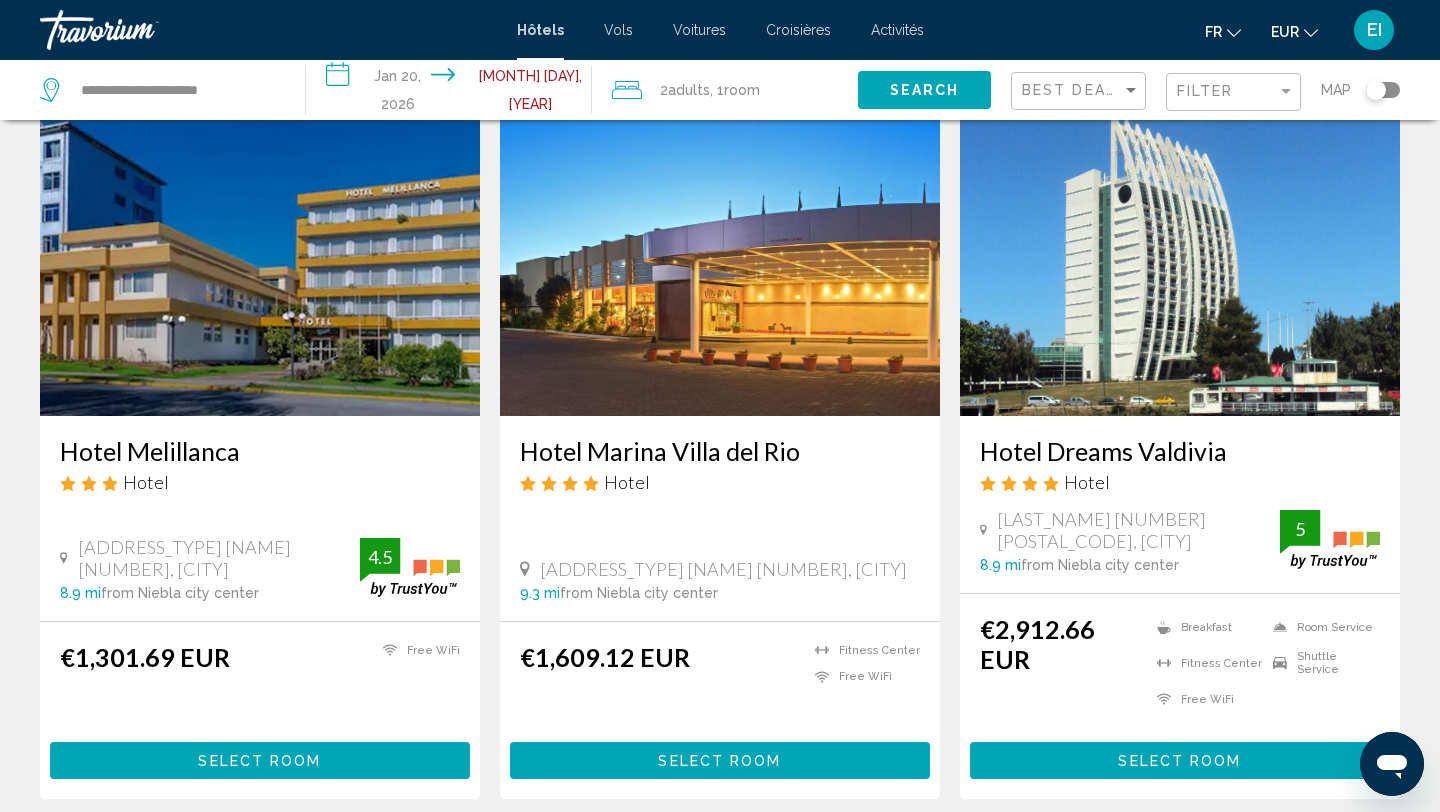 scroll, scrollTop: 0, scrollLeft: 0, axis: both 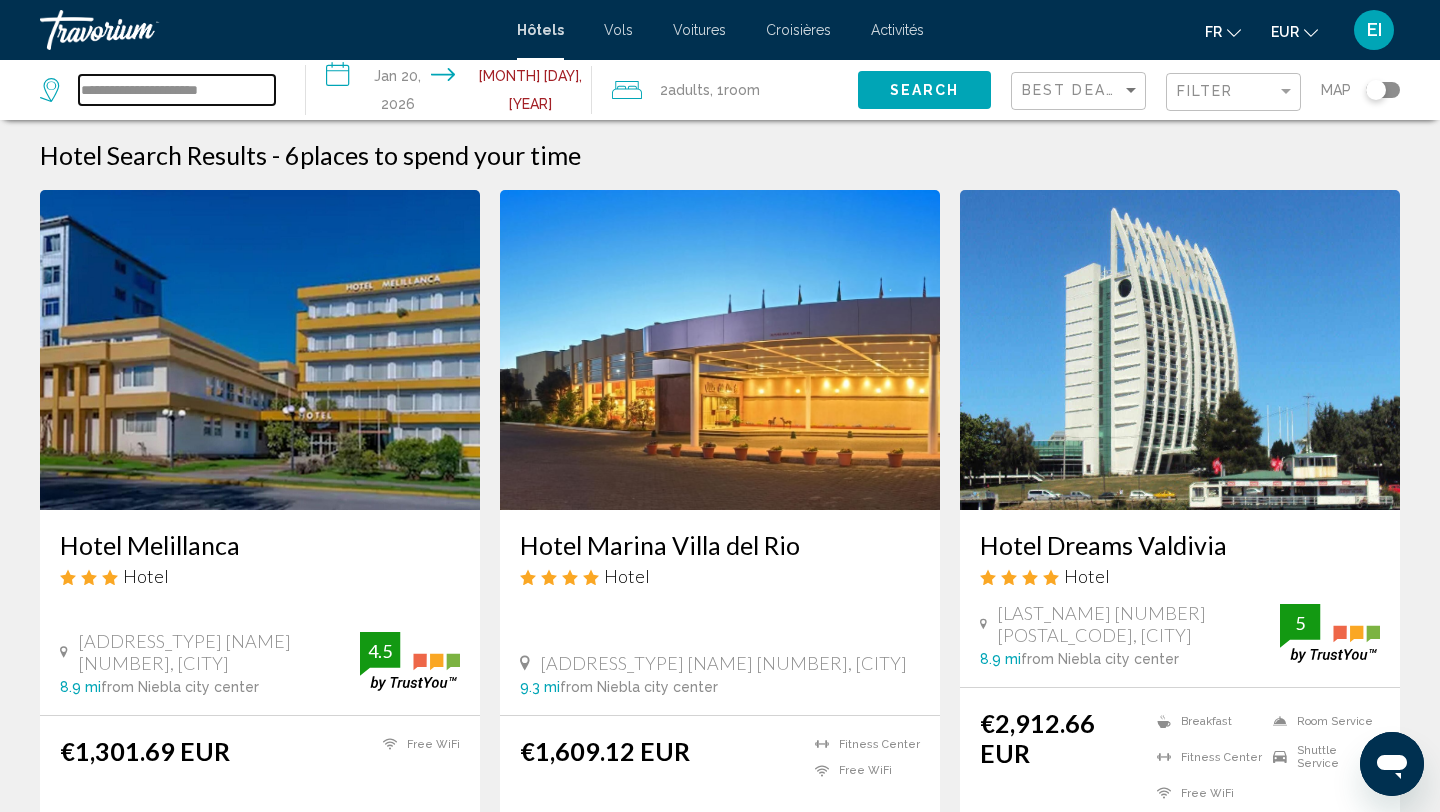 click on "**********" at bounding box center (177, 90) 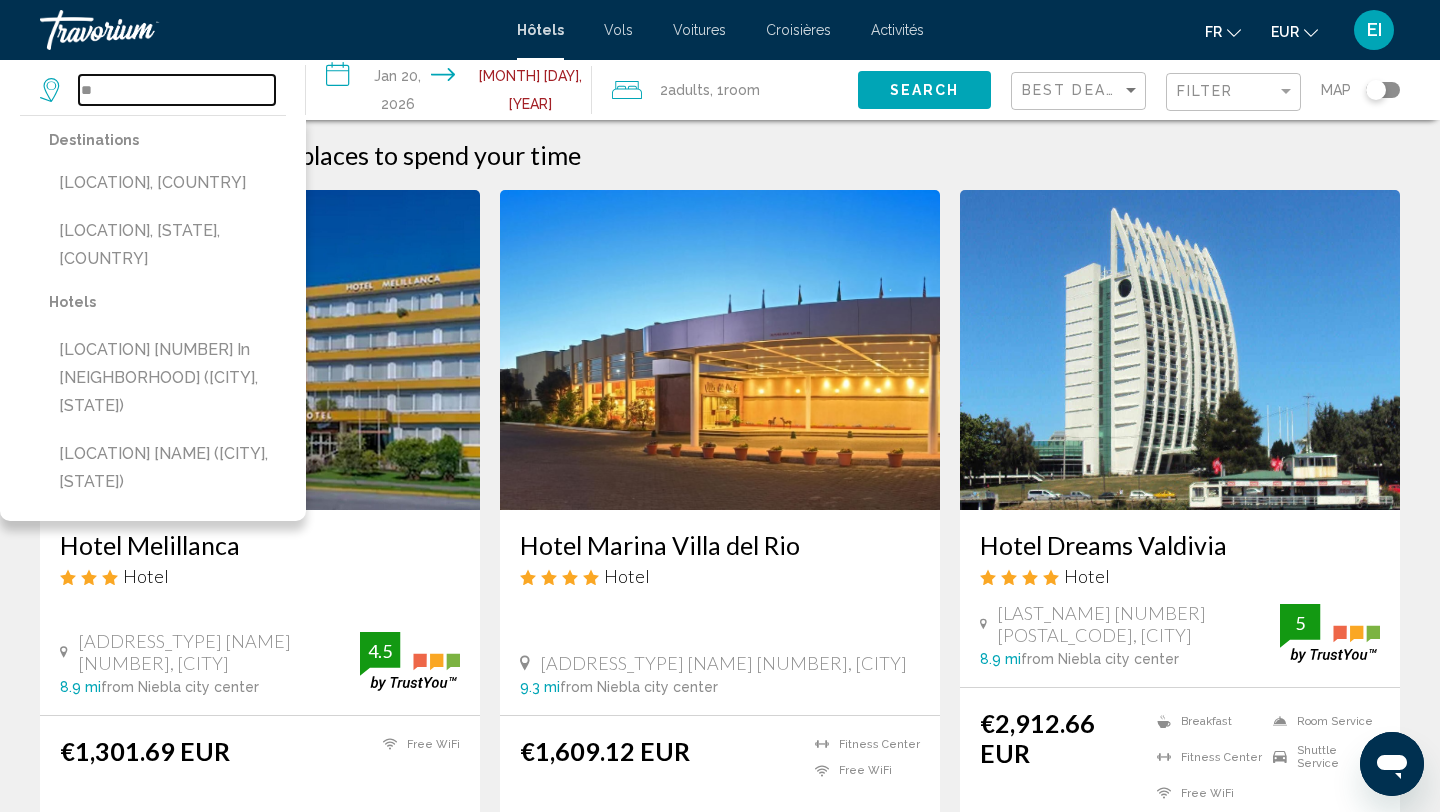 type on "*" 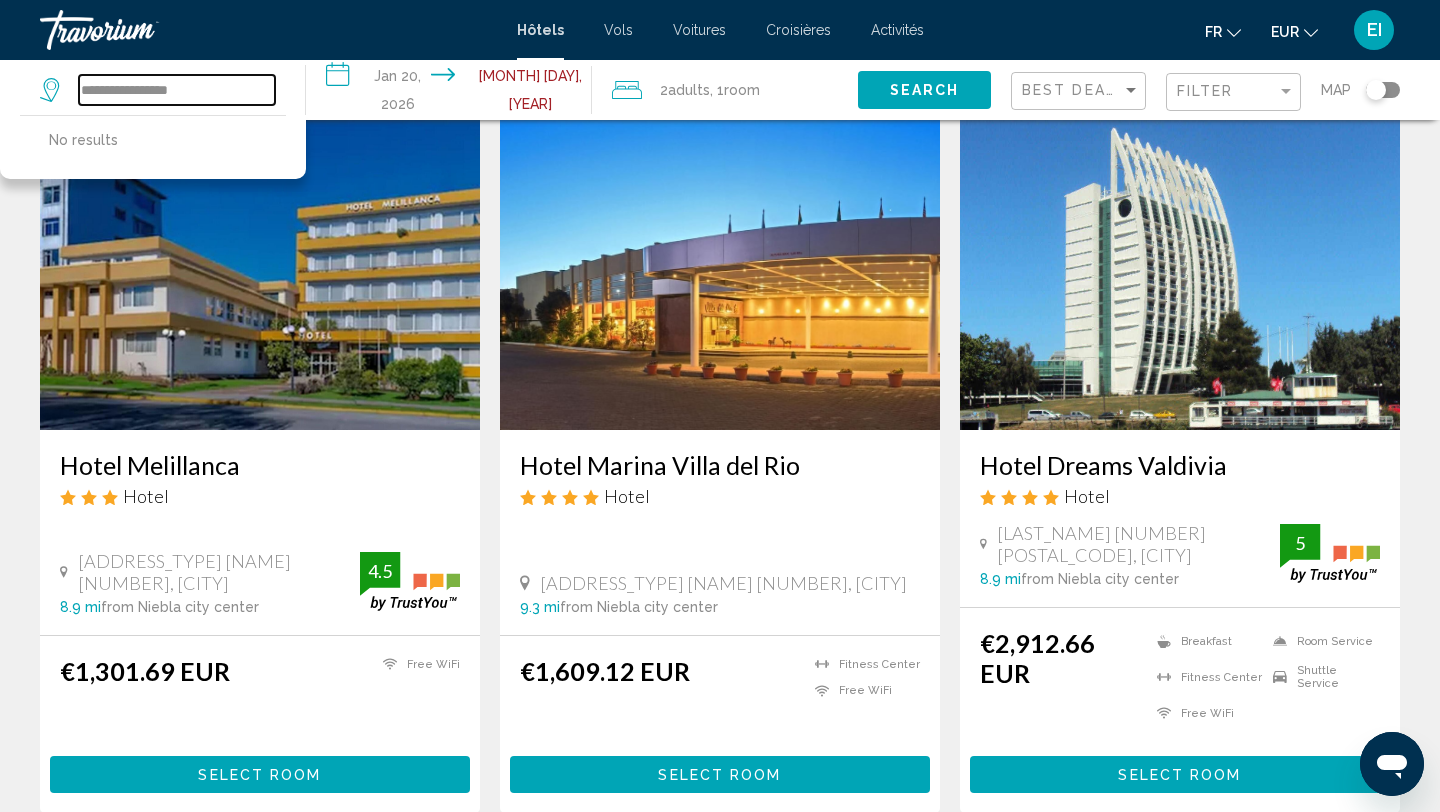 scroll, scrollTop: 0, scrollLeft: 0, axis: both 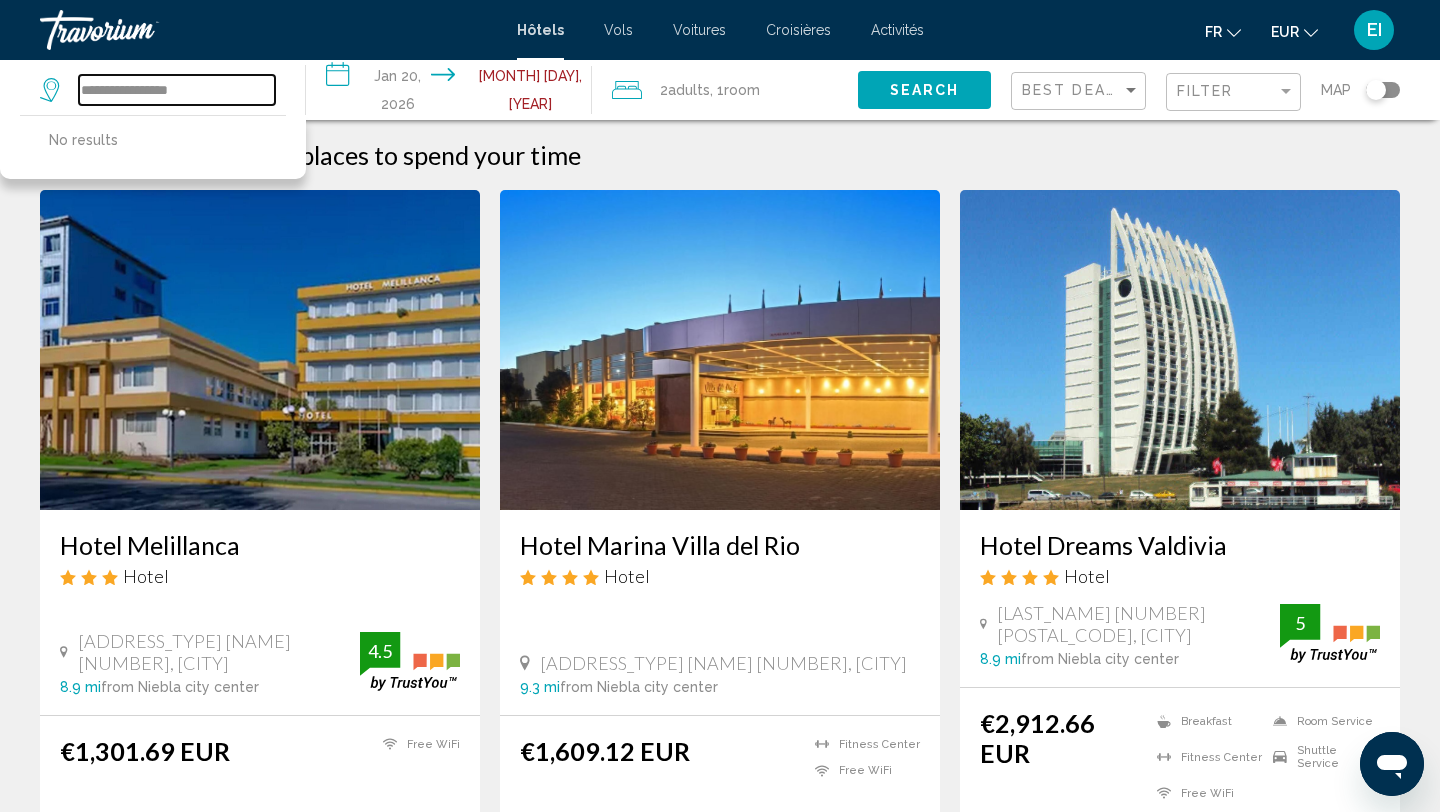 type on "**********" 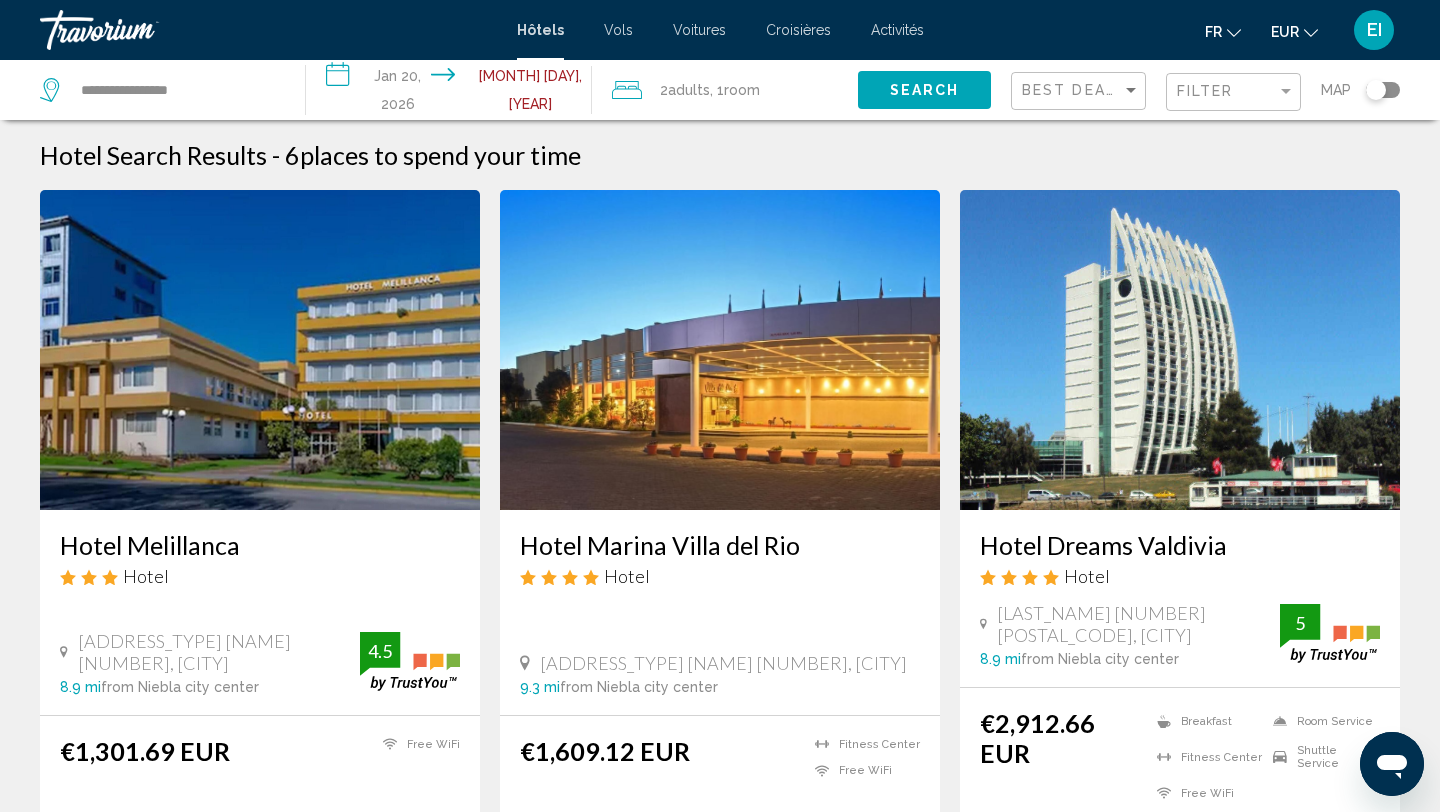 click on "**********" at bounding box center (453, 93) 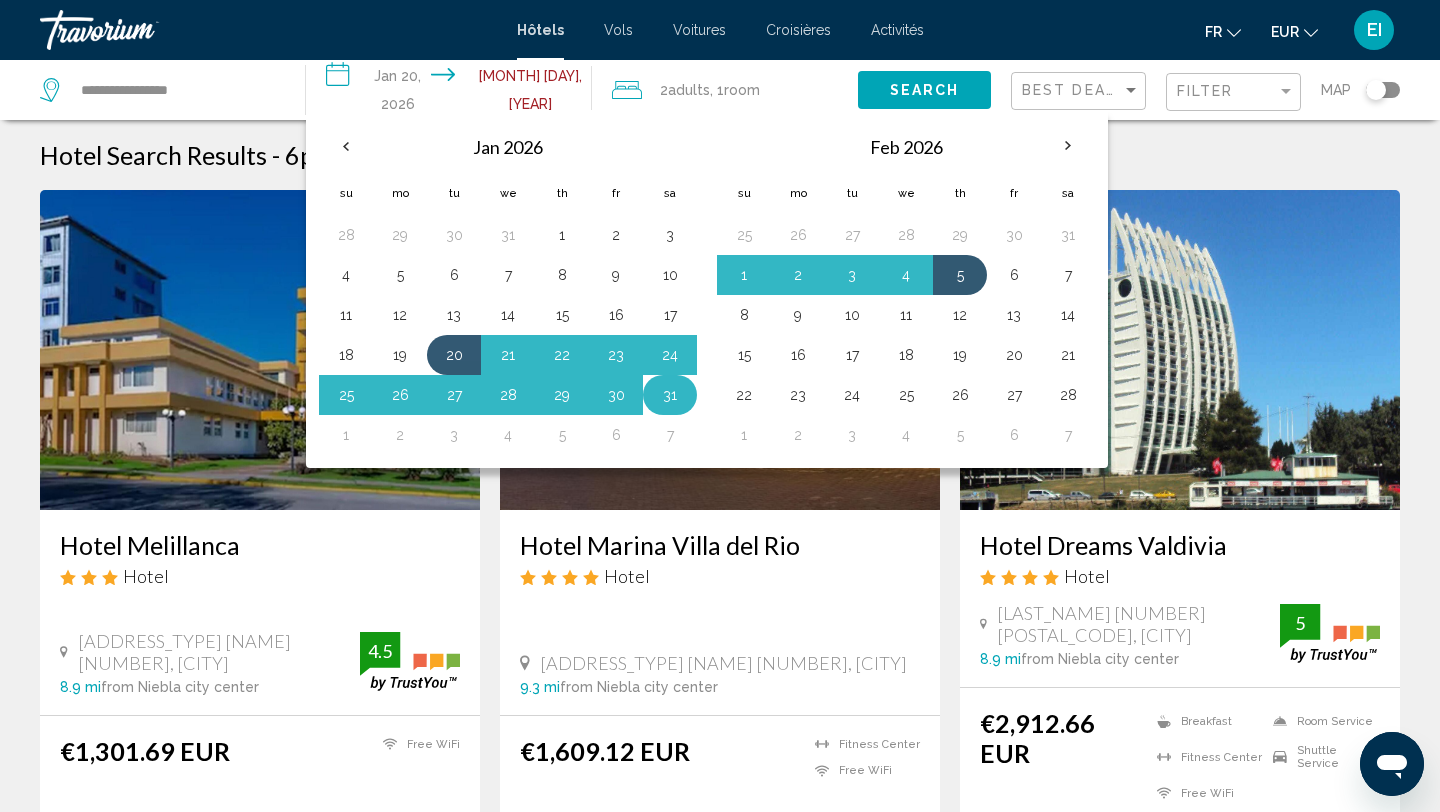 click on "31" at bounding box center [670, 395] 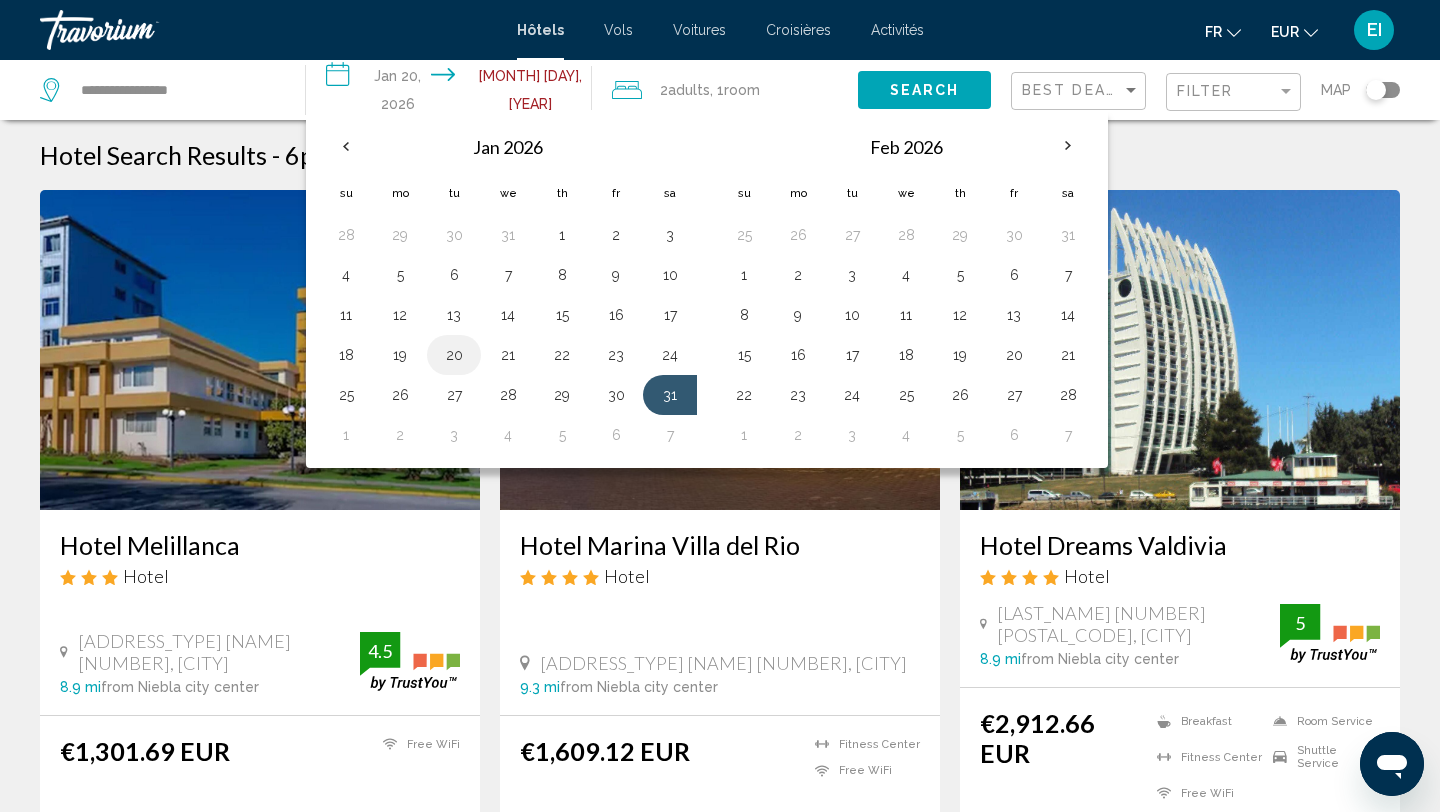click on "20" at bounding box center [454, 355] 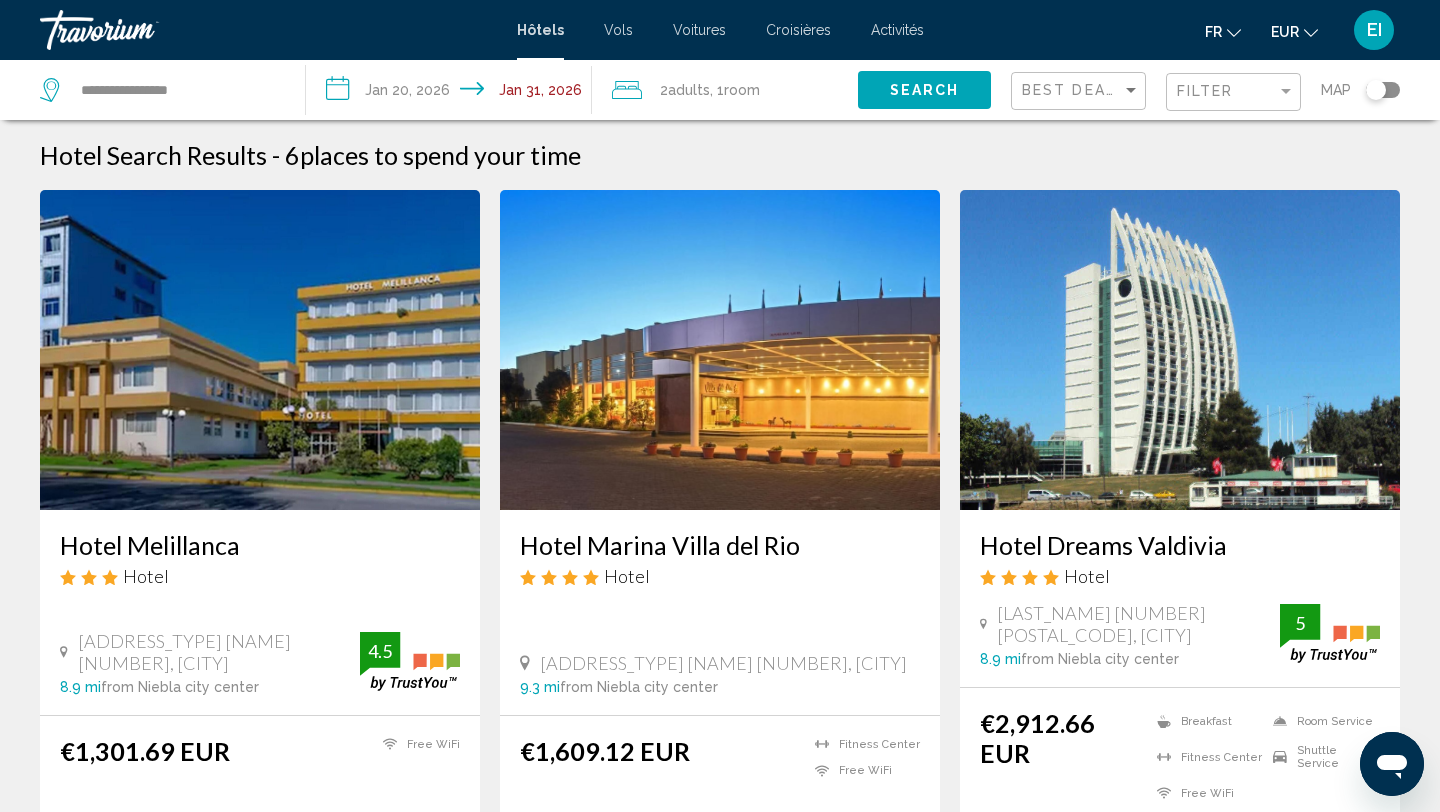 click on "**********" at bounding box center (453, 93) 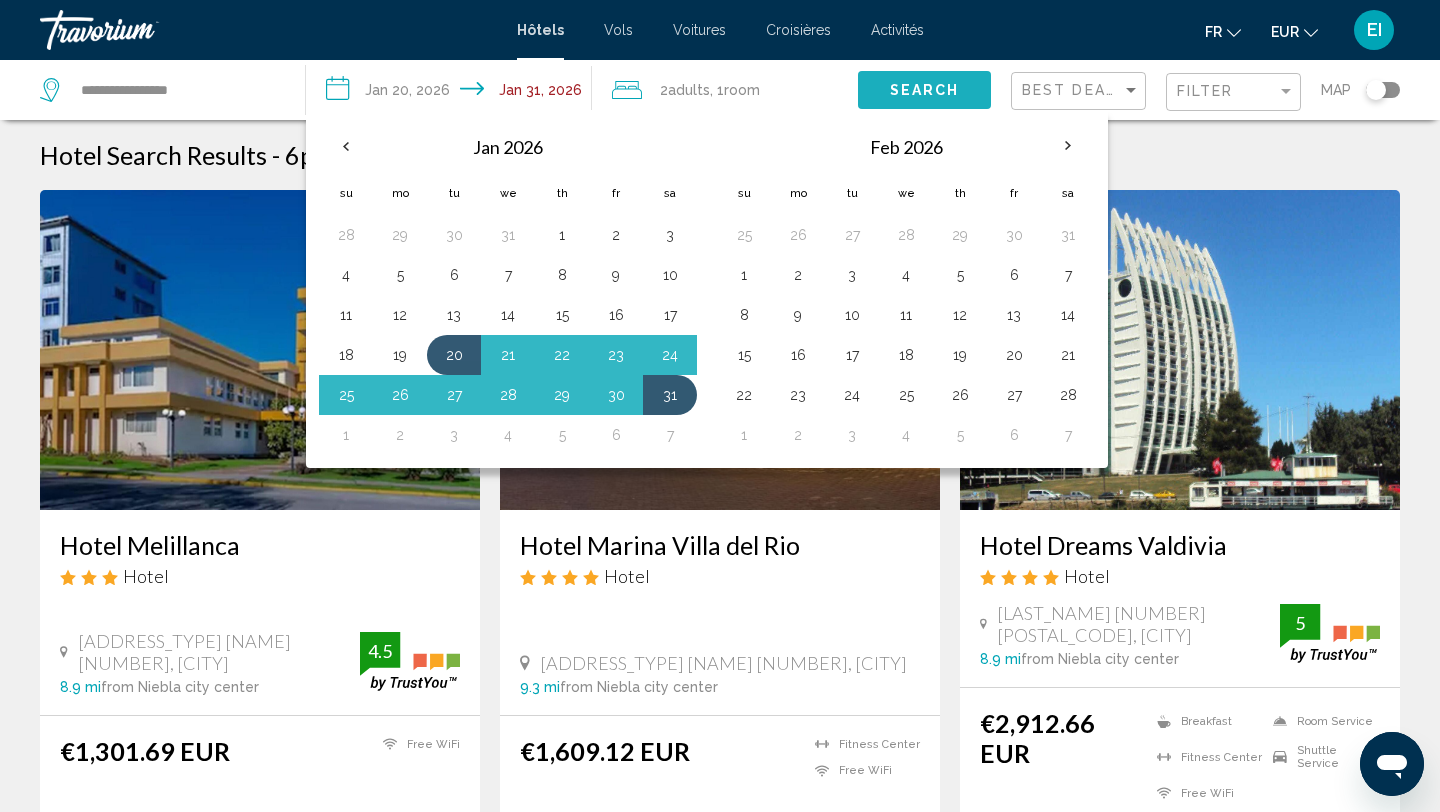 click on "Search" 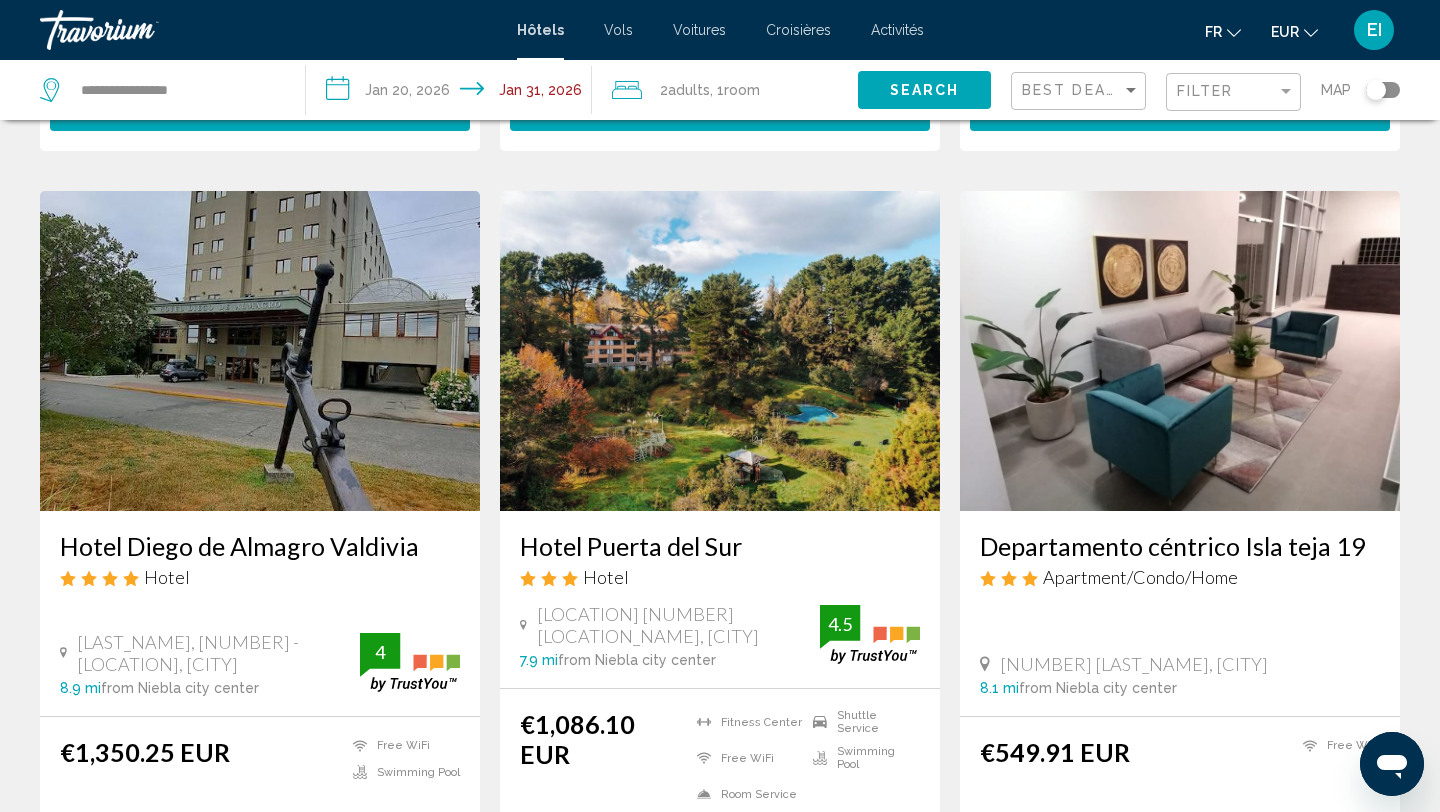 scroll, scrollTop: 746, scrollLeft: 0, axis: vertical 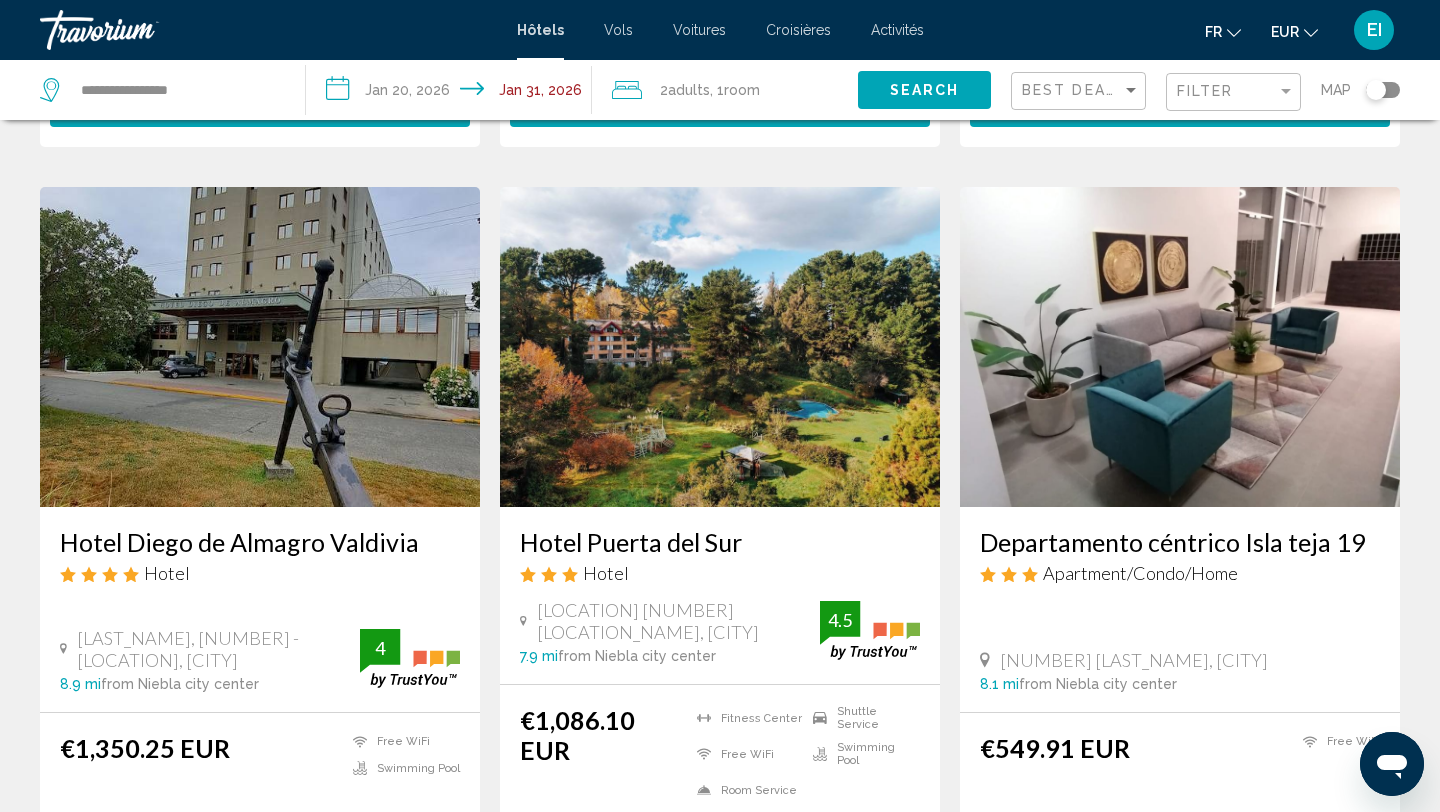 click on "Select Room" at bounding box center [1180, 851] 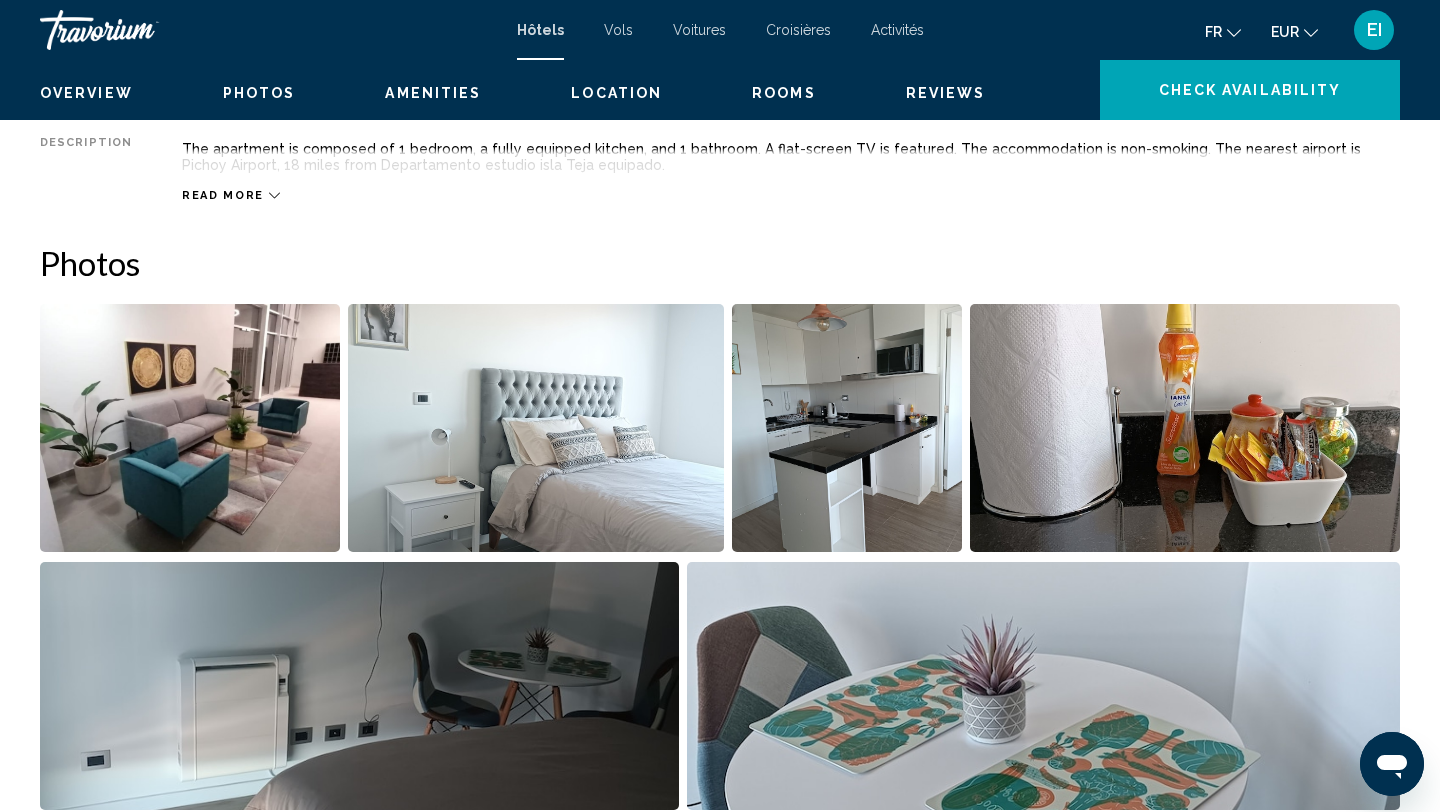 scroll, scrollTop: 0, scrollLeft: 0, axis: both 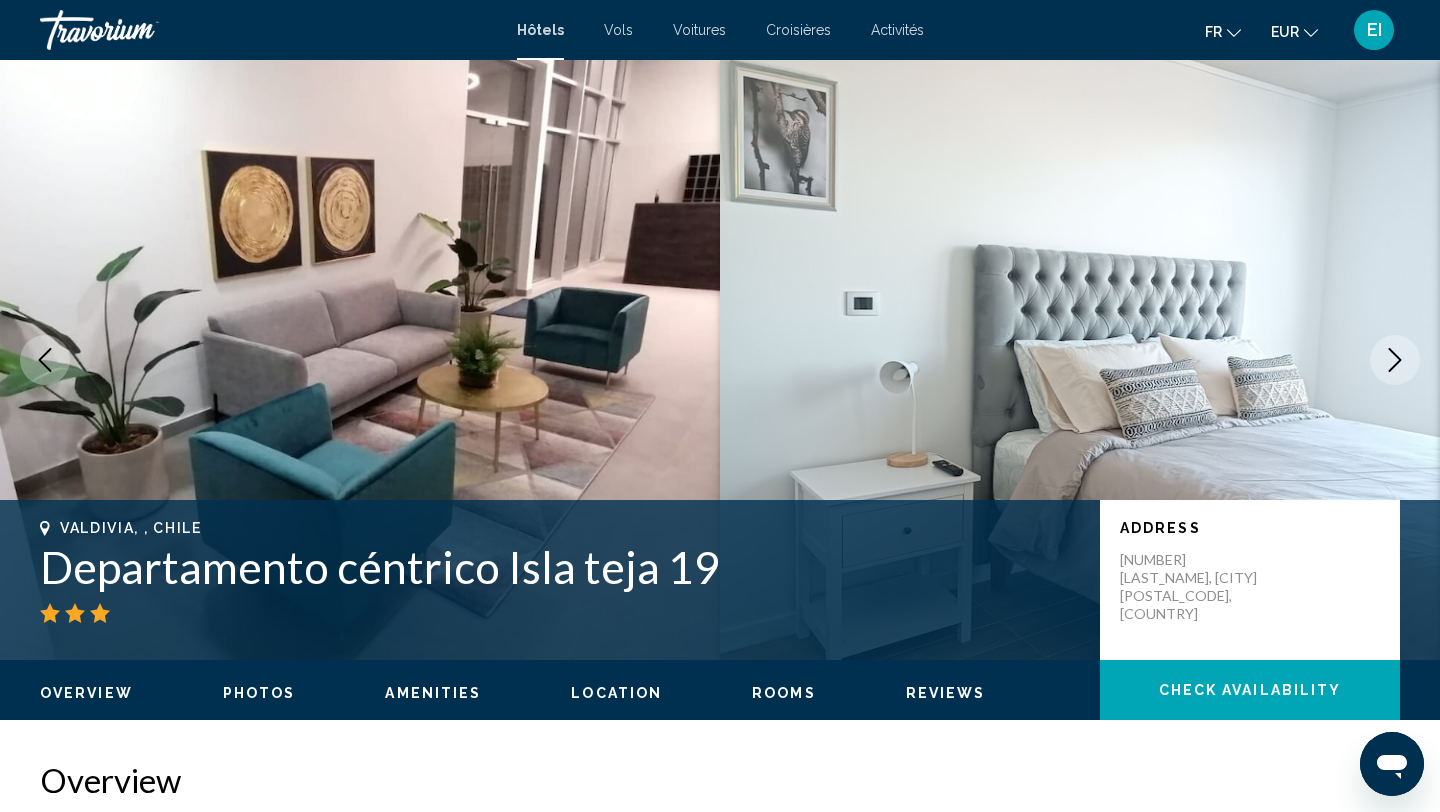click 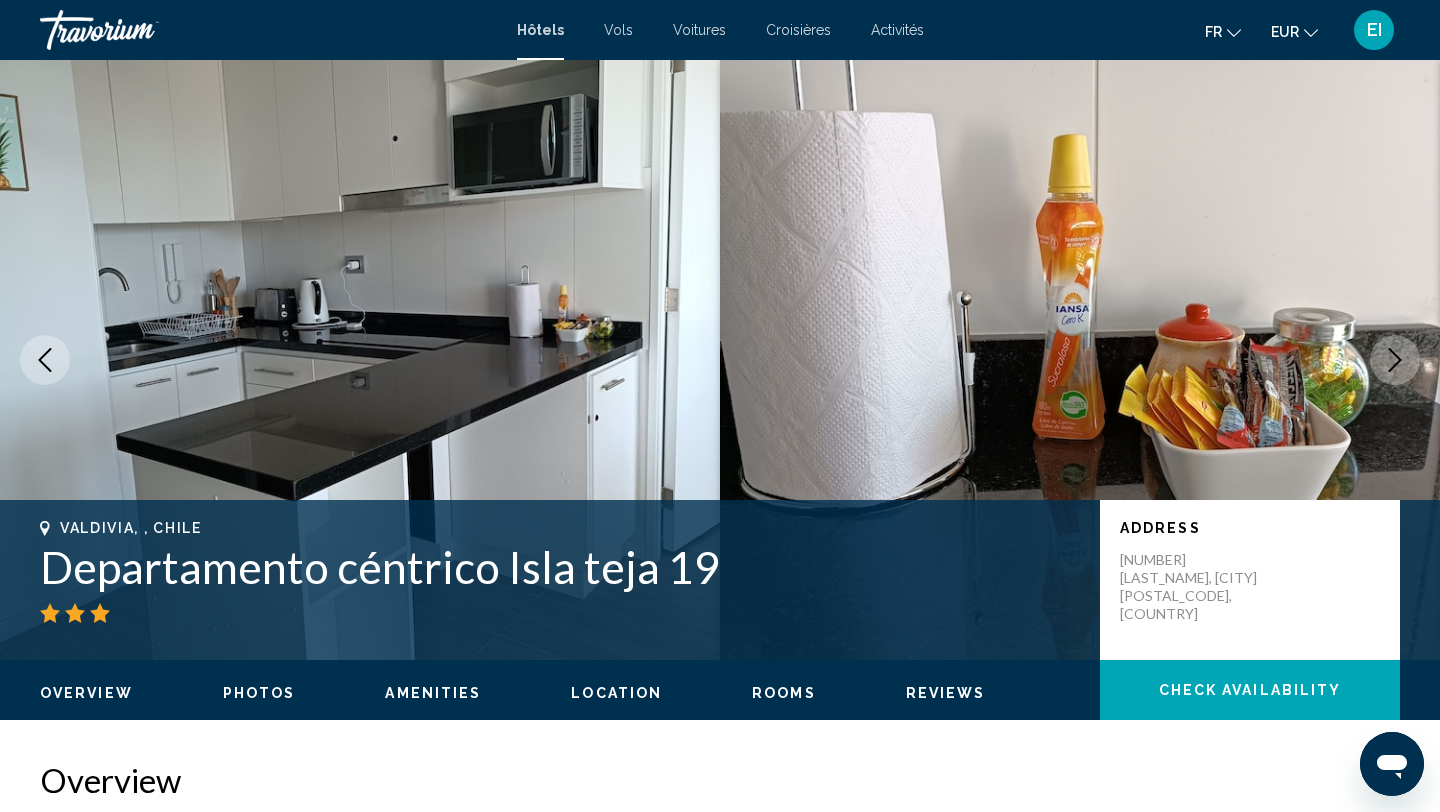 click 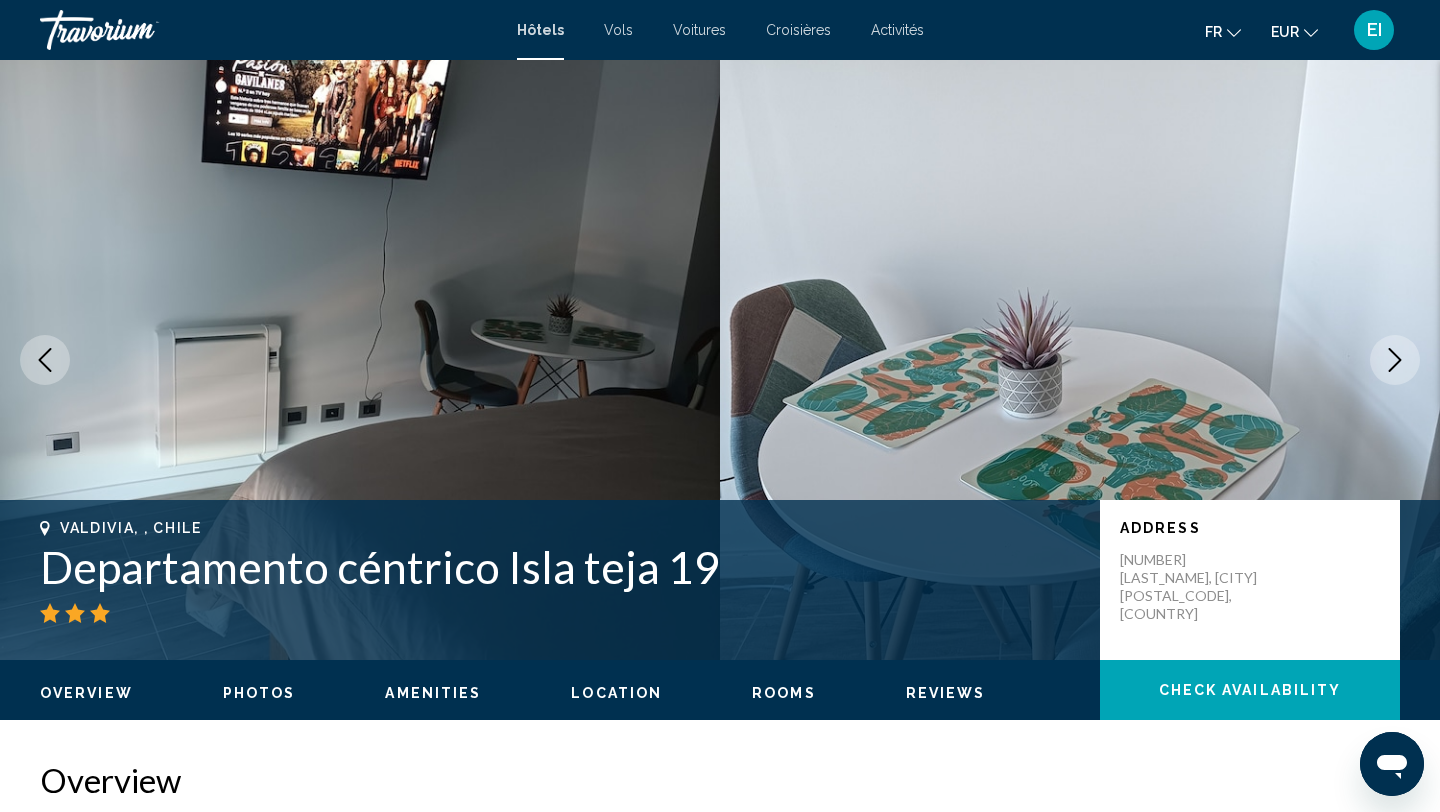 click 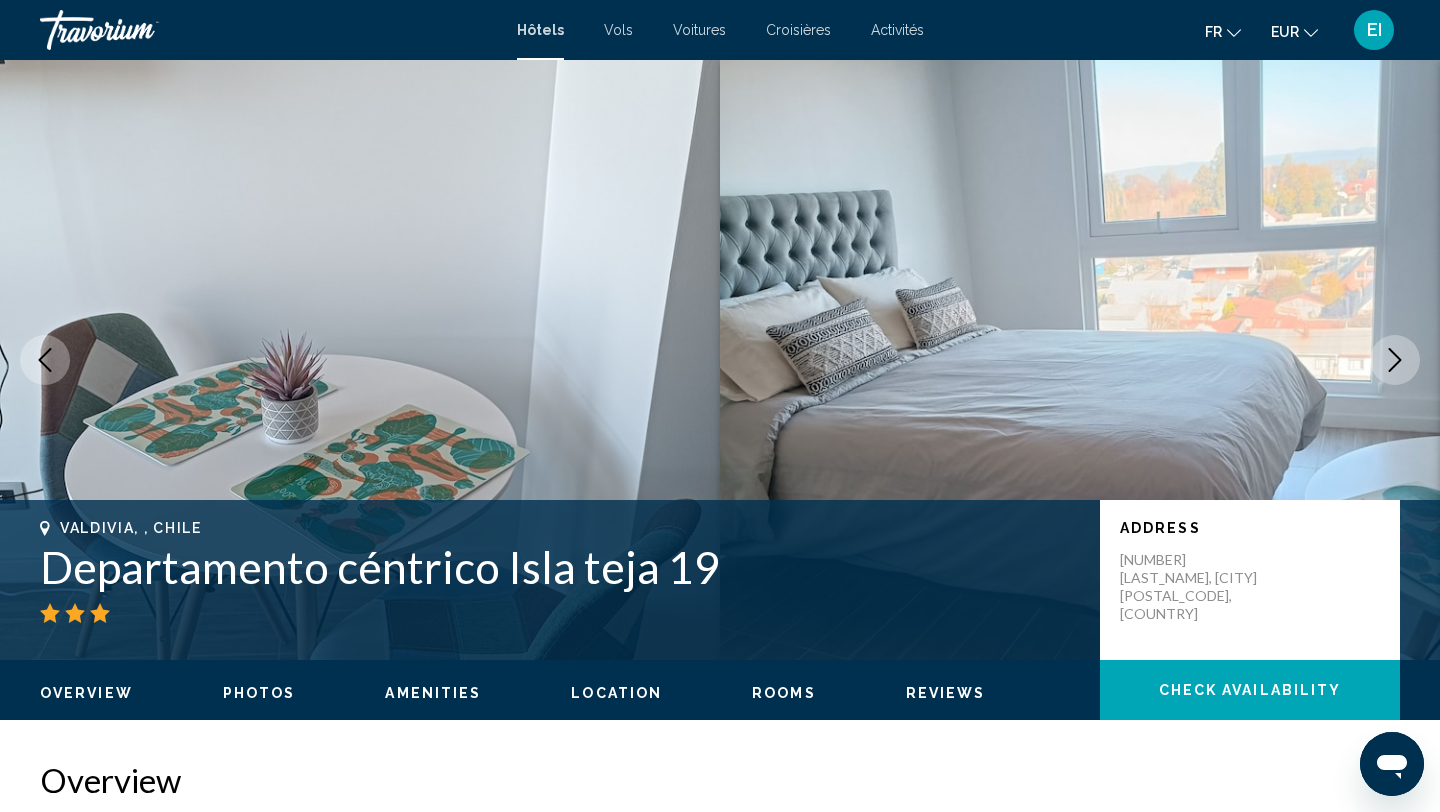click 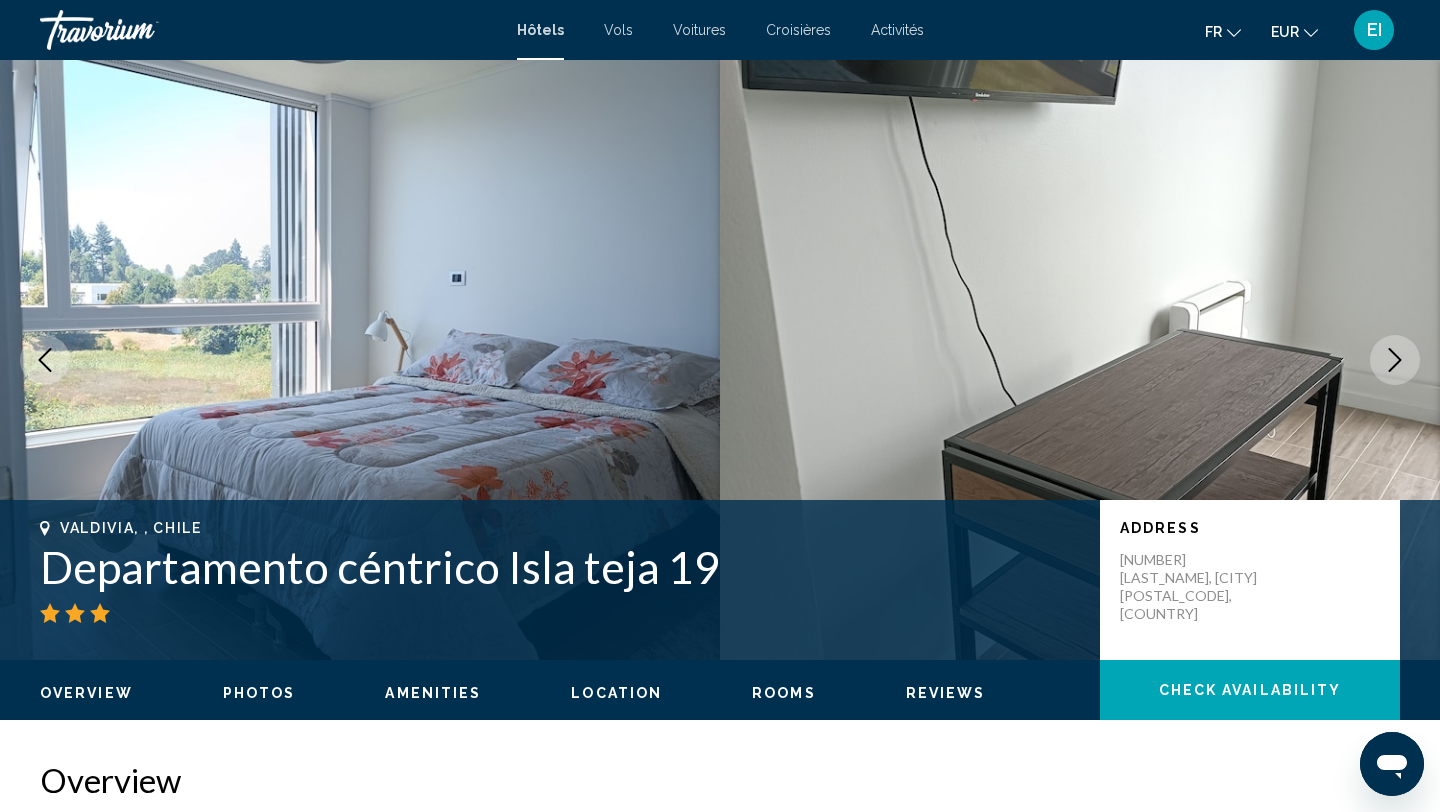 click 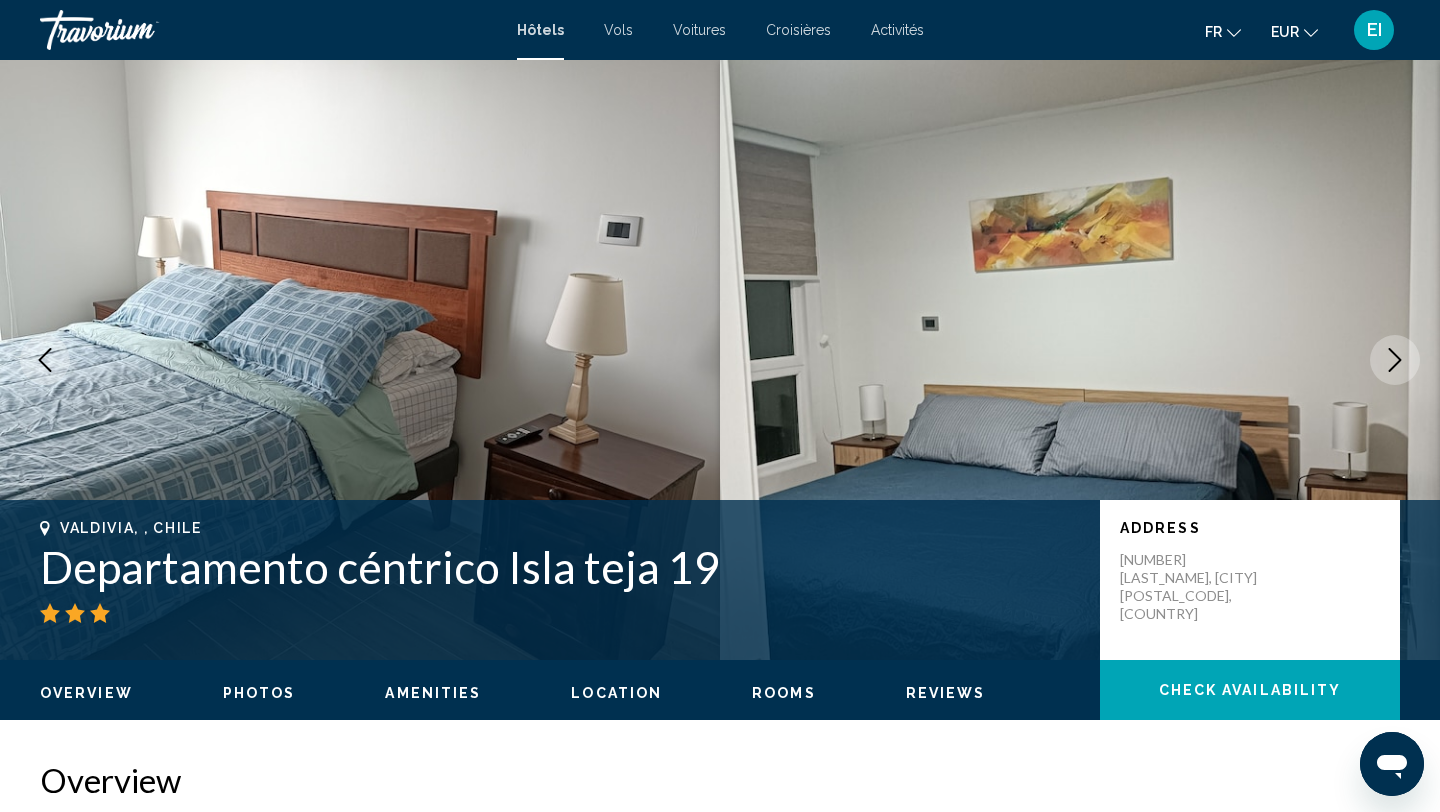click 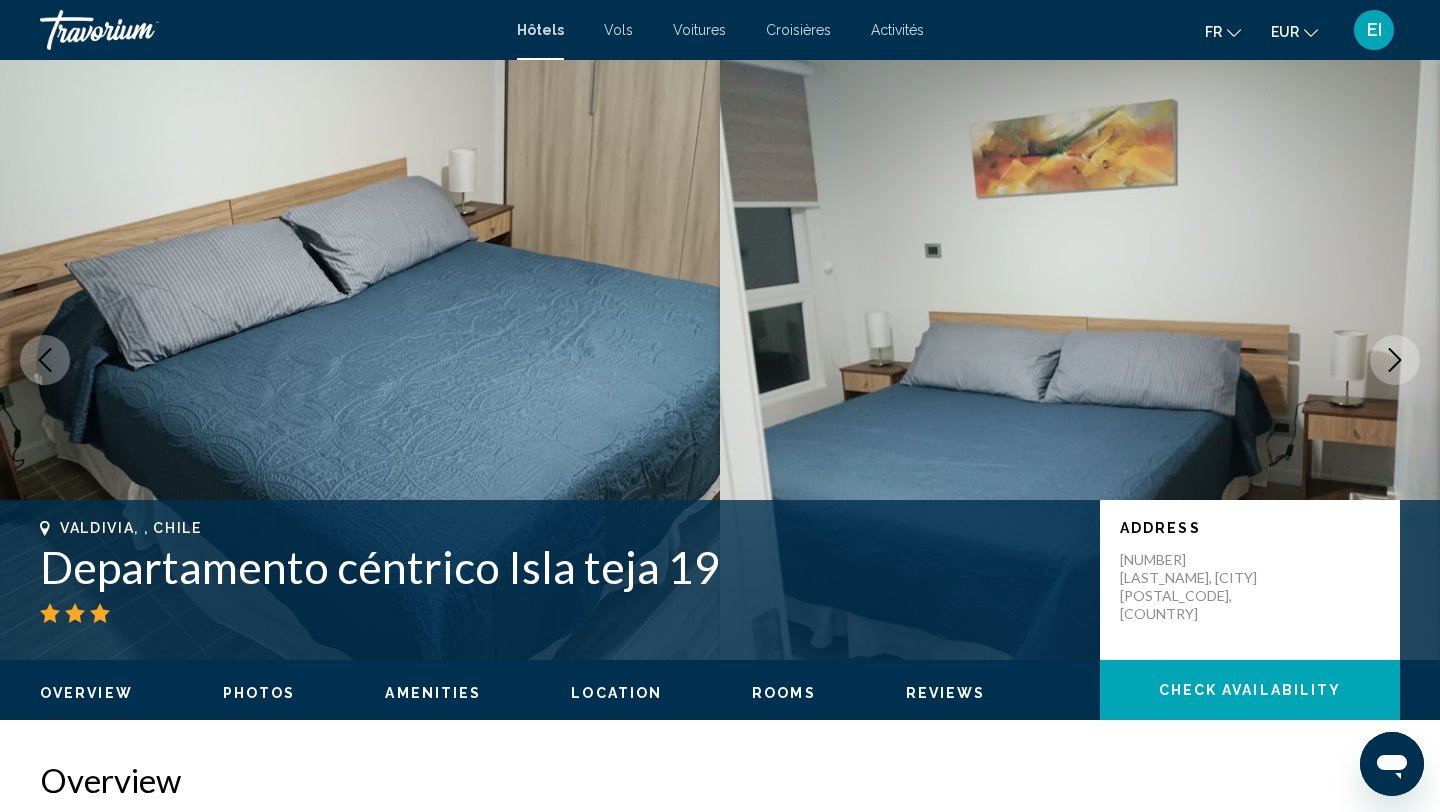 click at bounding box center [1395, 360] 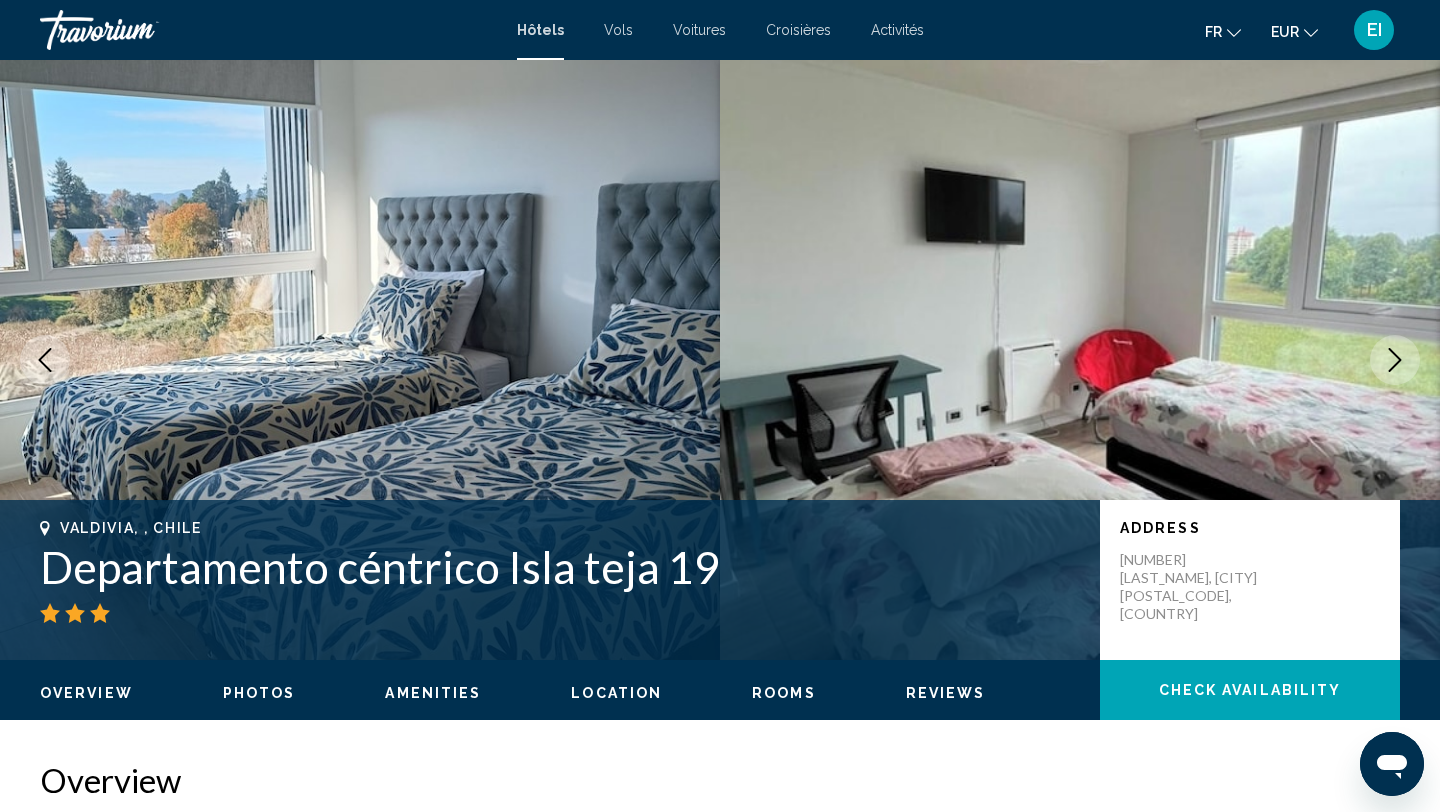 click at bounding box center (1395, 360) 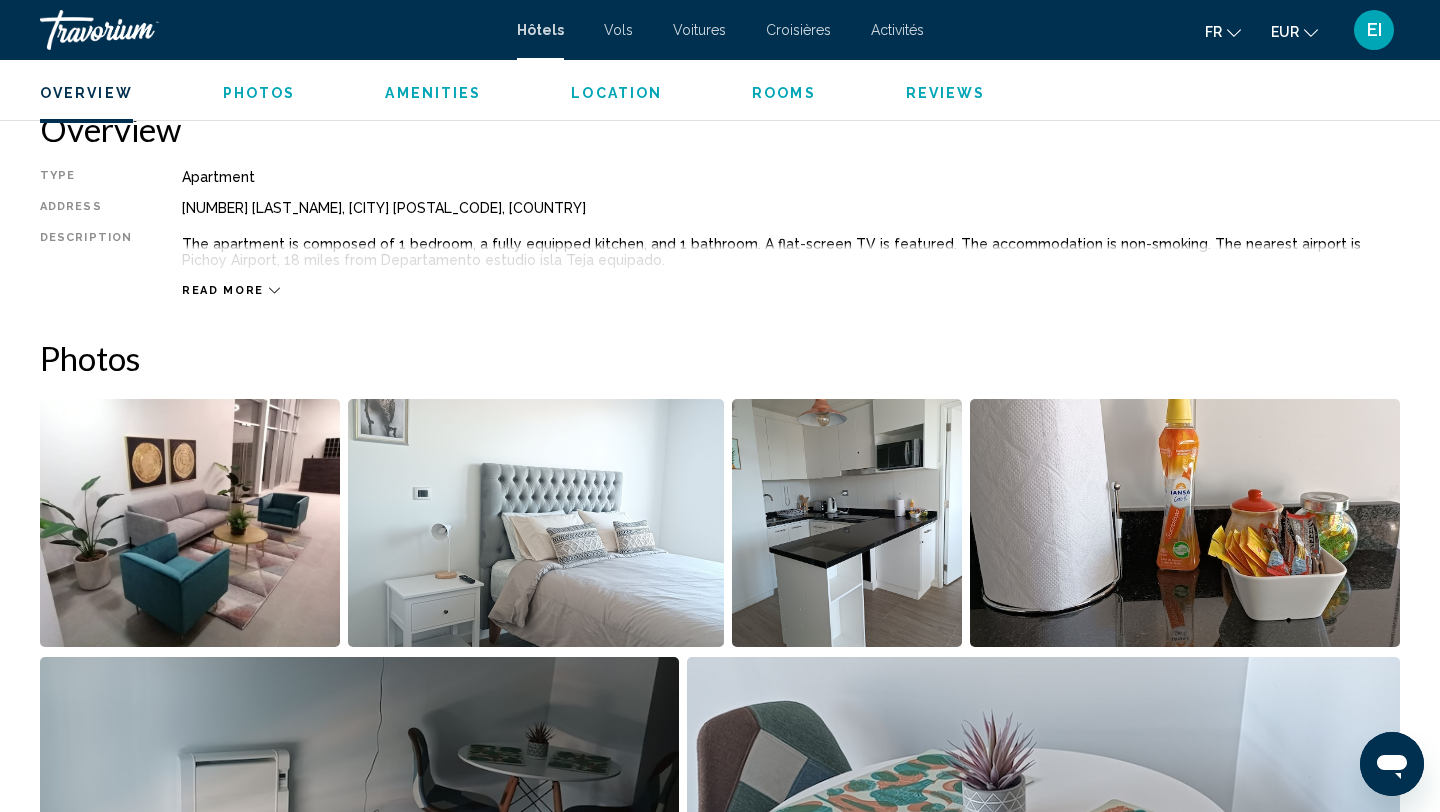 scroll, scrollTop: 666, scrollLeft: 0, axis: vertical 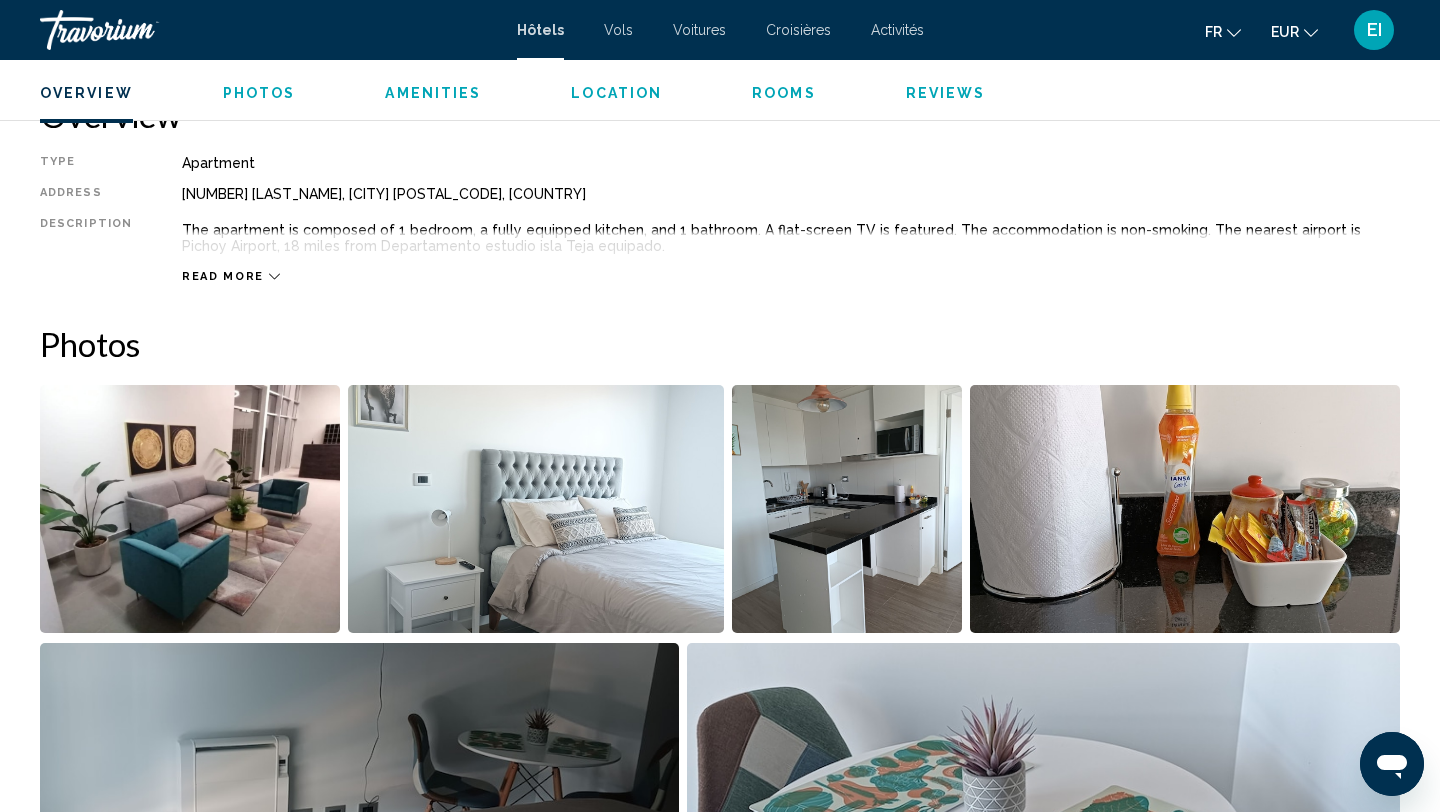 click 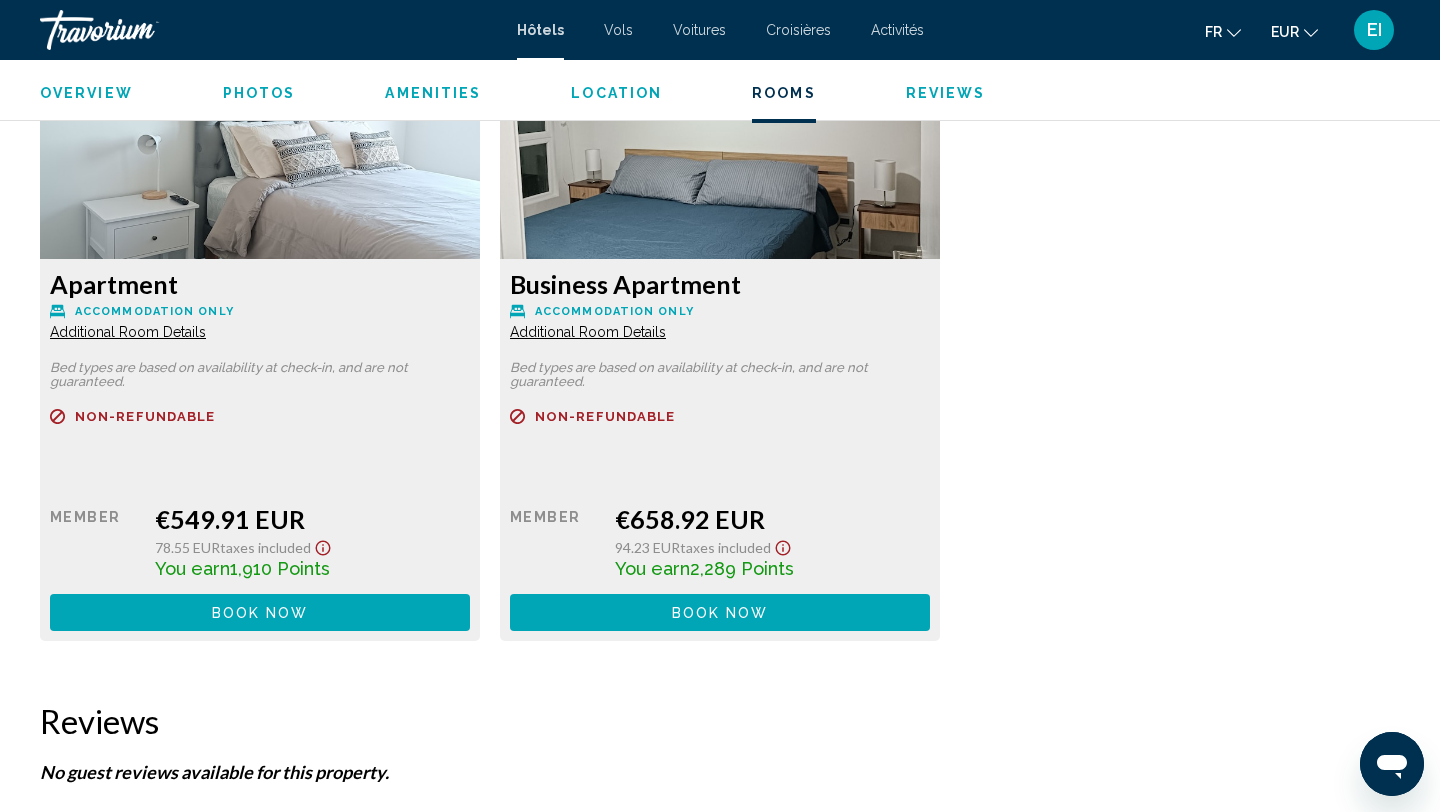 scroll, scrollTop: 2761, scrollLeft: 0, axis: vertical 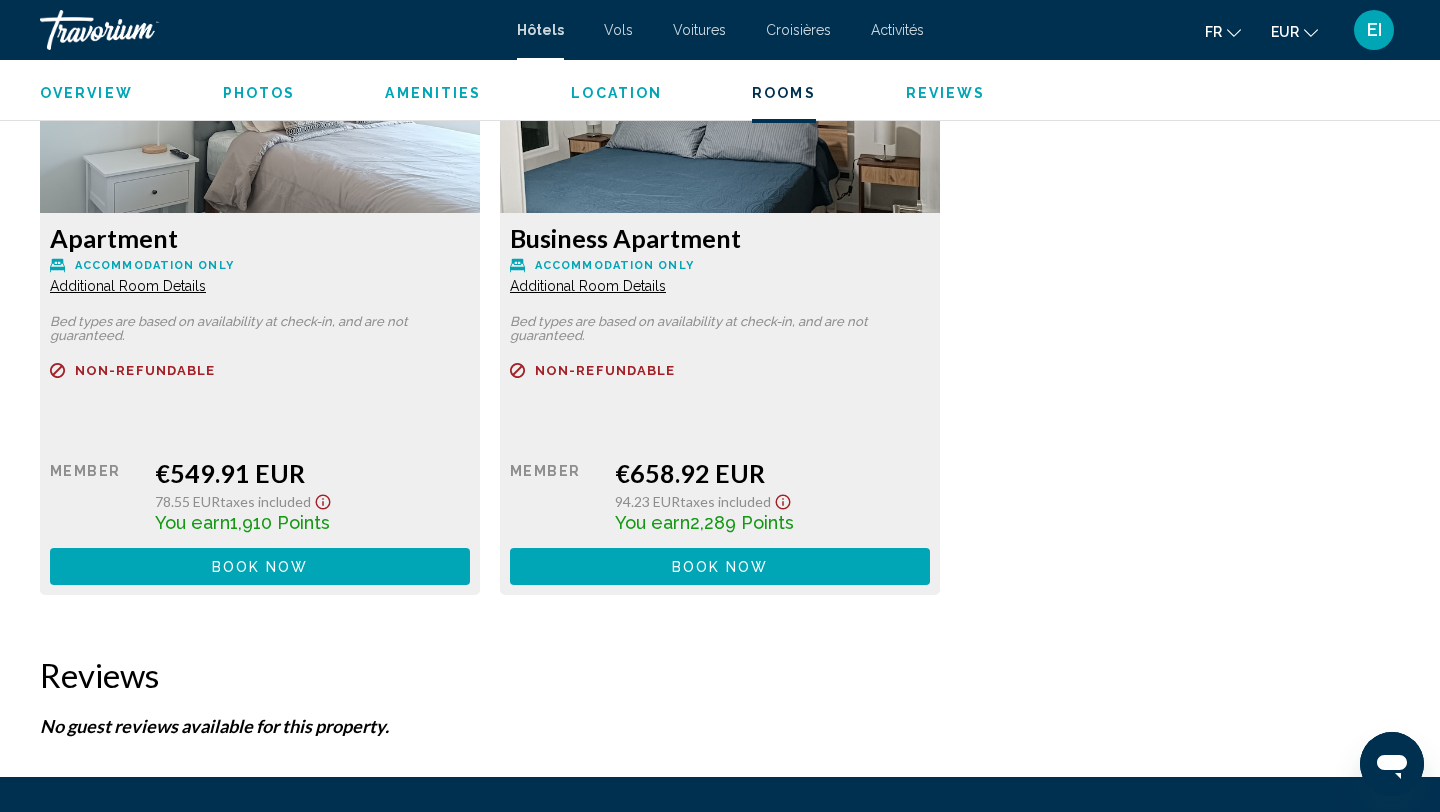 click on "Book now No longer available" at bounding box center (260, 566) 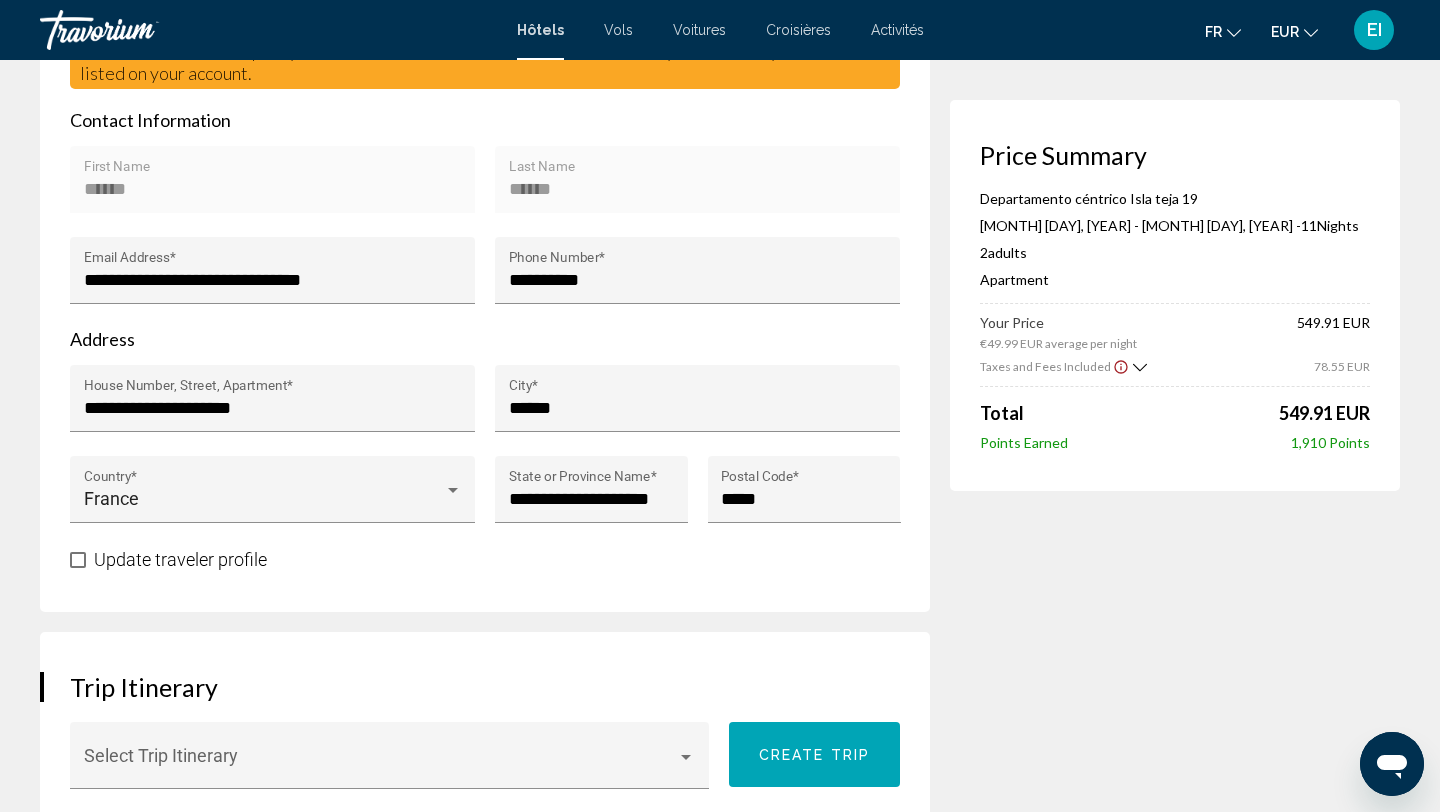 scroll, scrollTop: 0, scrollLeft: 0, axis: both 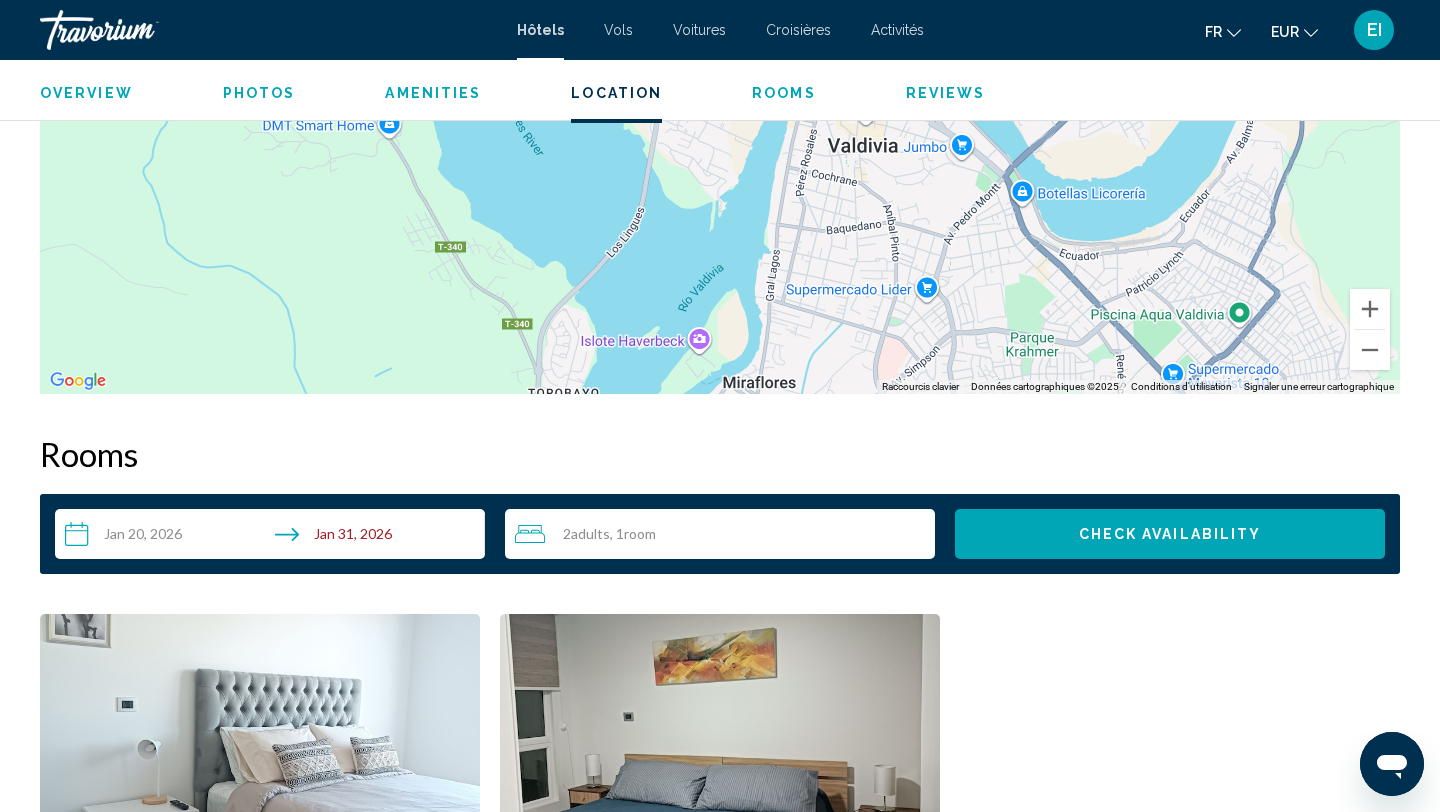 click on "**********" at bounding box center (274, 537) 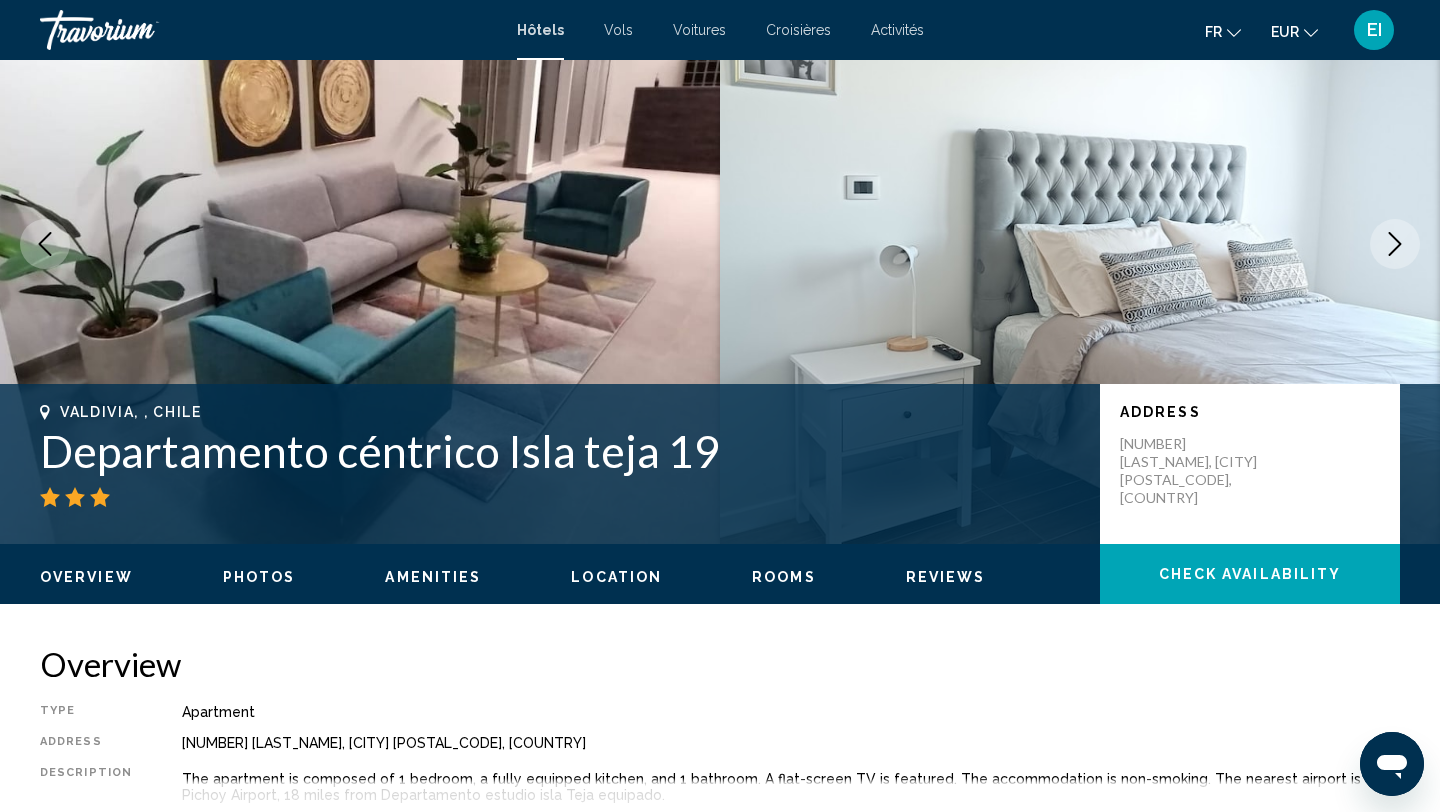 scroll, scrollTop: 0, scrollLeft: 0, axis: both 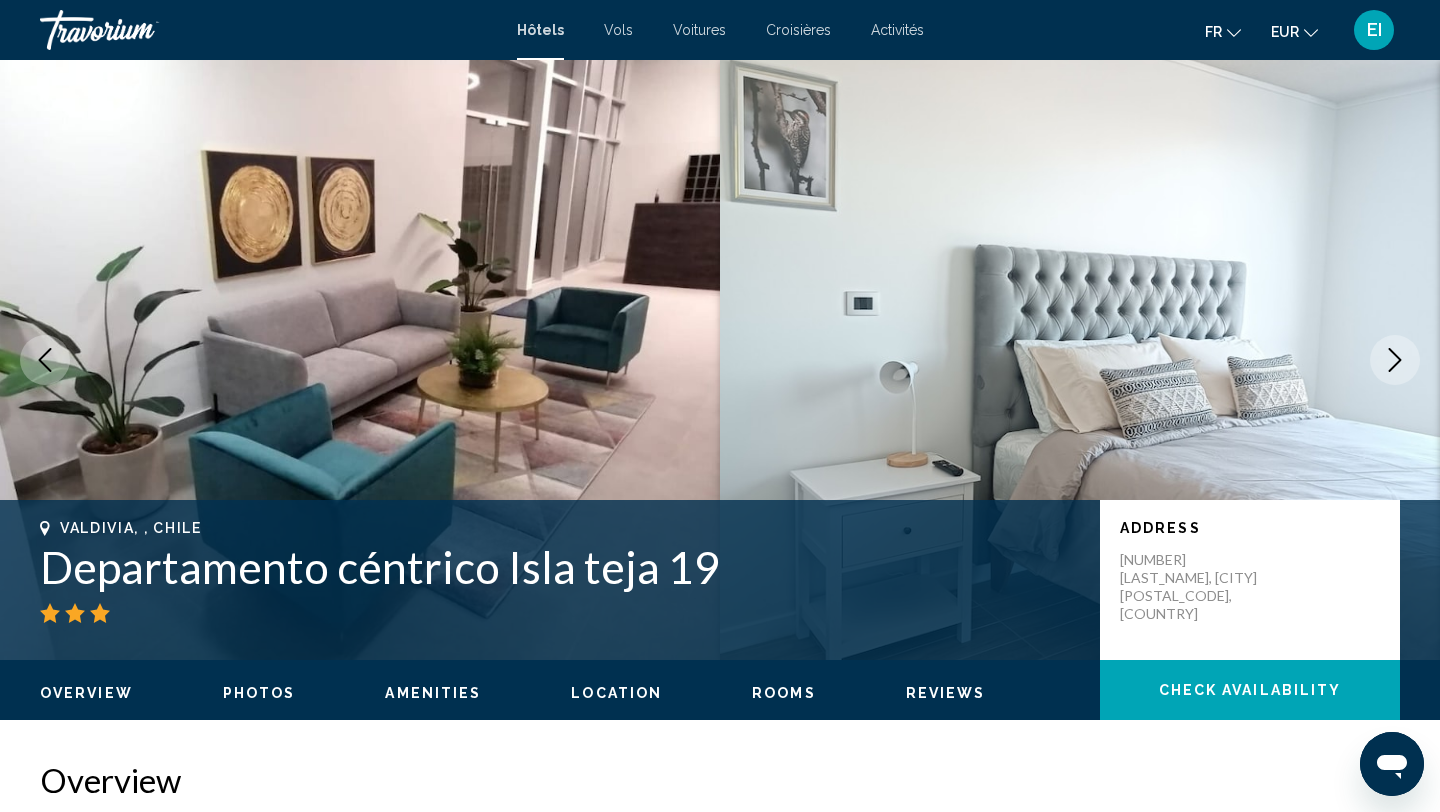 click at bounding box center (360, 360) 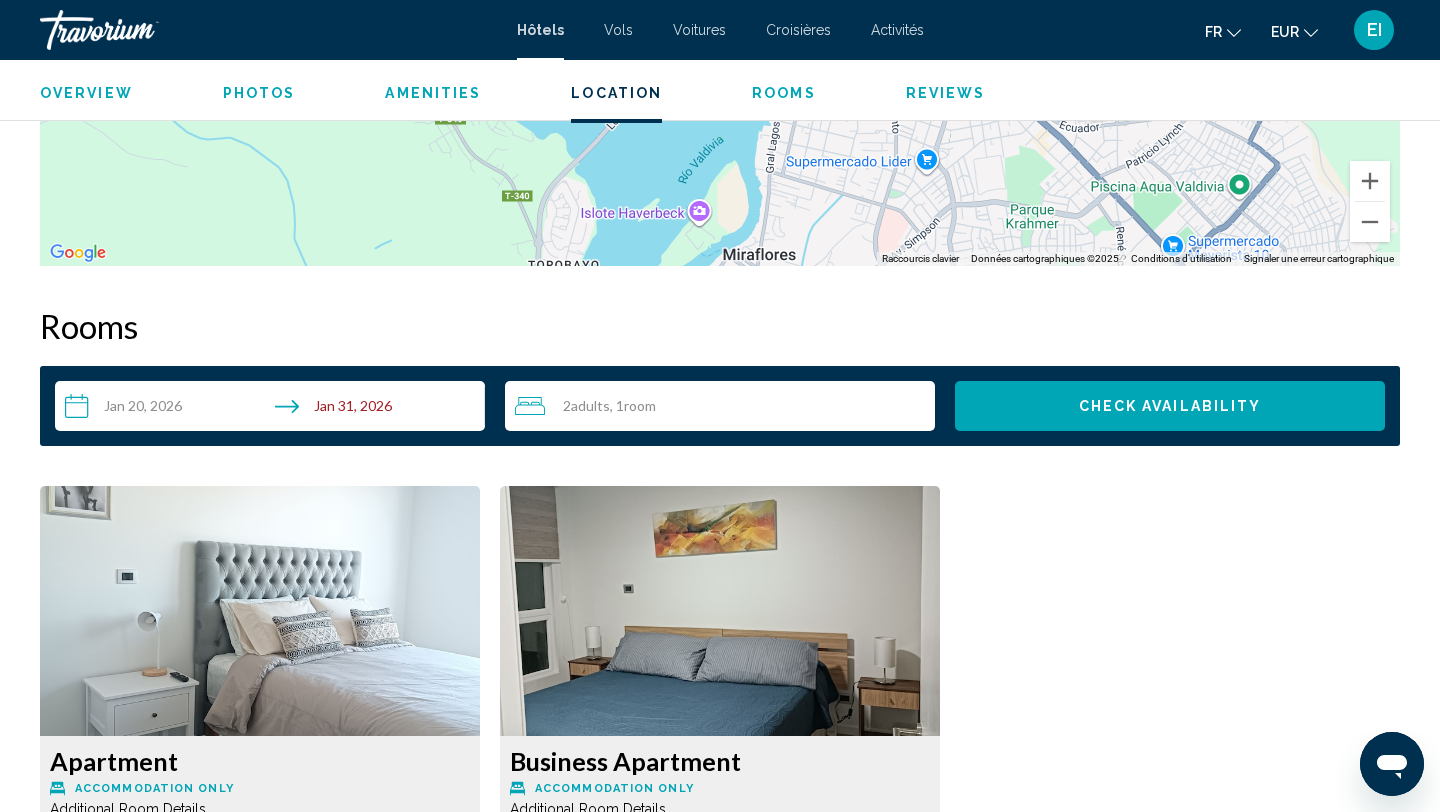 click at bounding box center (260, 611) 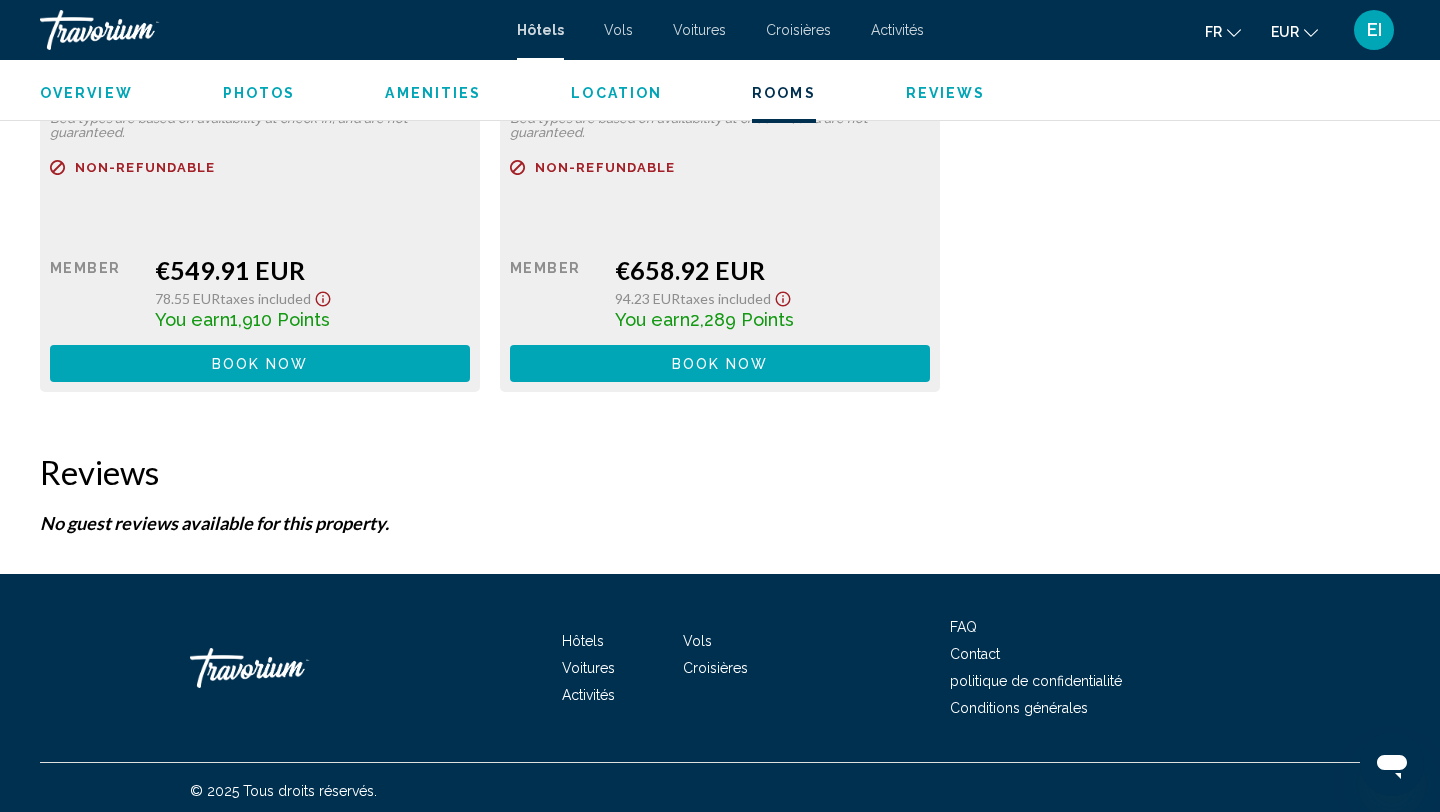 scroll, scrollTop: 2971, scrollLeft: 0, axis: vertical 